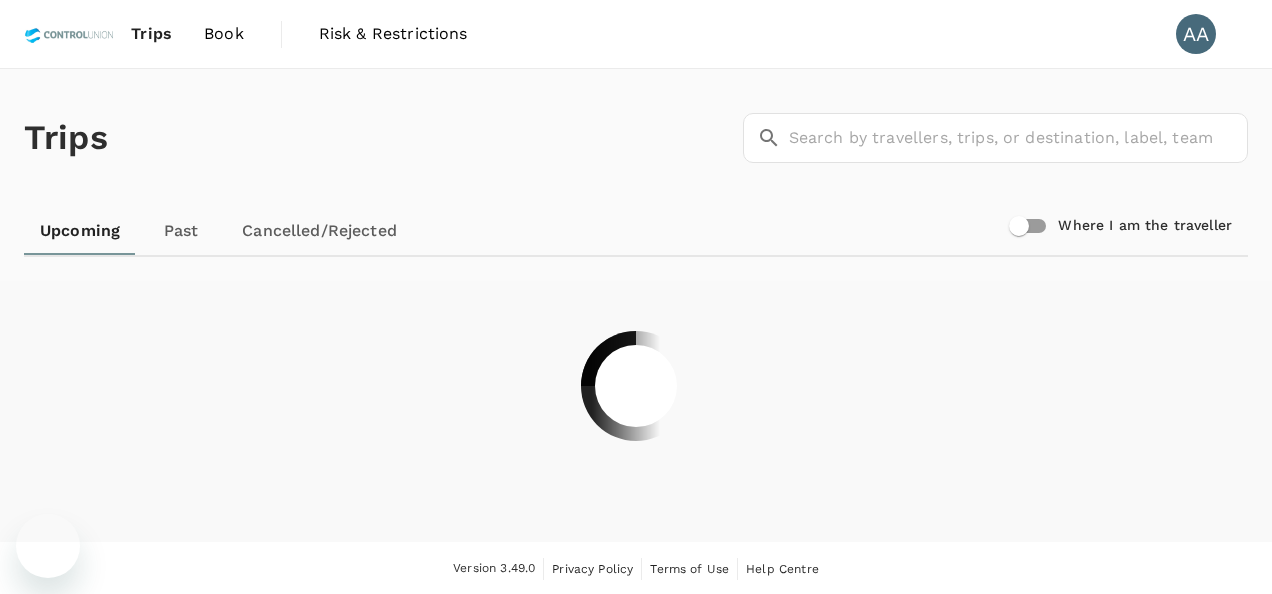 scroll, scrollTop: 0, scrollLeft: 0, axis: both 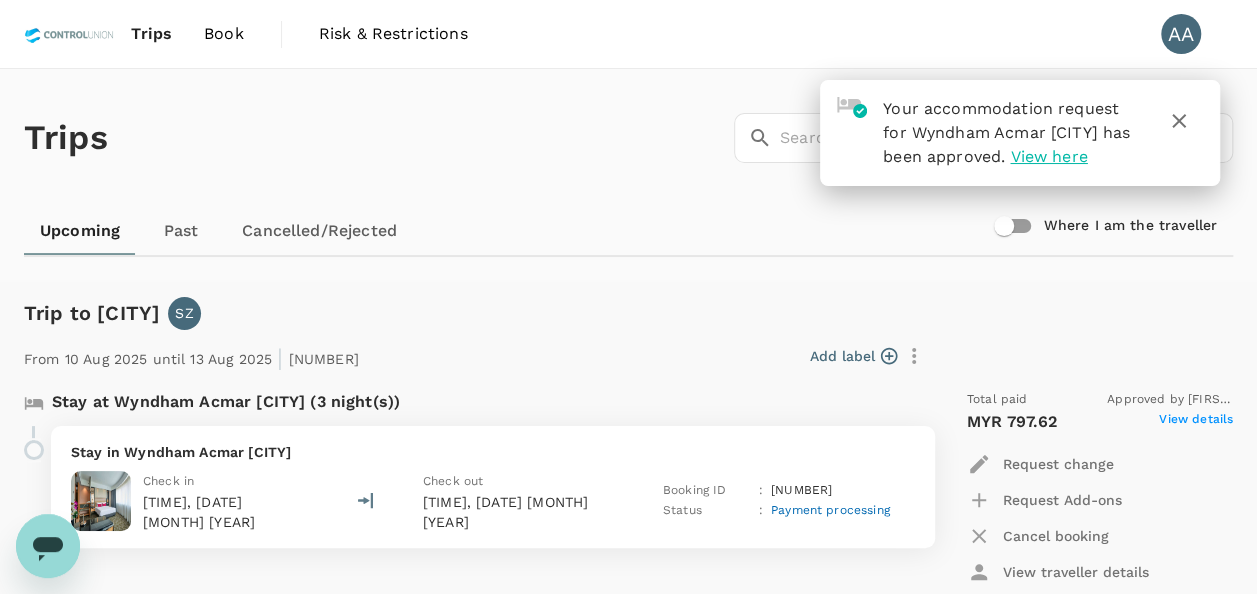 click on "View here" at bounding box center (1048, 156) 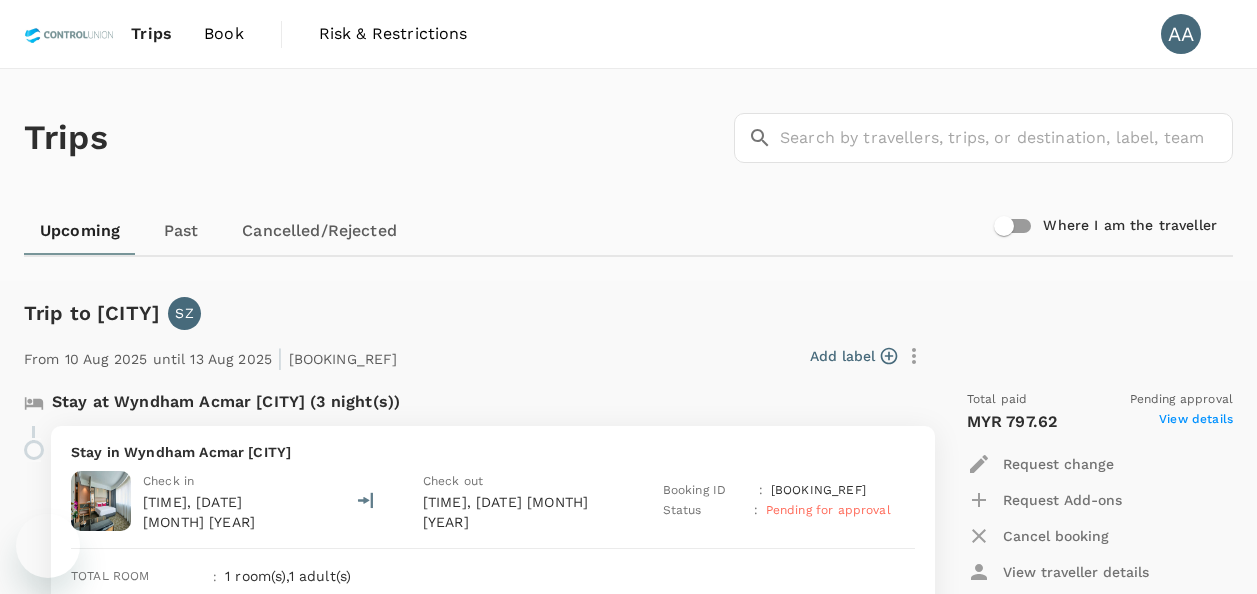 scroll, scrollTop: 129, scrollLeft: 0, axis: vertical 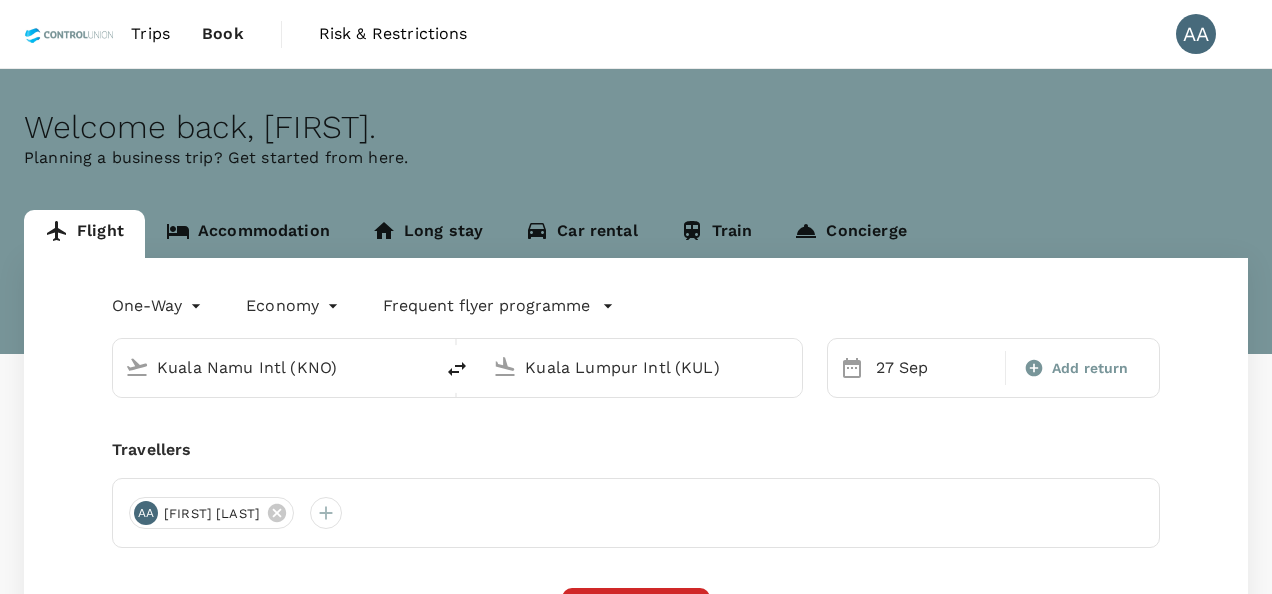 type 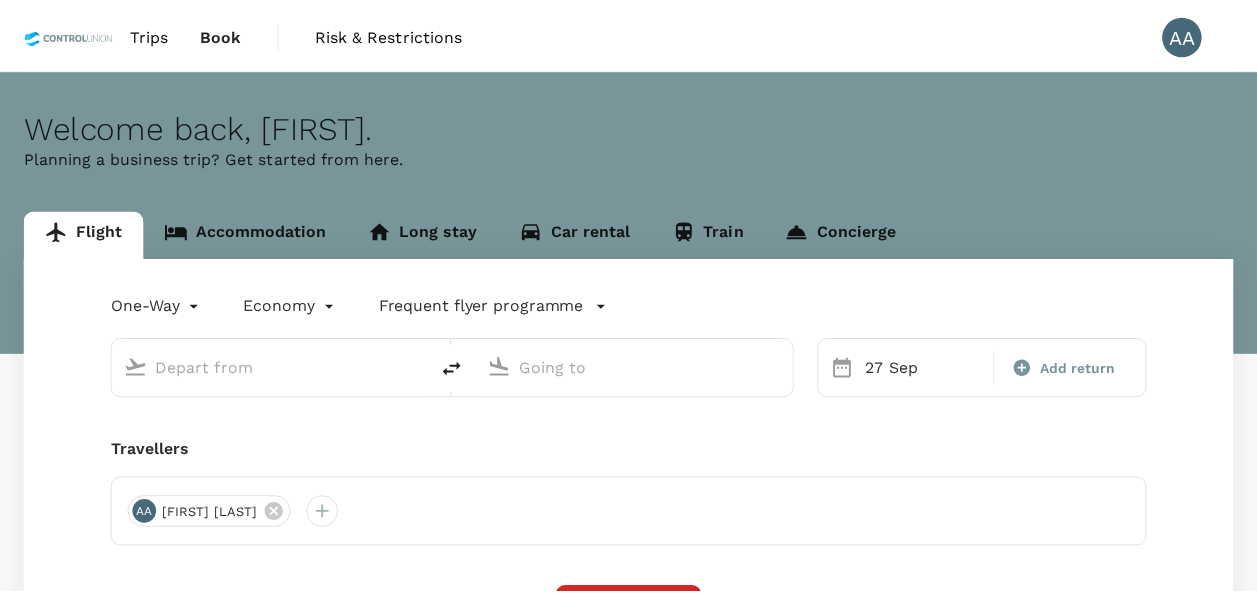 scroll, scrollTop: 0, scrollLeft: 0, axis: both 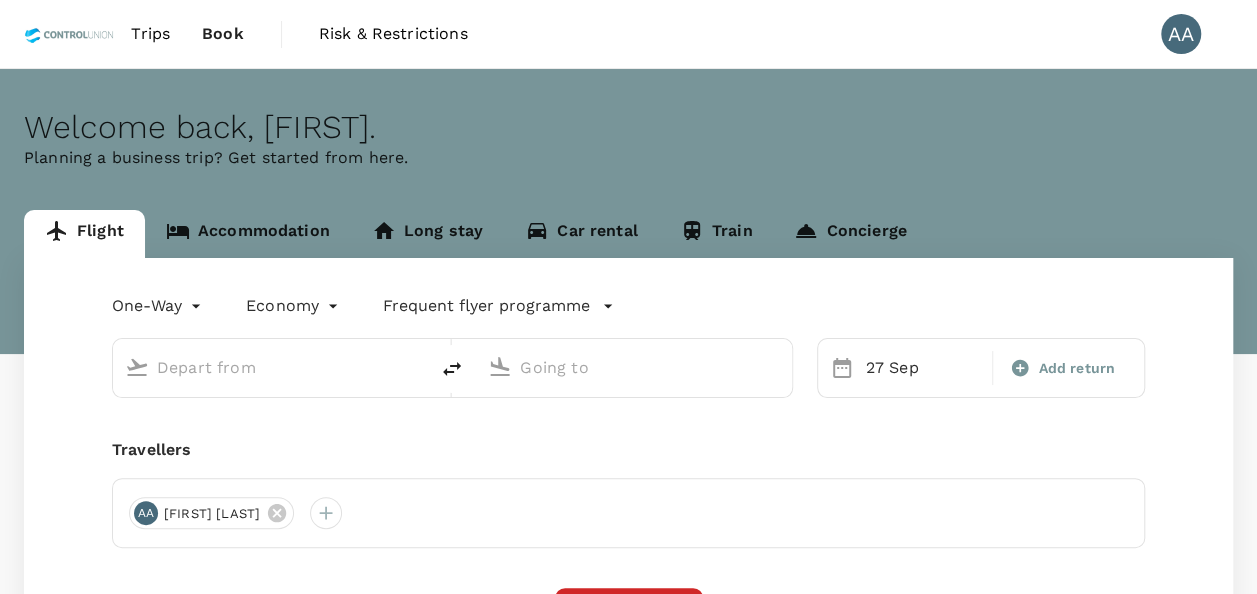 type on "Kuala Namu Intl (KNO)" 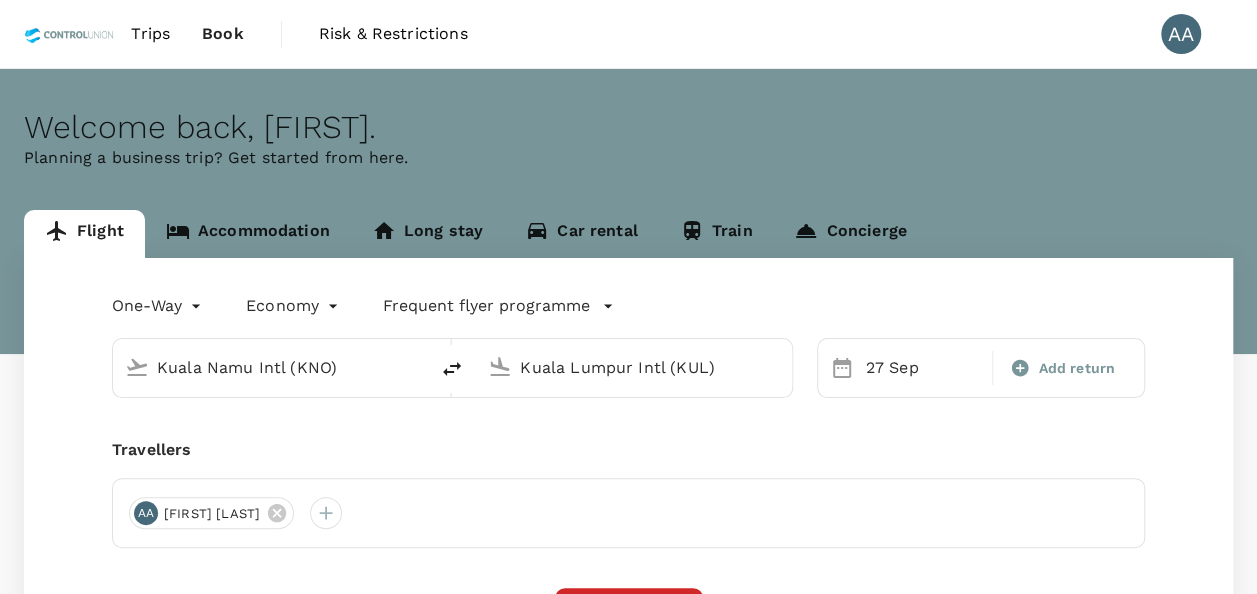 scroll, scrollTop: 0, scrollLeft: 0, axis: both 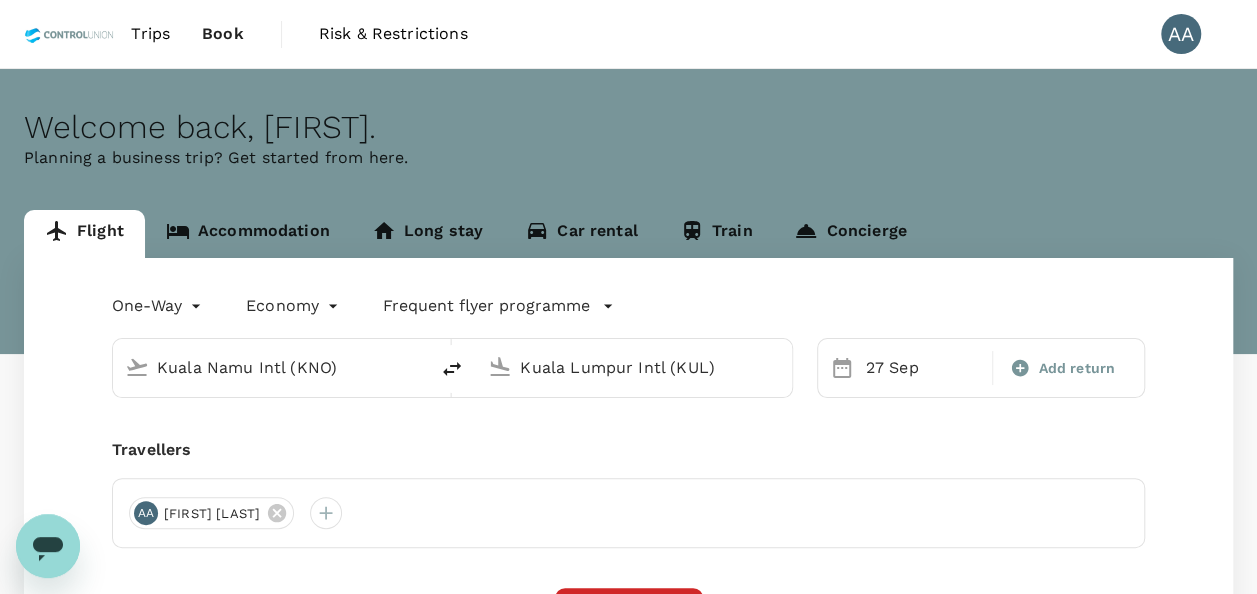type 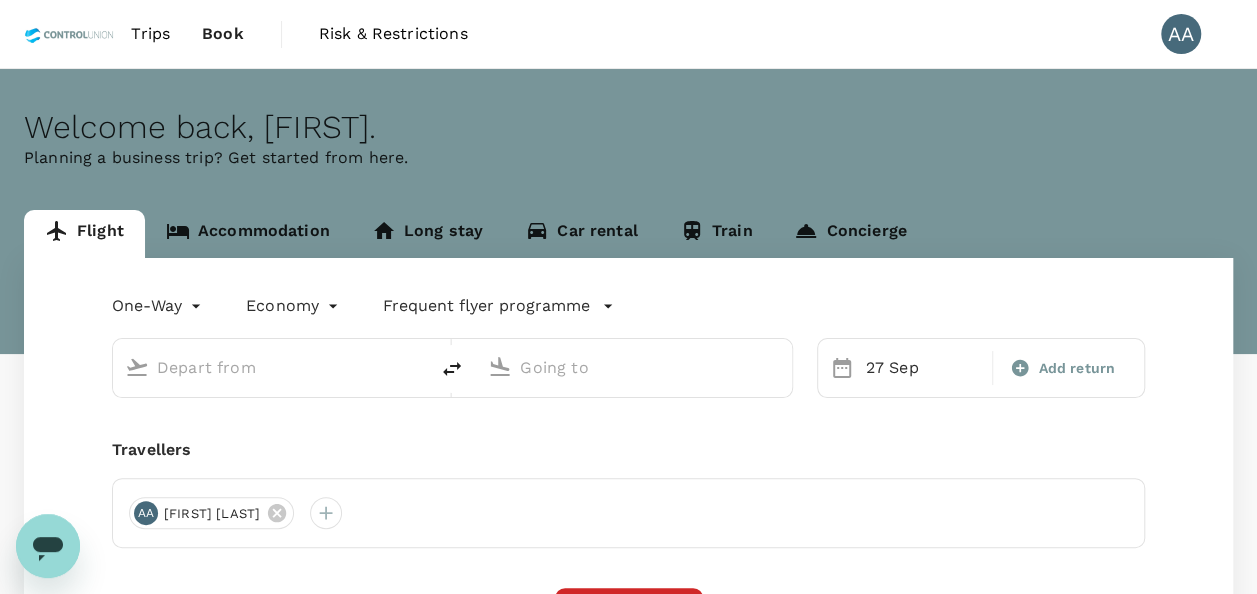 type on "Kuala Namu Intl (KNO)" 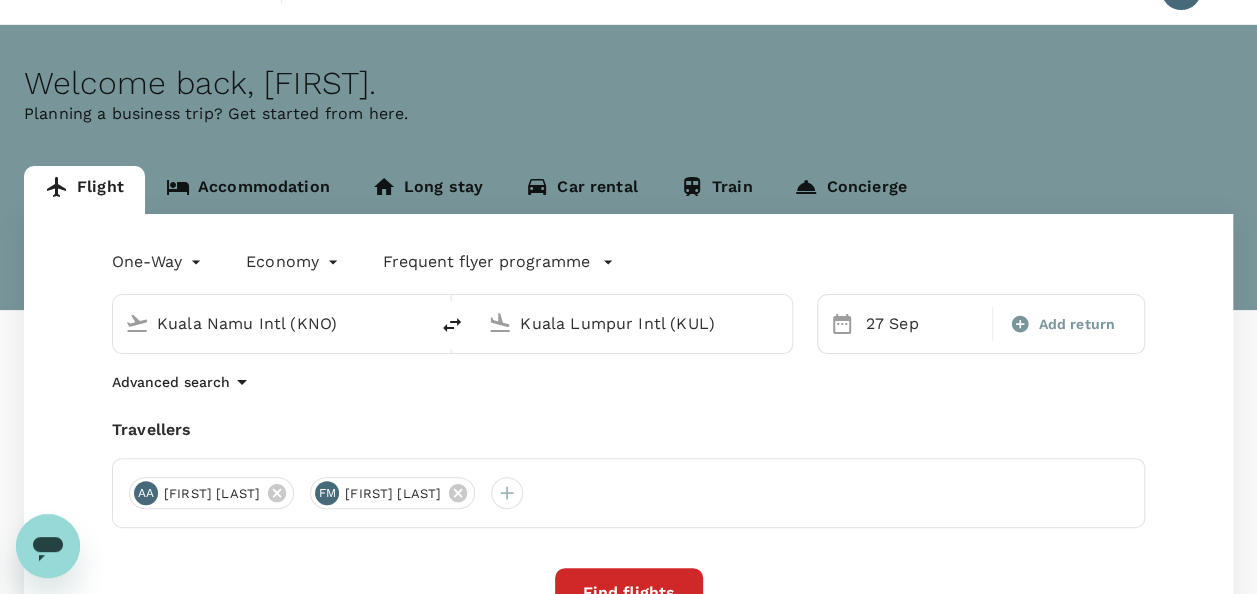 scroll, scrollTop: 0, scrollLeft: 0, axis: both 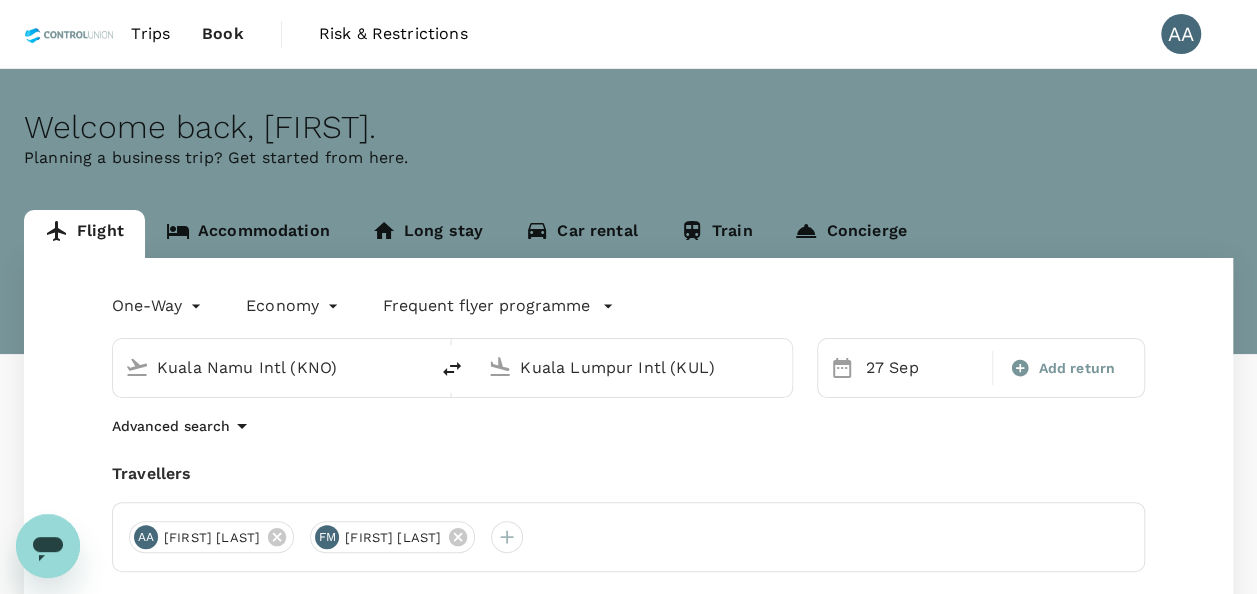 click on "Trips" at bounding box center [150, 34] 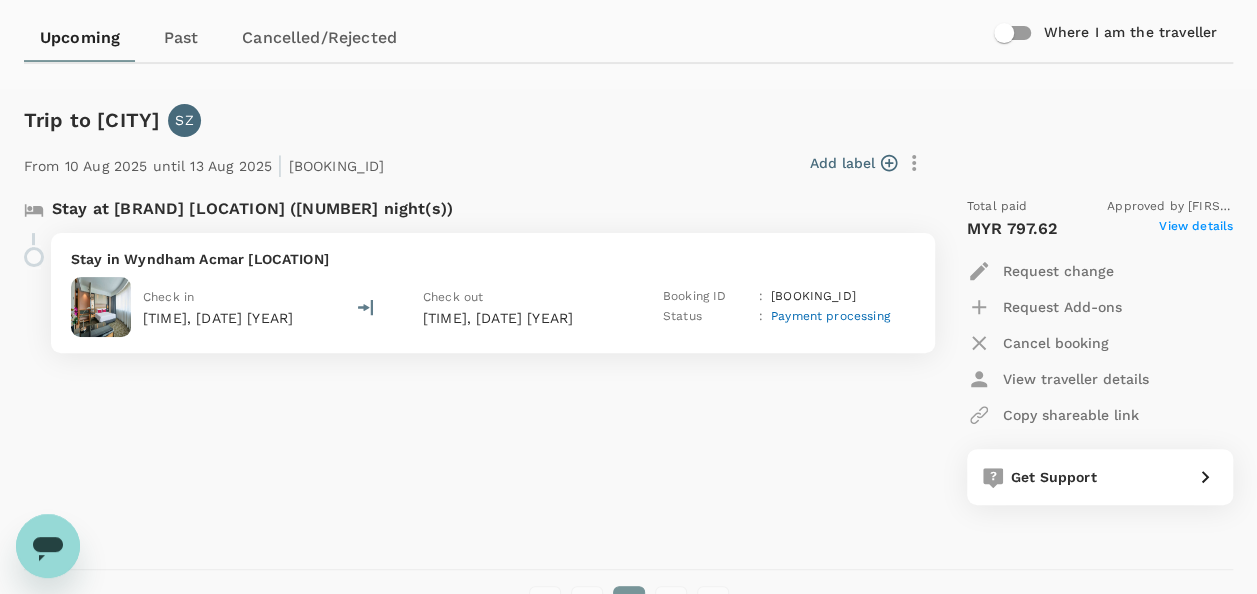 scroll, scrollTop: 200, scrollLeft: 0, axis: vertical 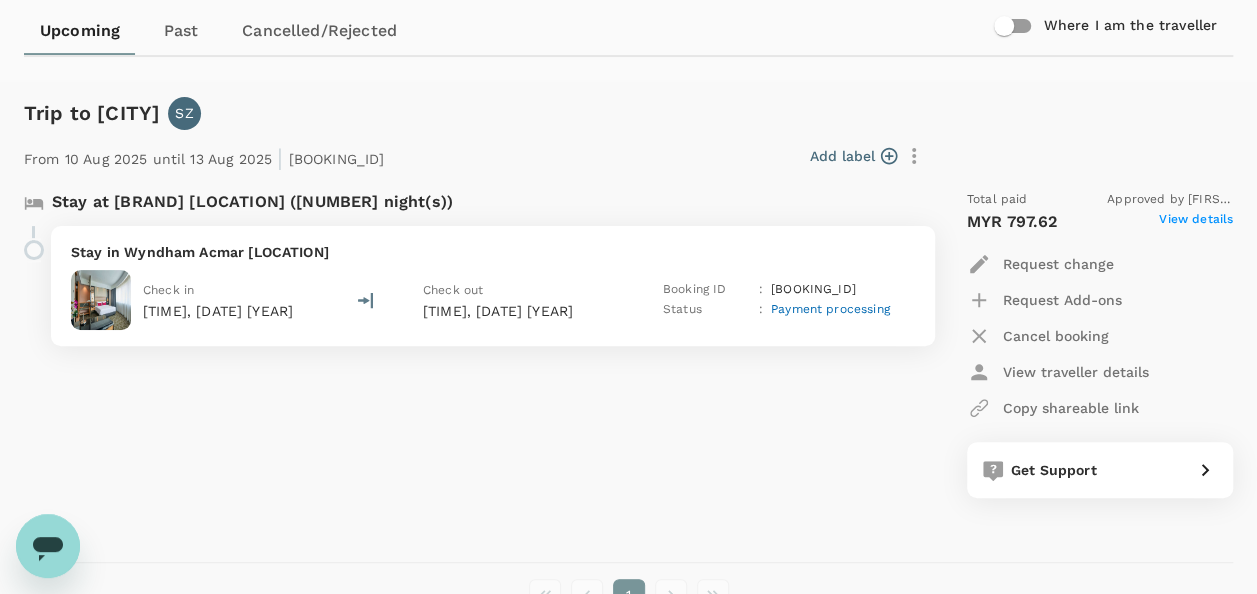 click 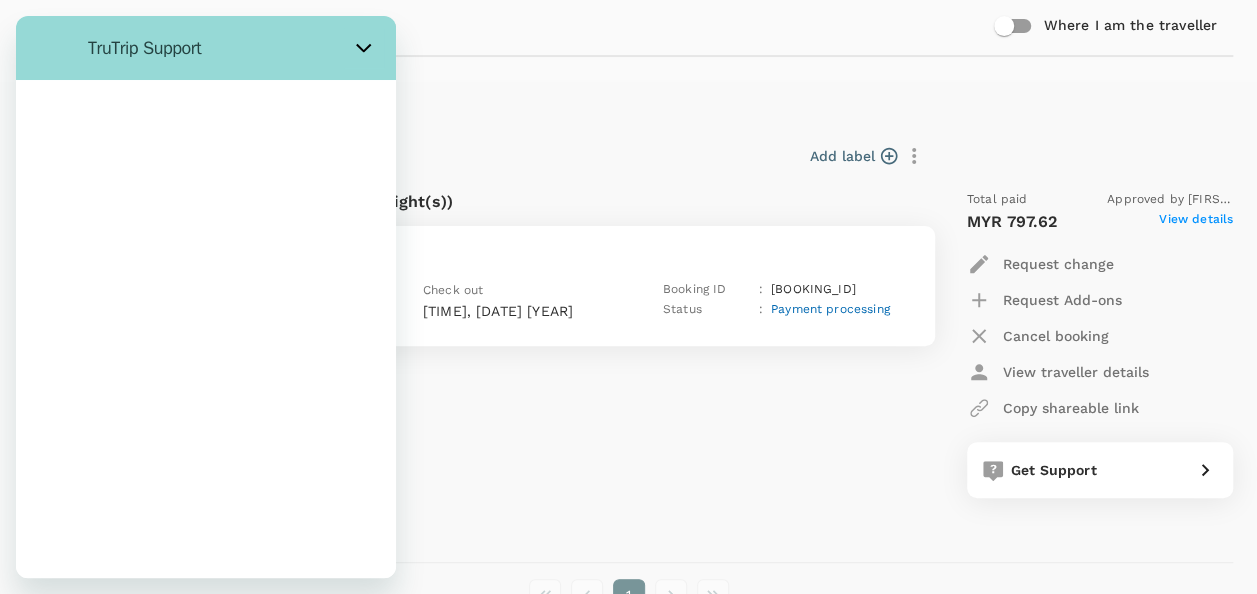 scroll, scrollTop: 0, scrollLeft: 0, axis: both 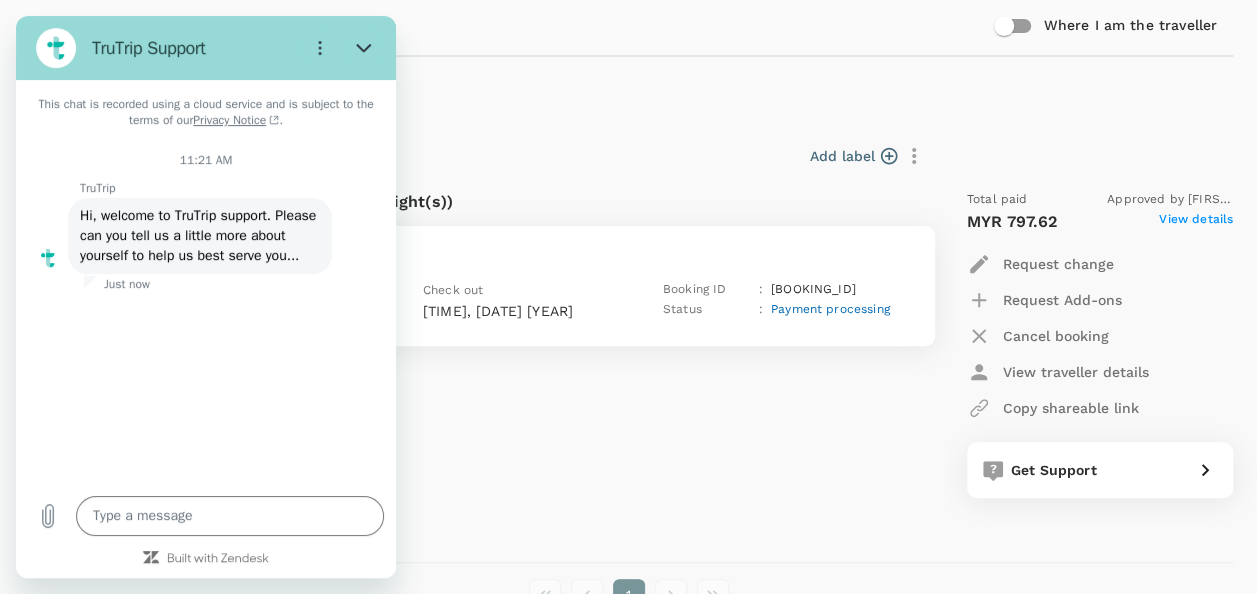 type on "x" 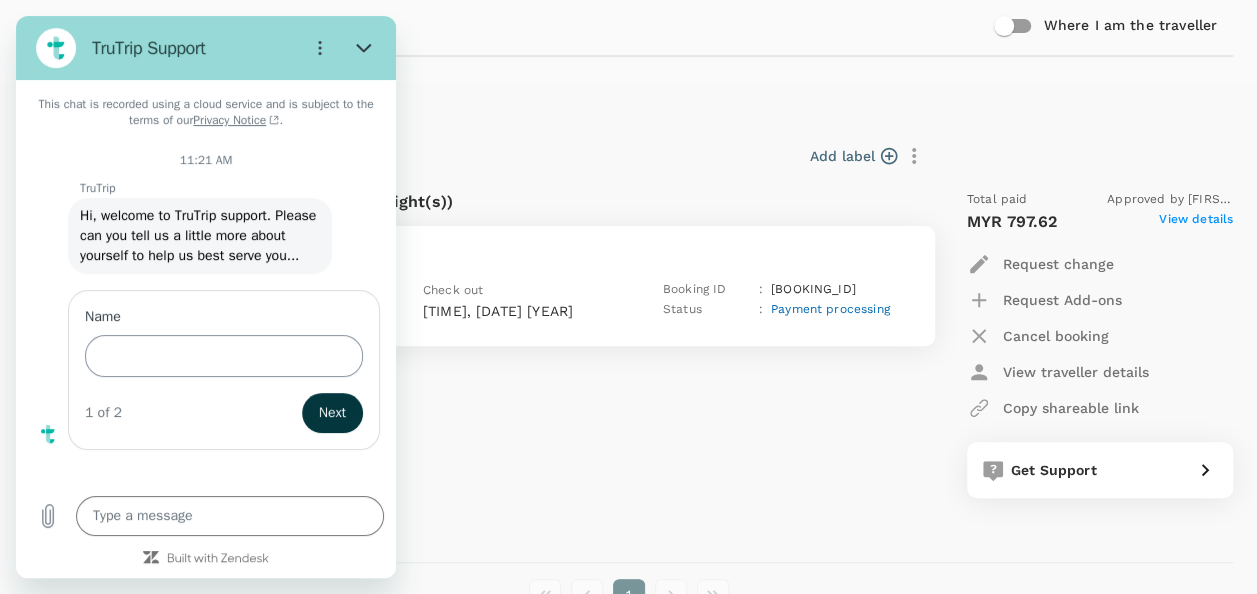 click on "Name" at bounding box center (224, 356) 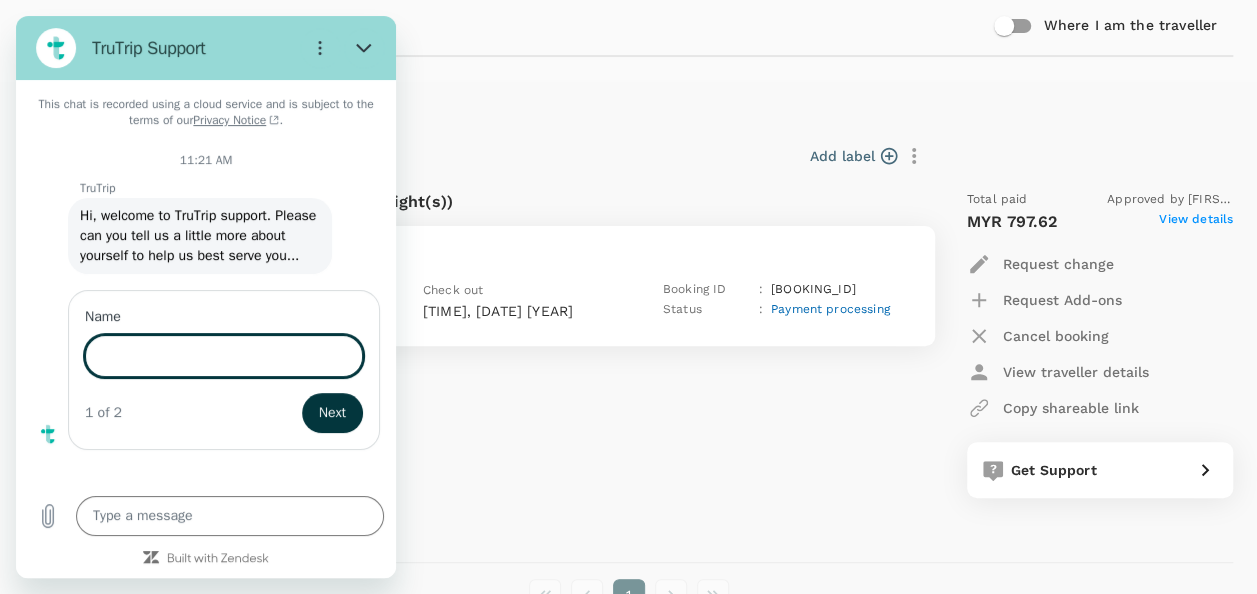 type on "ANURATHA A/P MARIAPPAN" 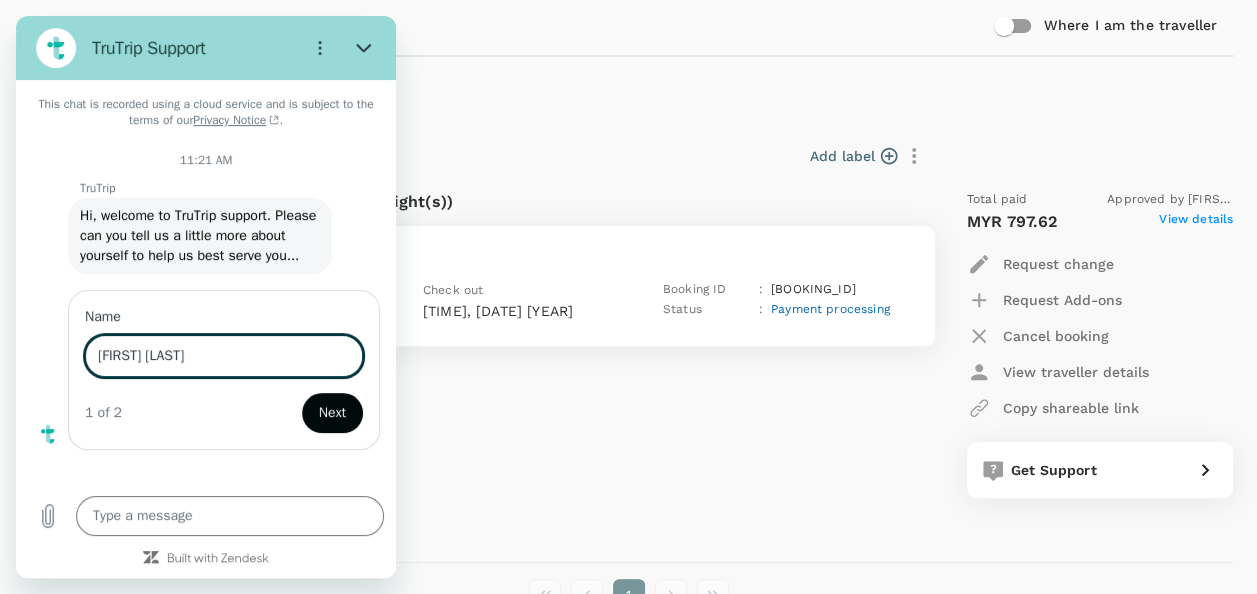 click on "Next" at bounding box center [332, 413] 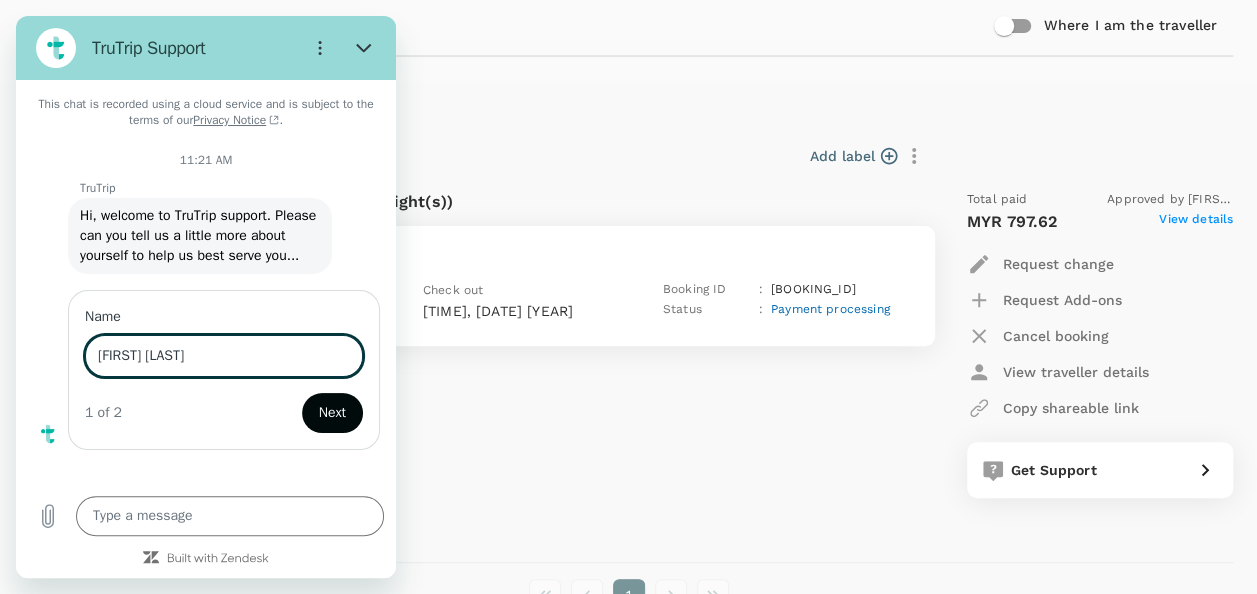 type on "x" 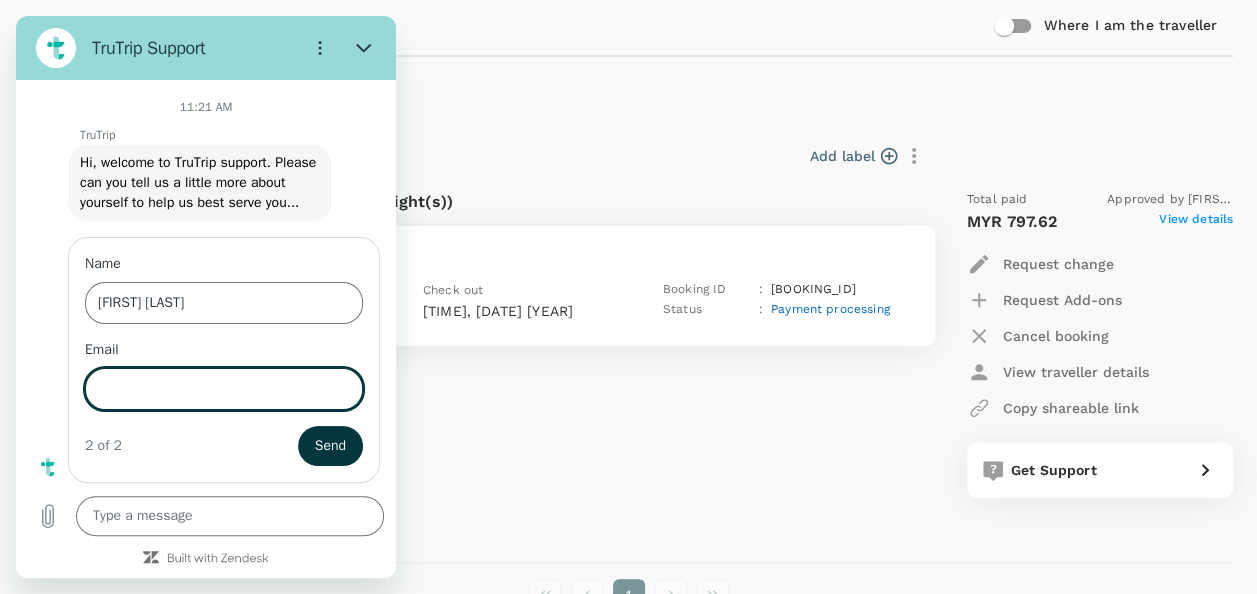 scroll, scrollTop: 71, scrollLeft: 0, axis: vertical 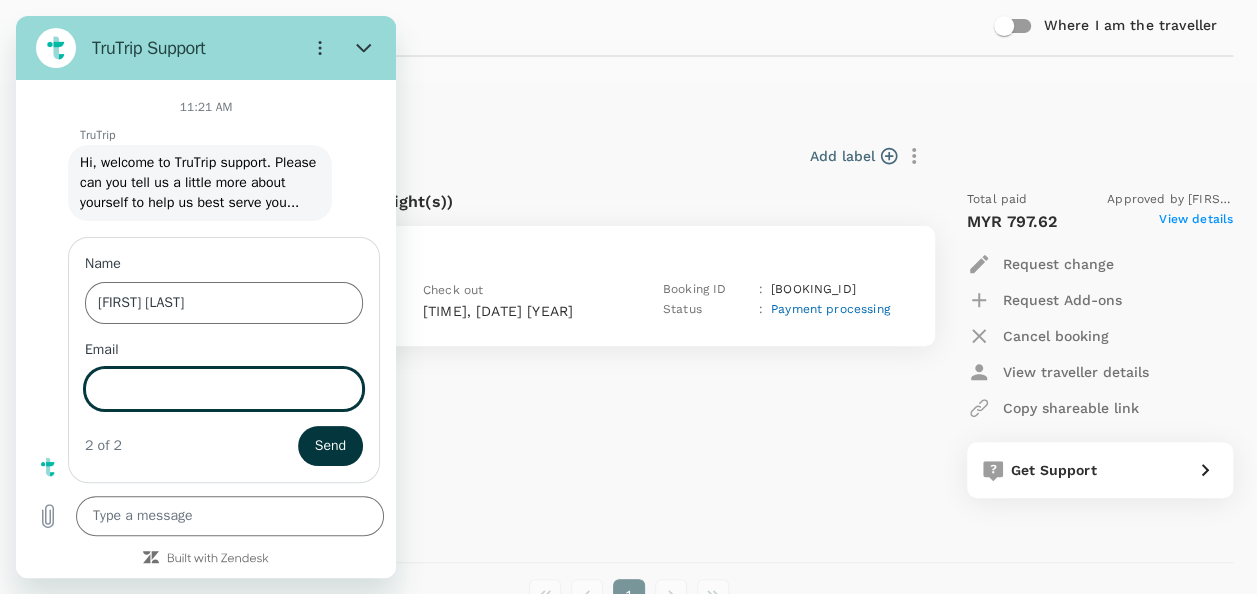 type on "[EMAIL]" 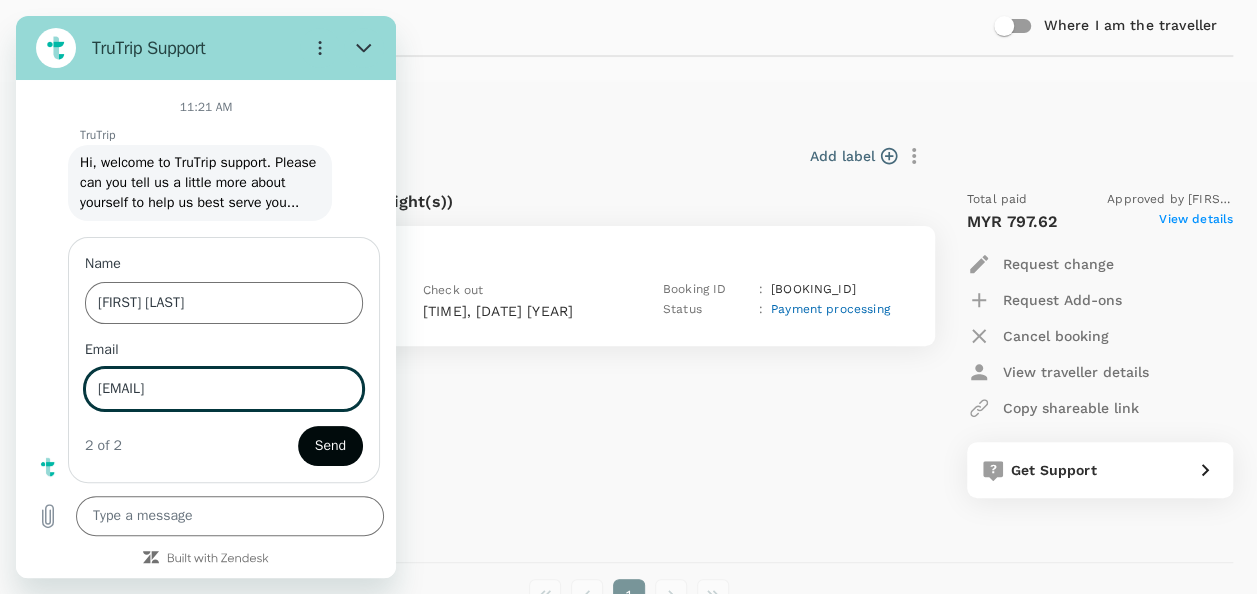 click on "Send" at bounding box center (330, 446) 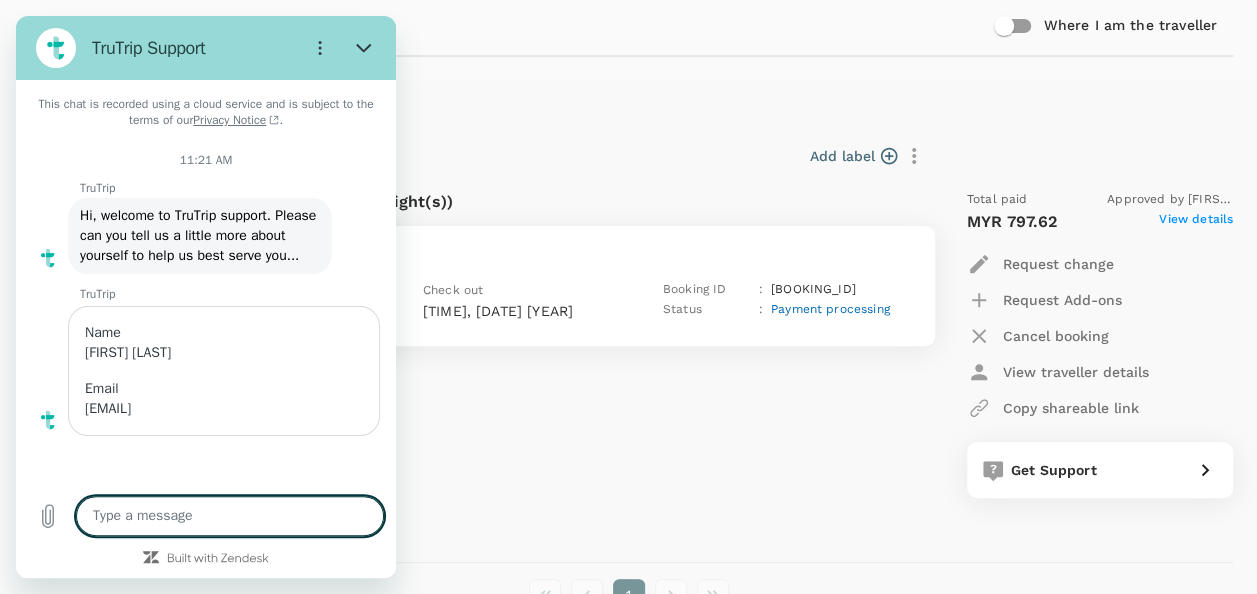 scroll, scrollTop: 0, scrollLeft: 0, axis: both 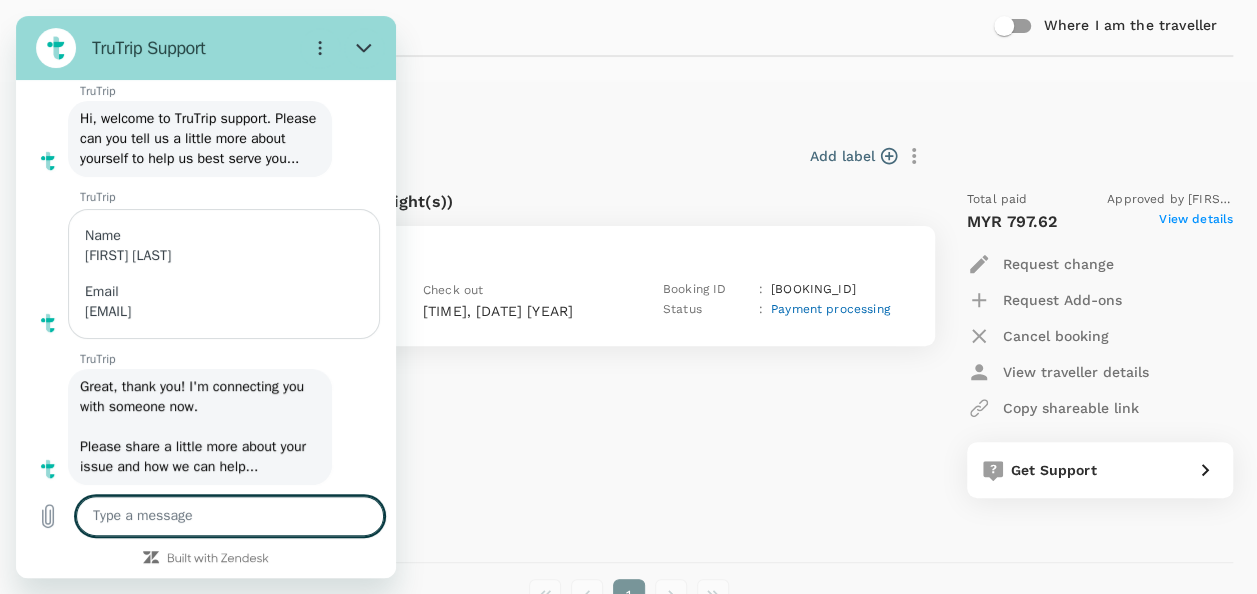 type on "x" 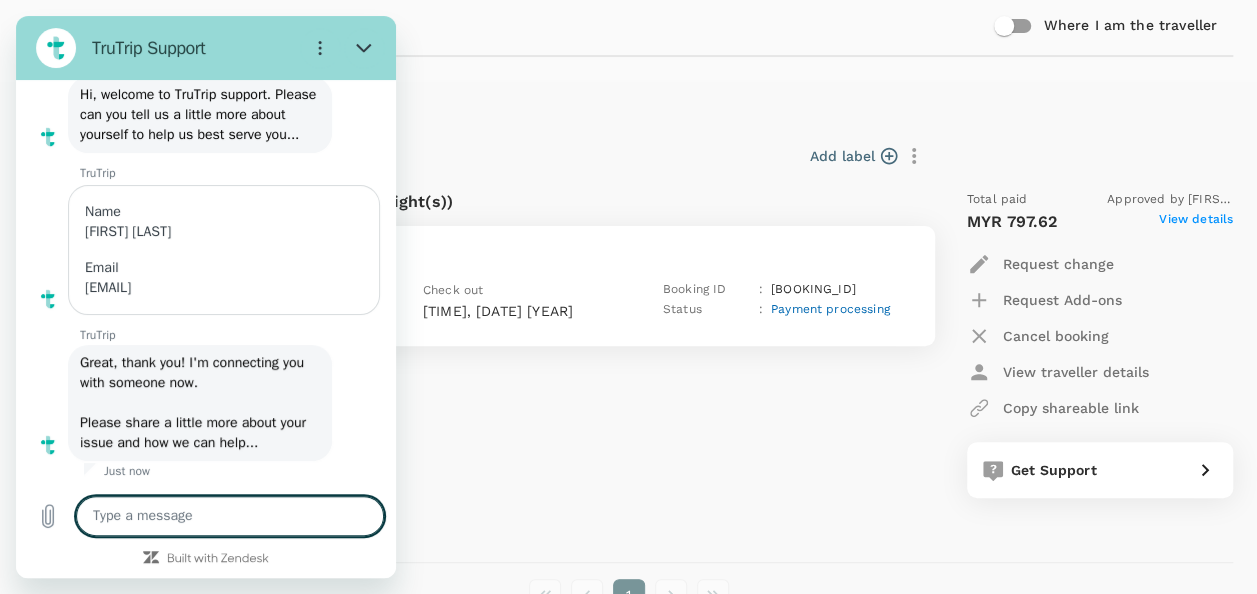 scroll, scrollTop: 140, scrollLeft: 0, axis: vertical 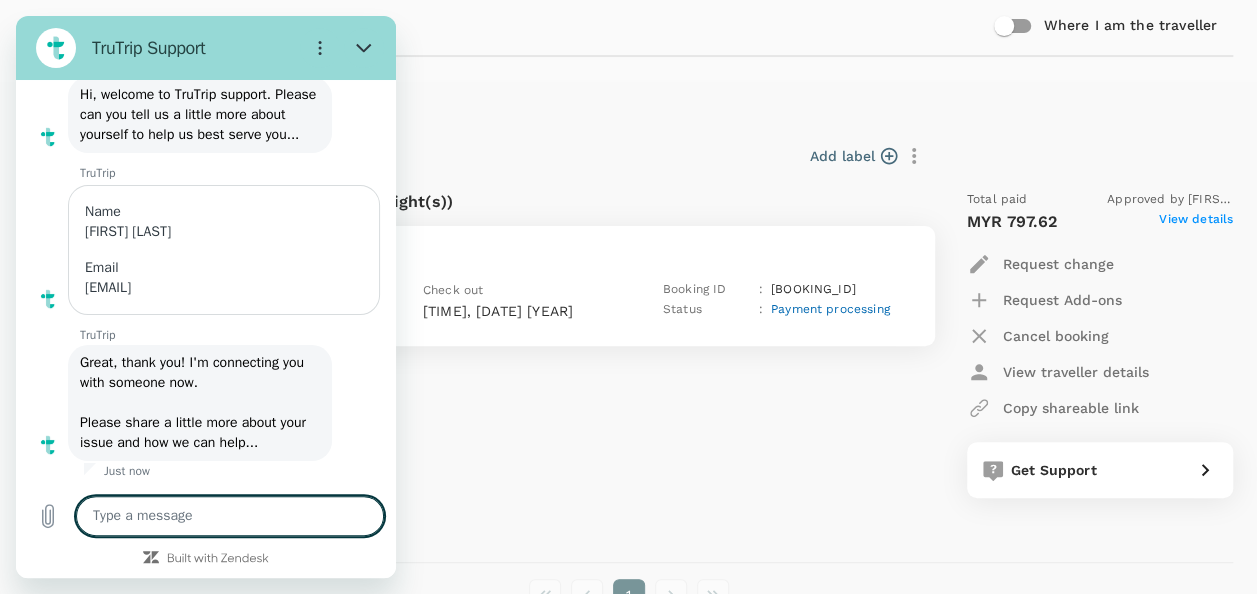 type on "n" 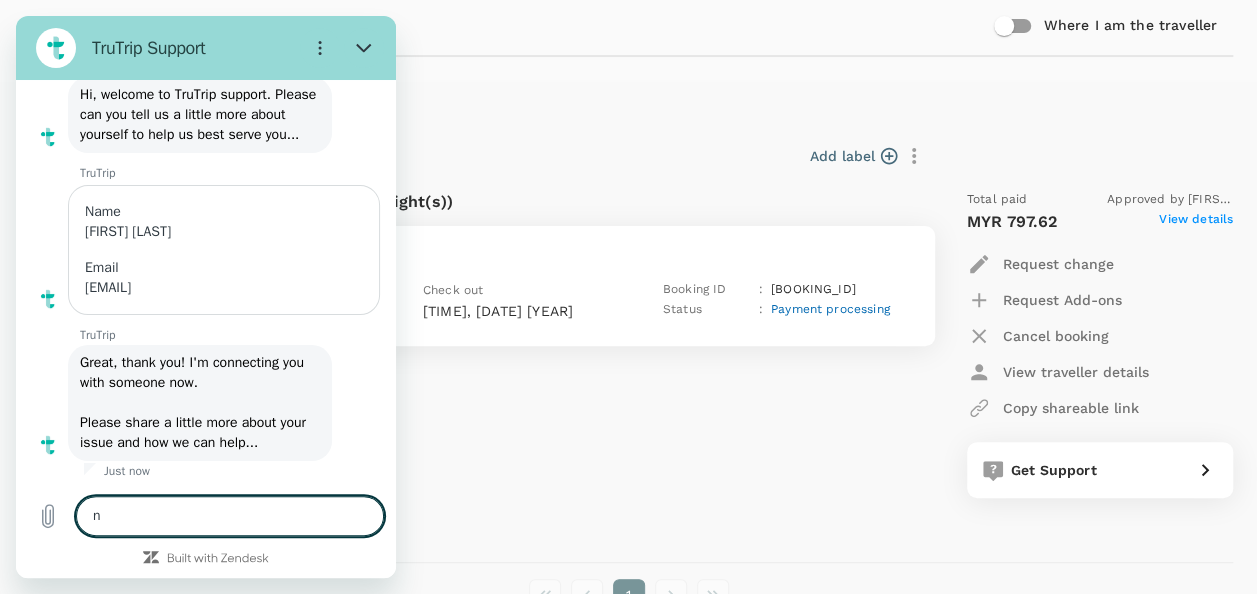 type on "ne" 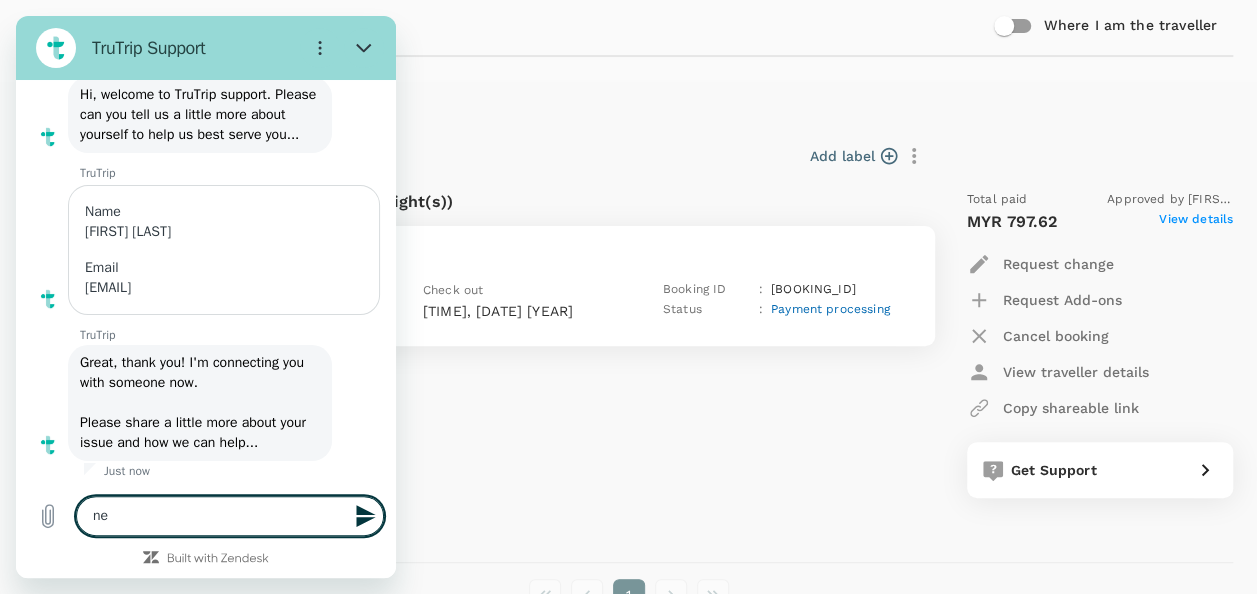 type on "nee" 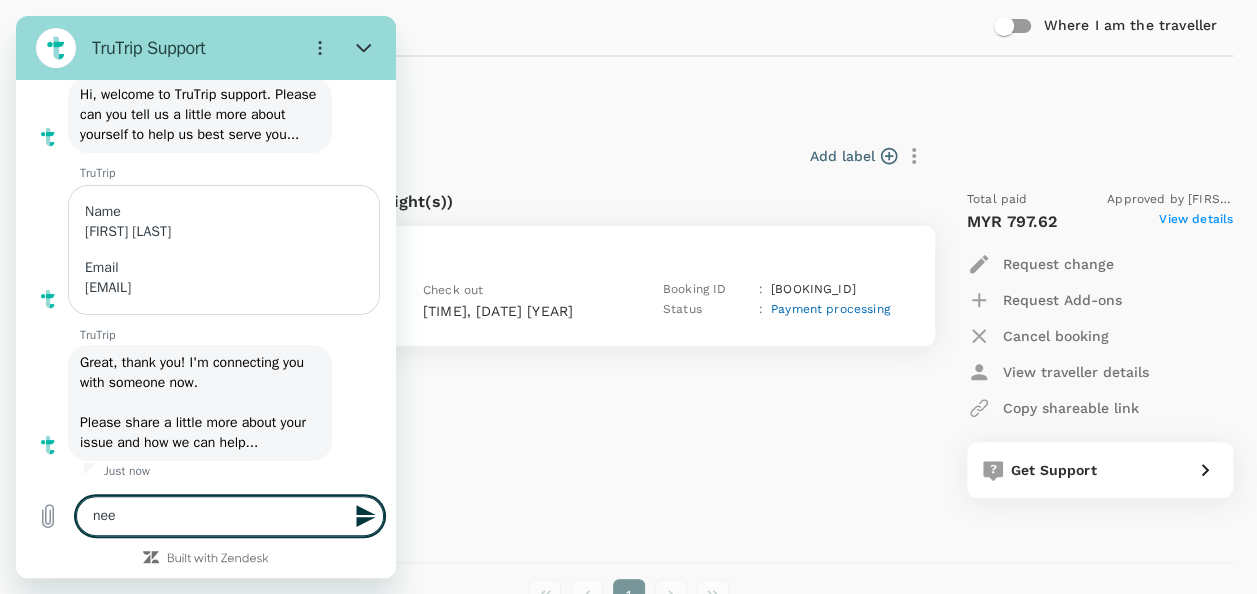 type on "need" 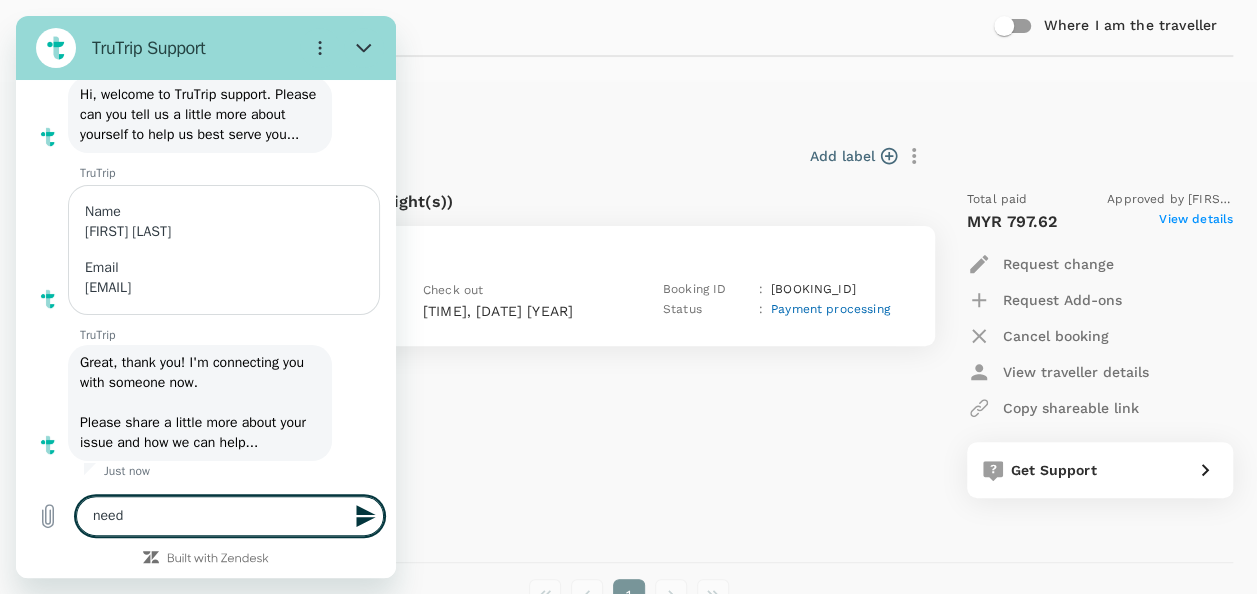 type on "need" 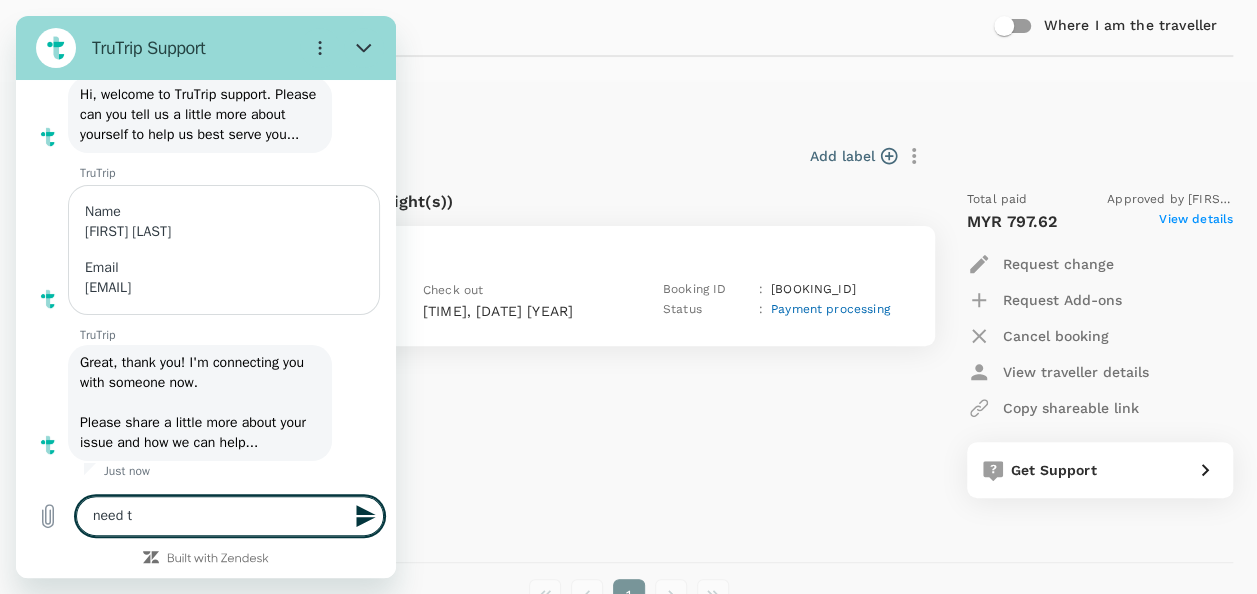 type on "need th" 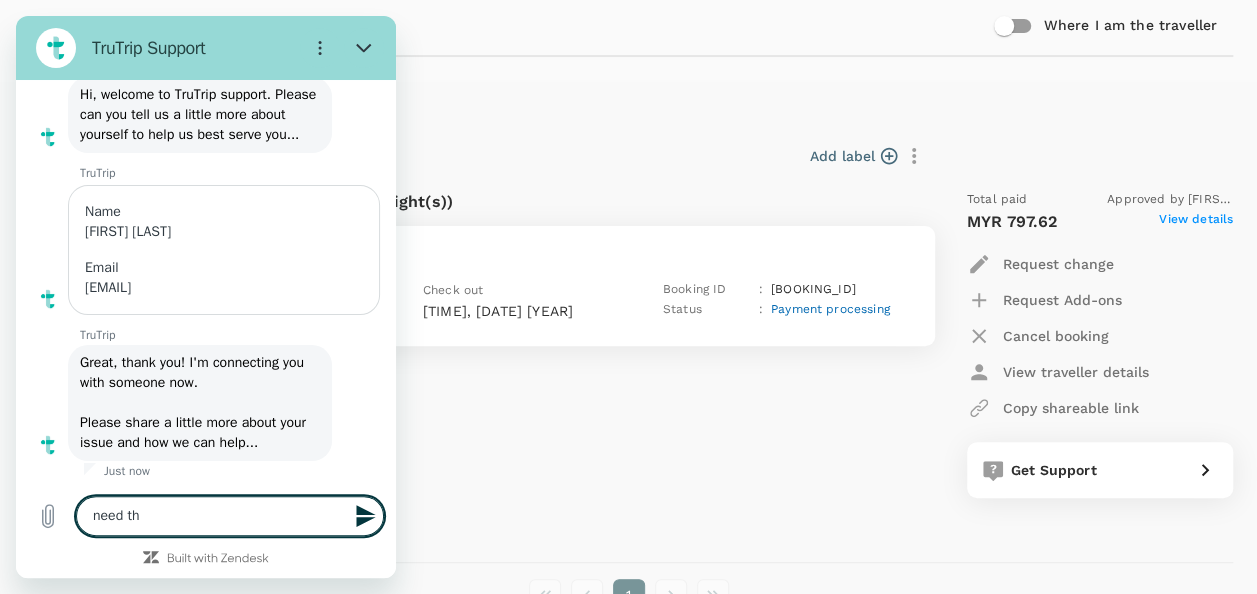 type on "need the" 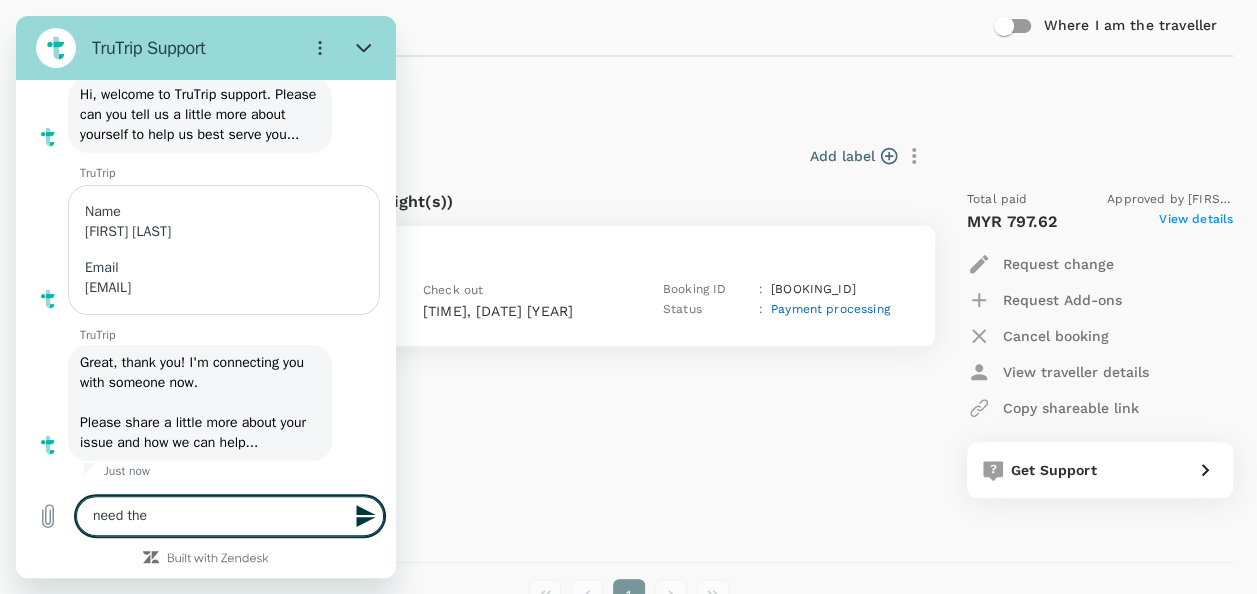 type on "need the" 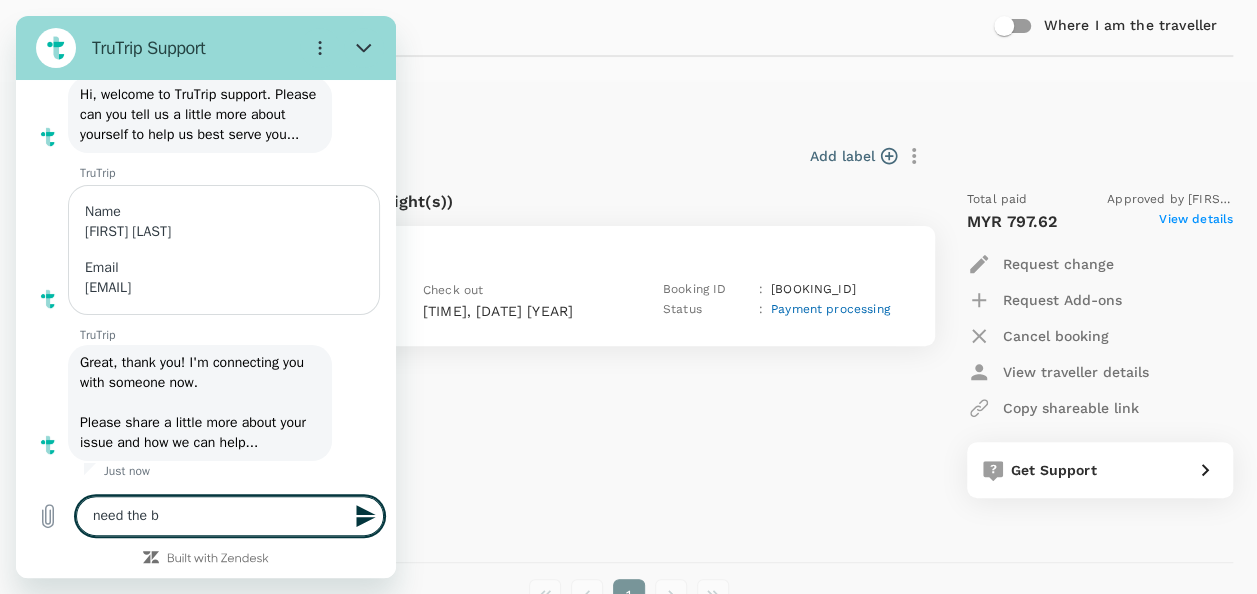 type on "need the bo" 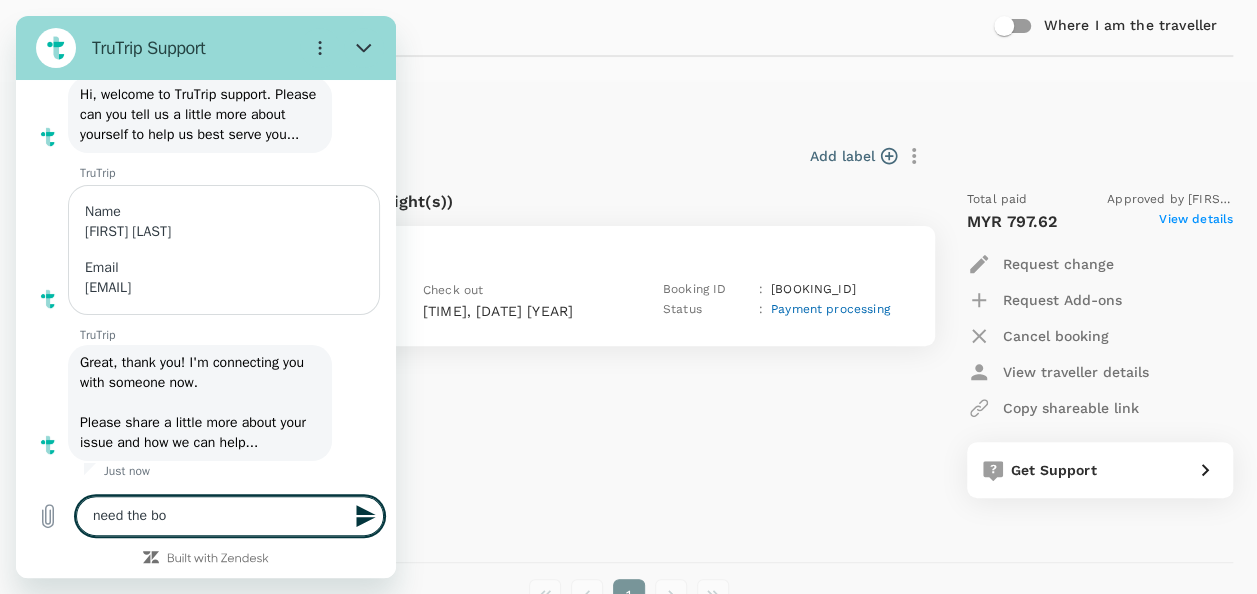 type on "need the boo" 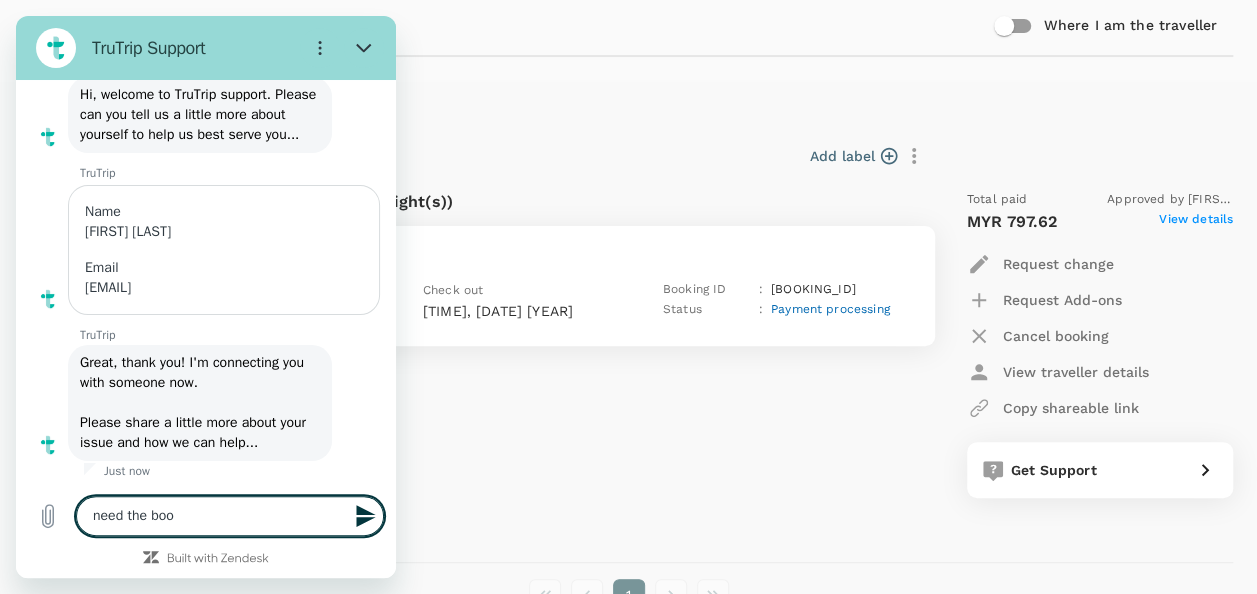 type on "need the book" 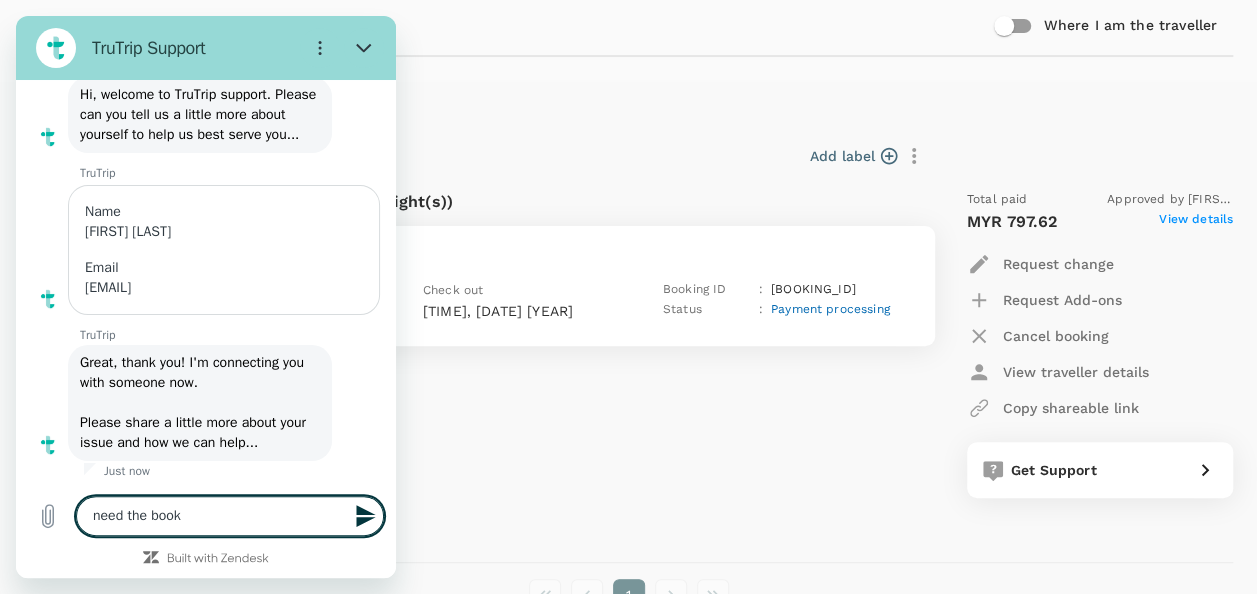 type on "need the book" 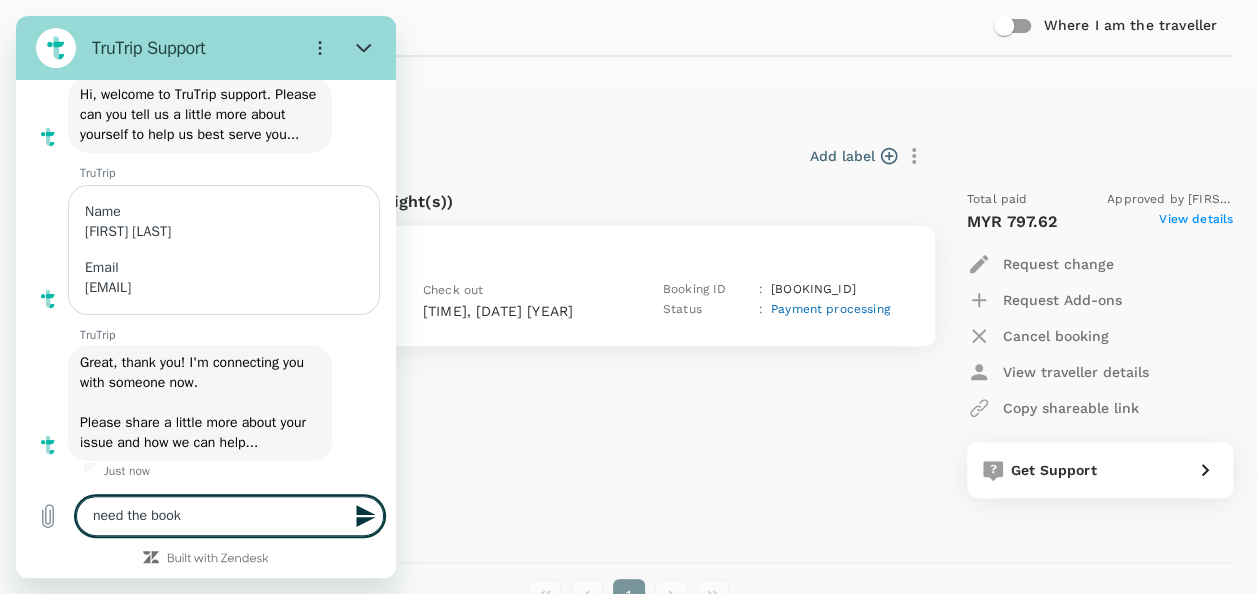 type on "x" 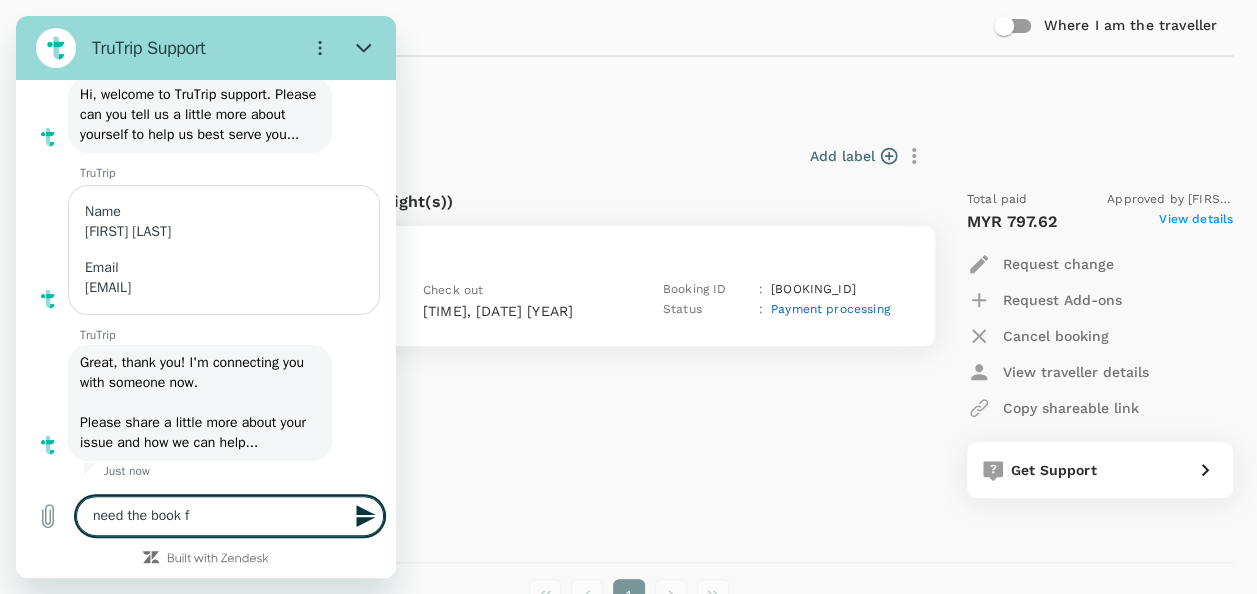 type on "need the book" 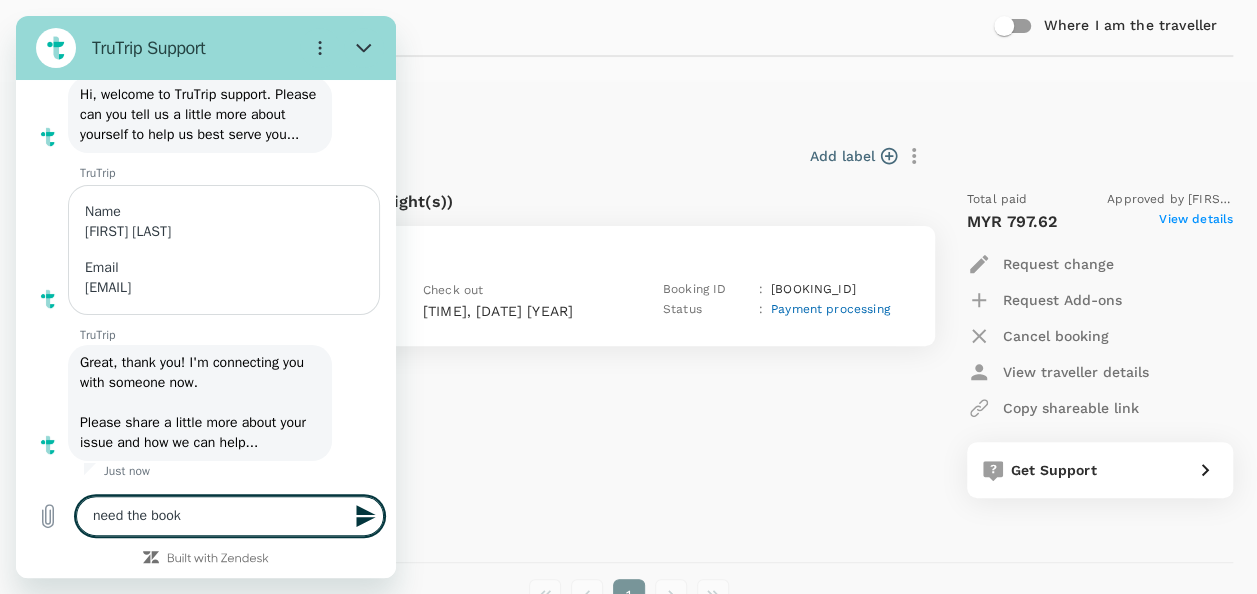 type on "need the book" 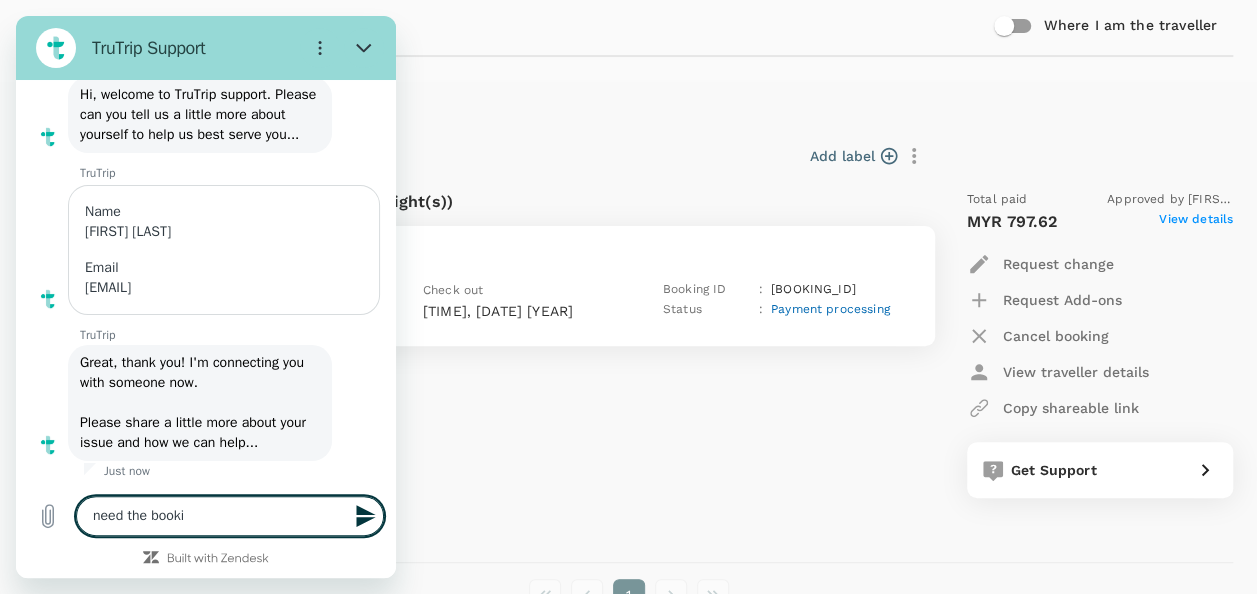 type on "need the bookin" 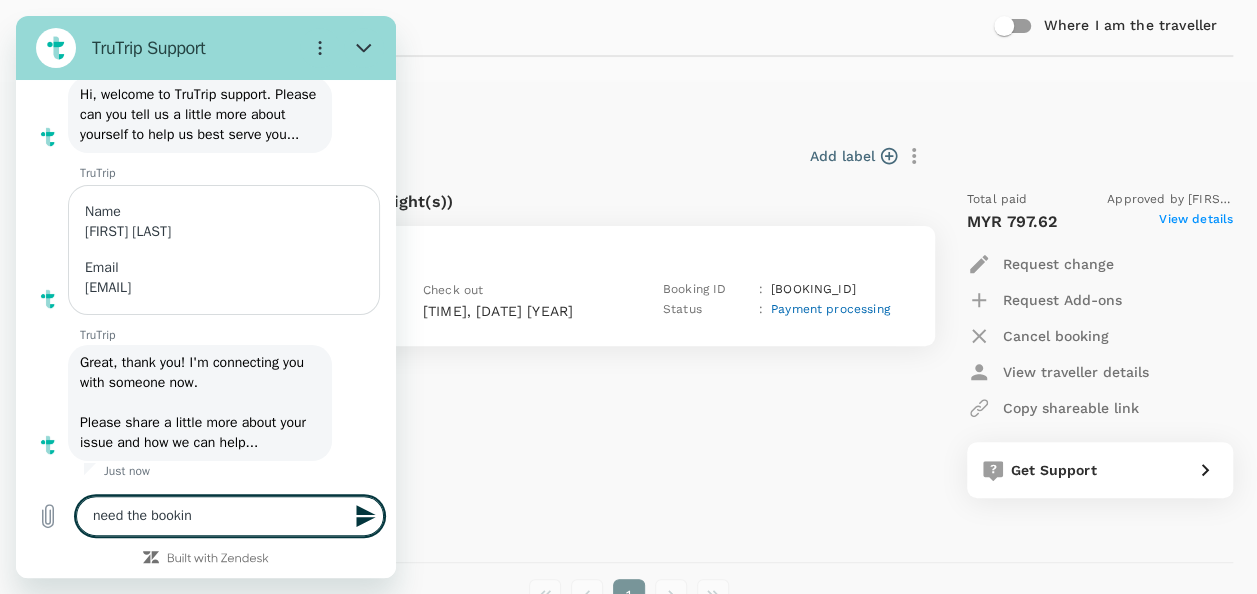 type on "need the booking" 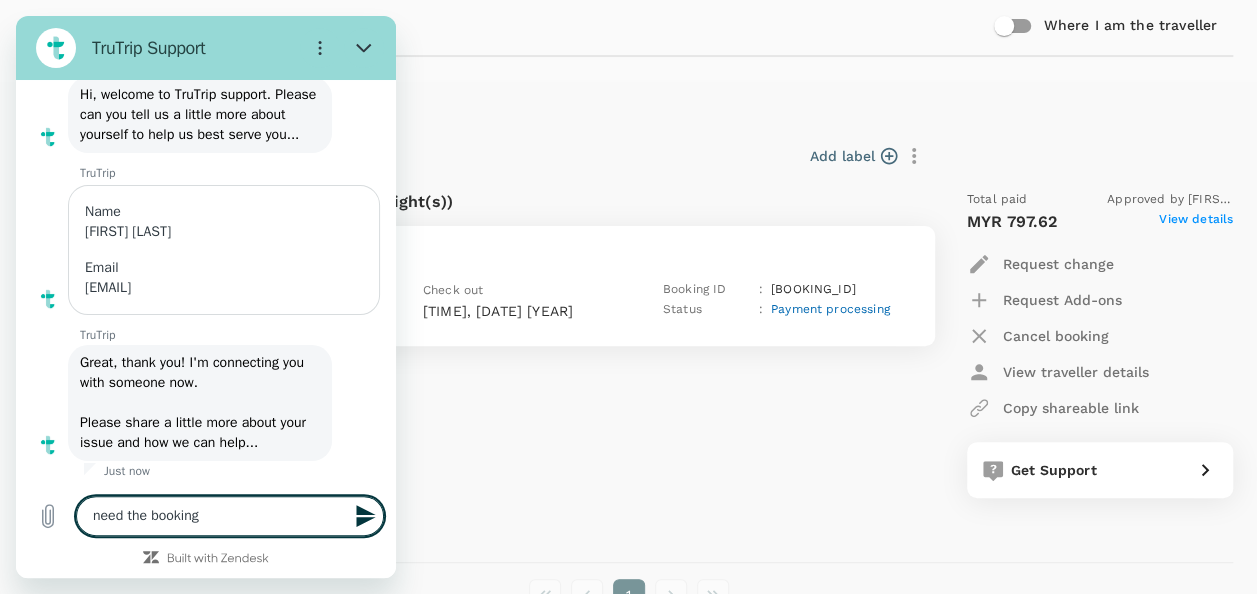type on "need the booking" 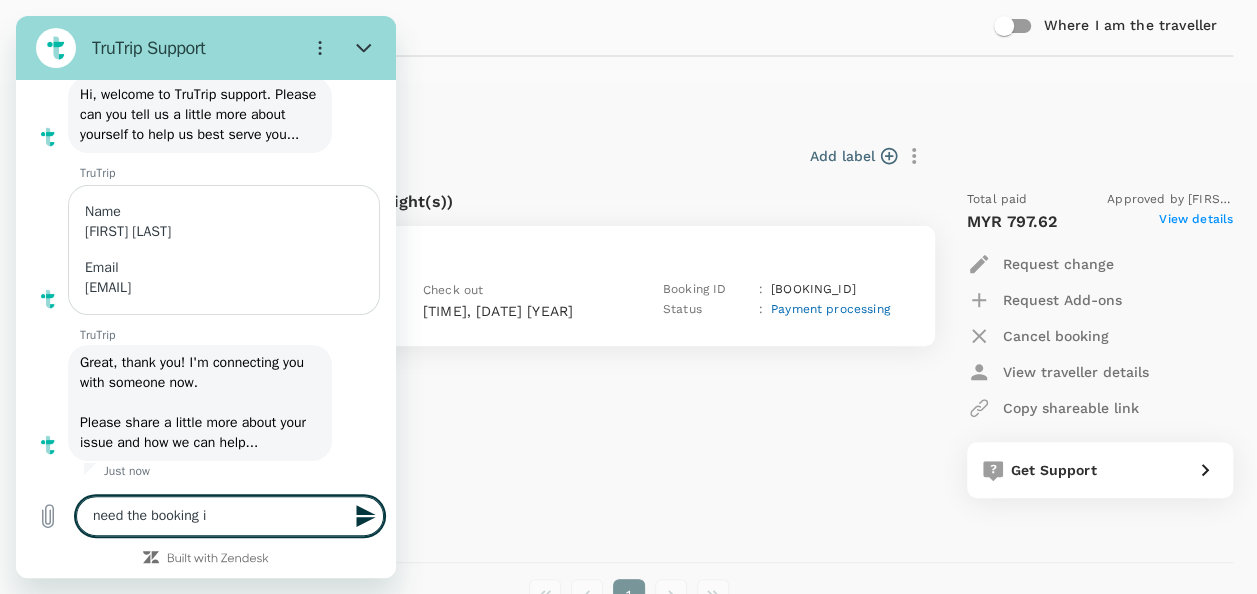 type on "need the booking it" 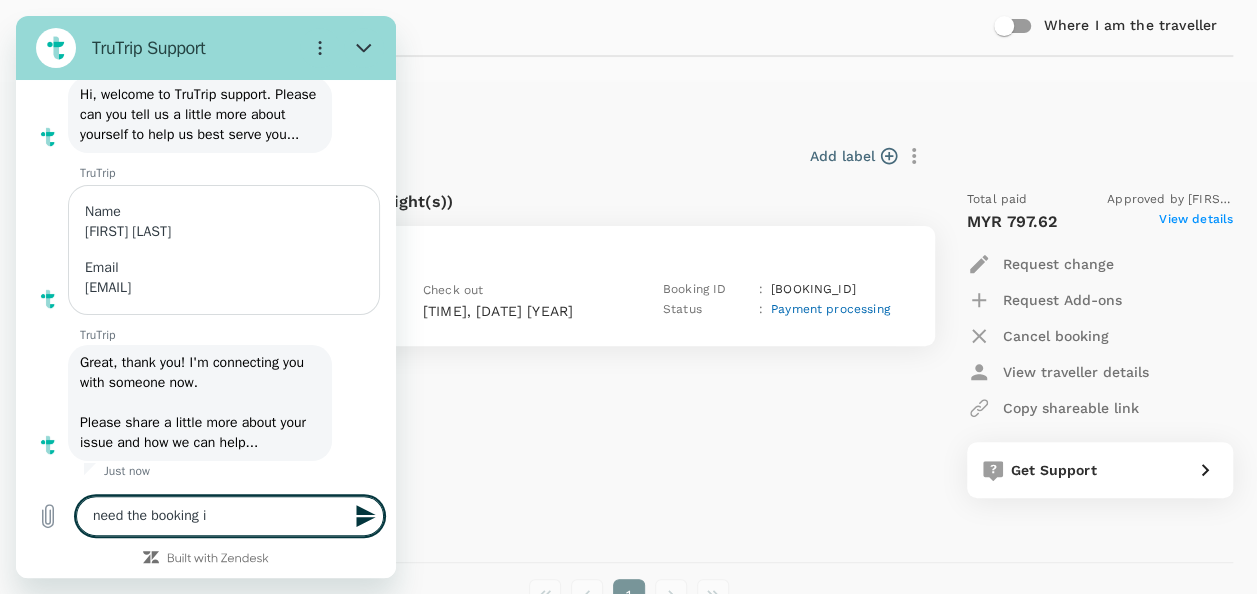 type on "x" 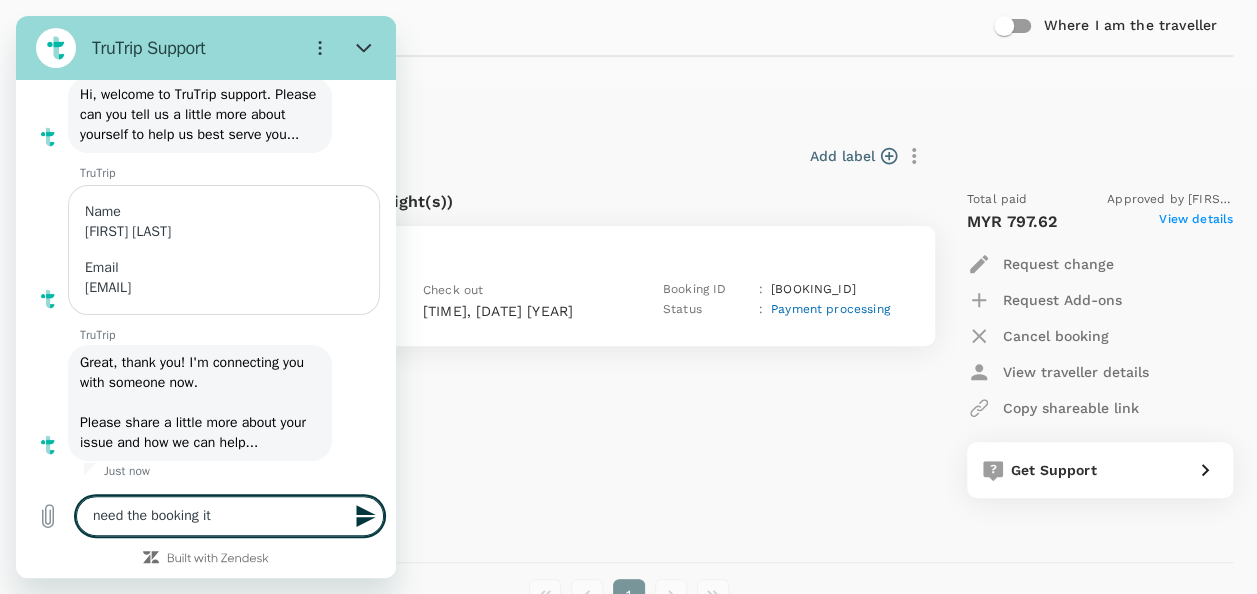 type on "need the booking ite" 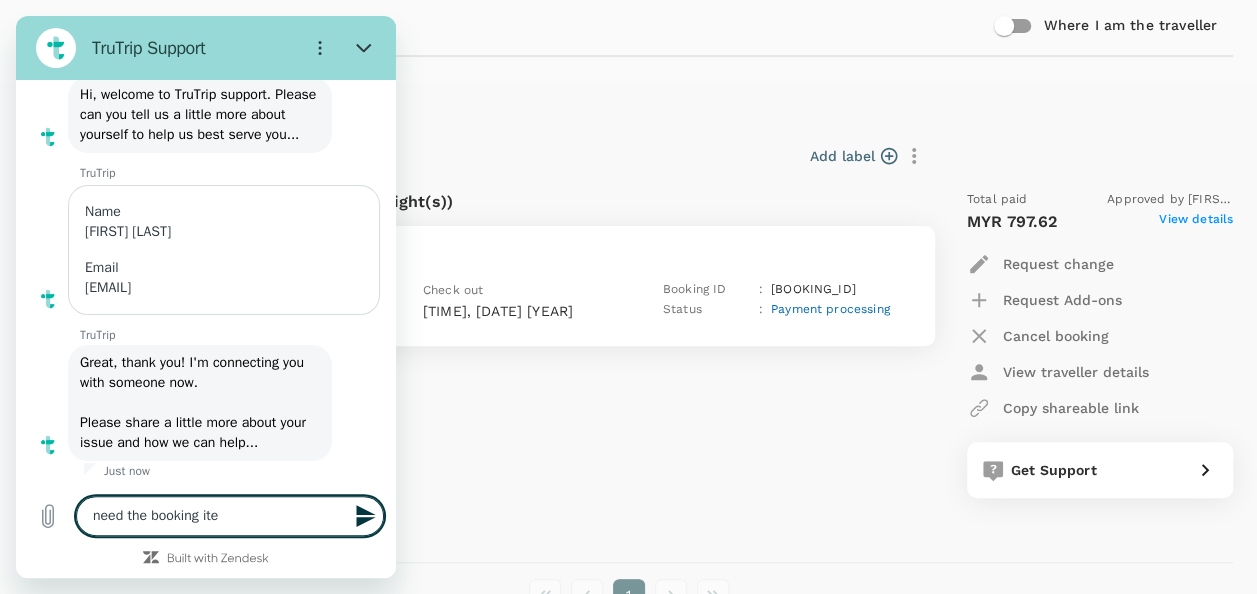 type on "need the booking iten" 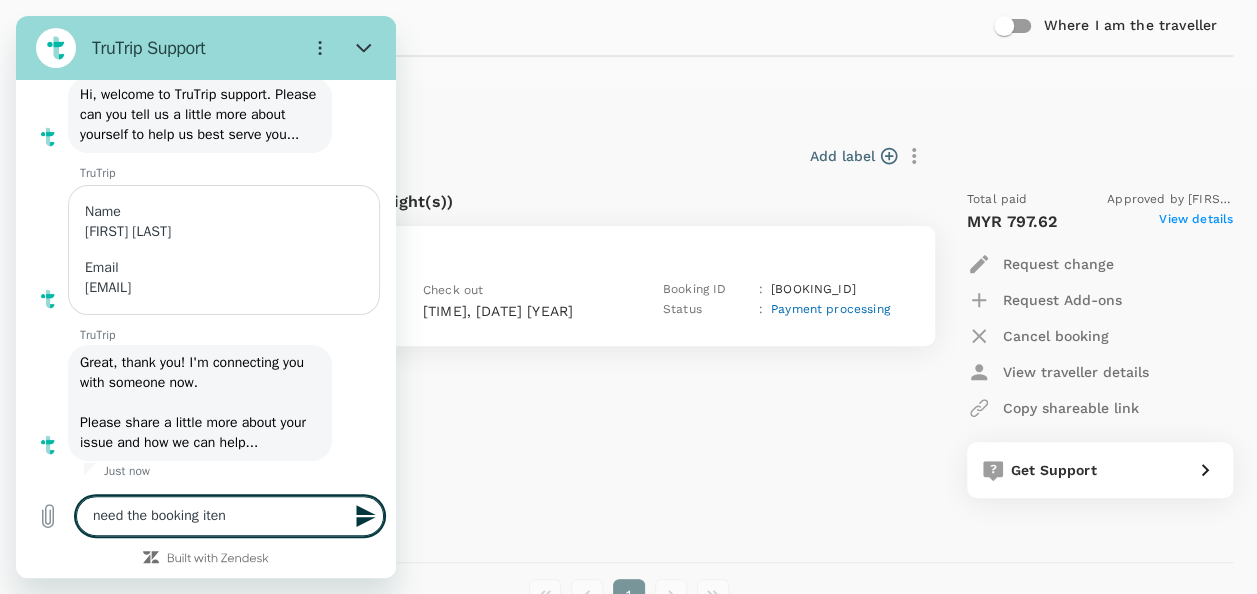 type on "need the booking itena" 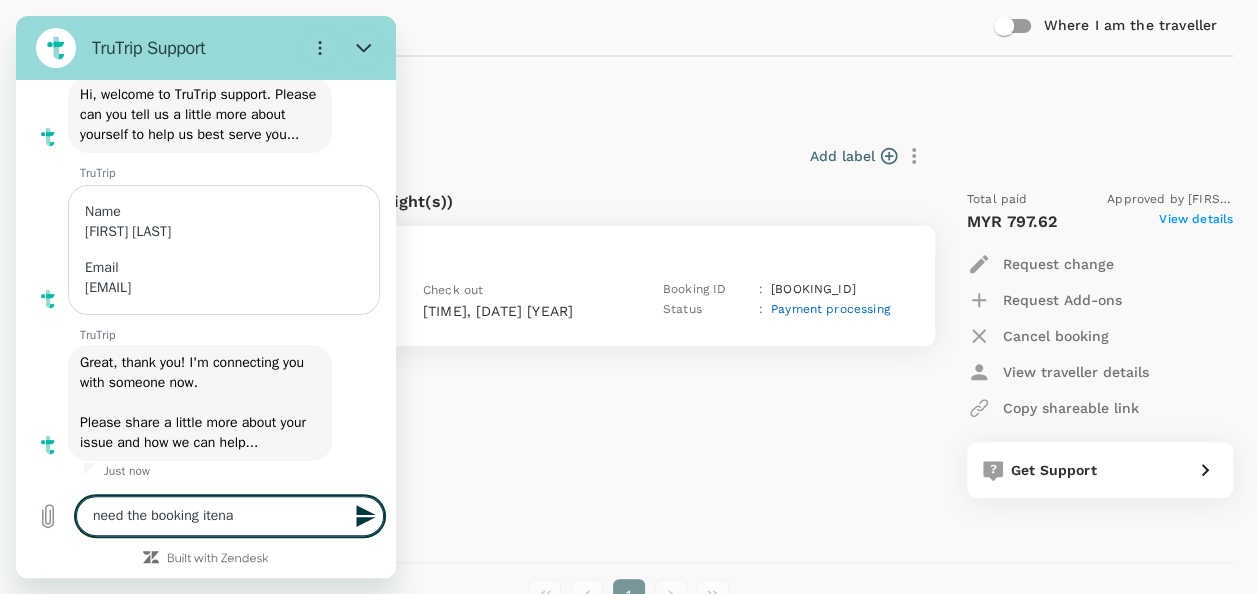 type on "need the booking itenan" 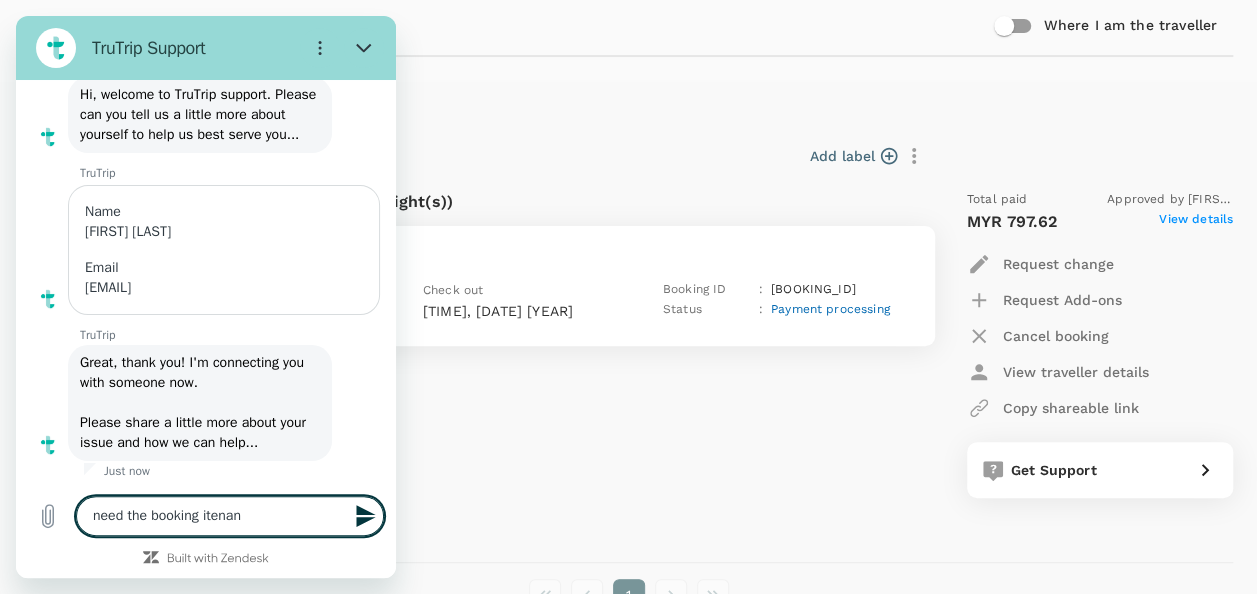 type on "need the booking itenana" 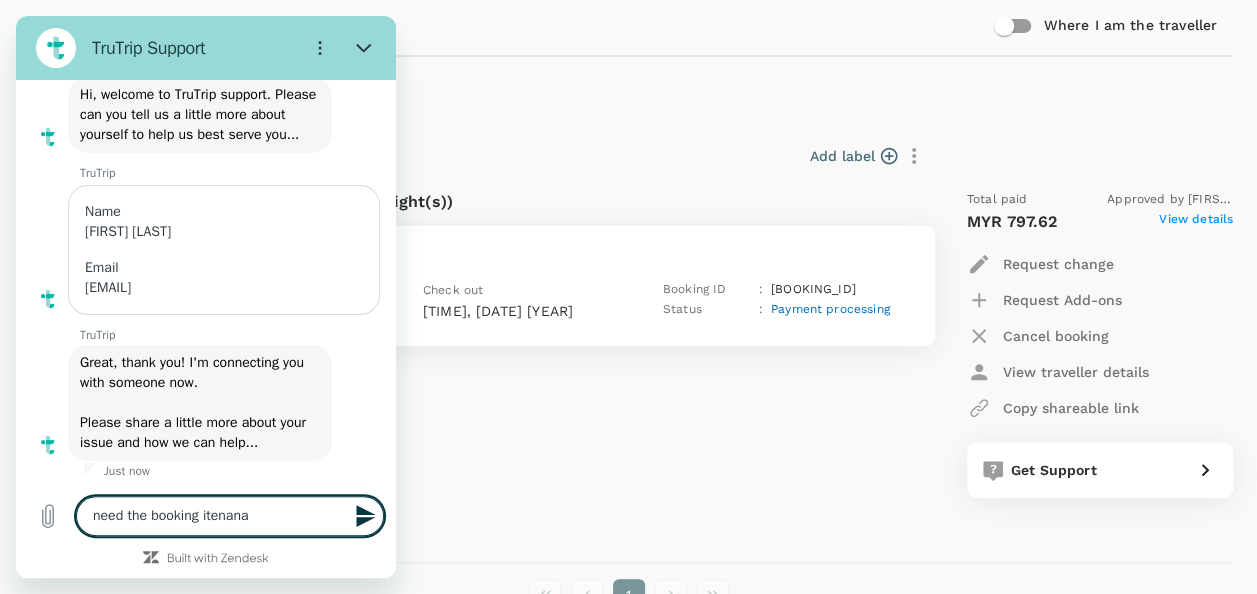 type on "need the booking itenanar" 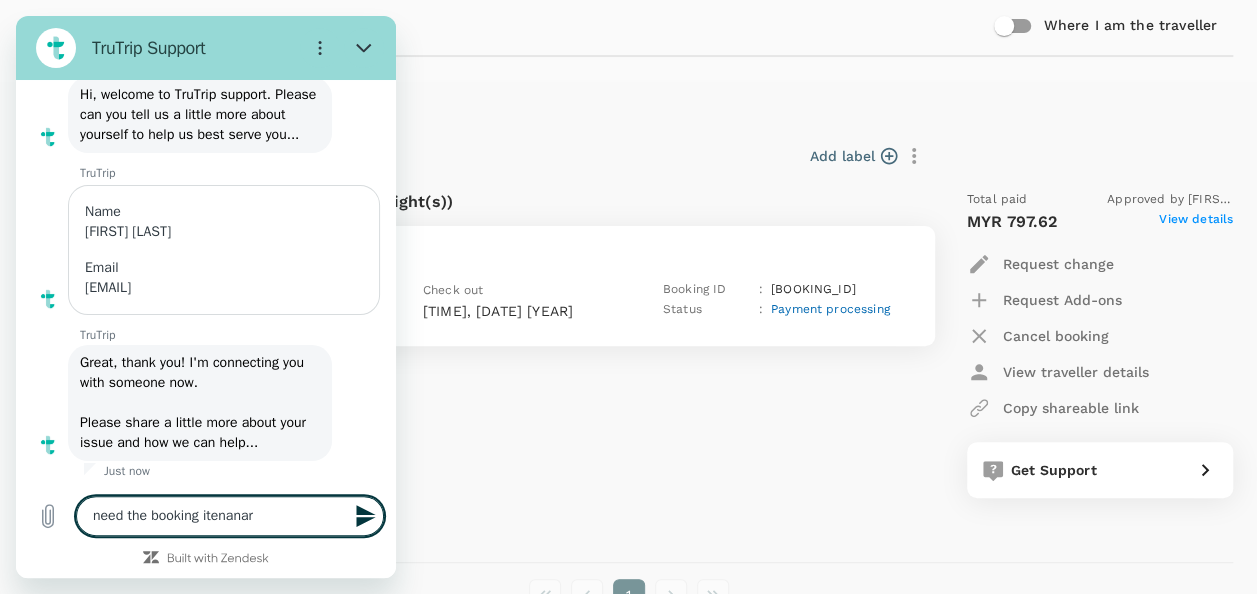 type on "need the booking itenanary" 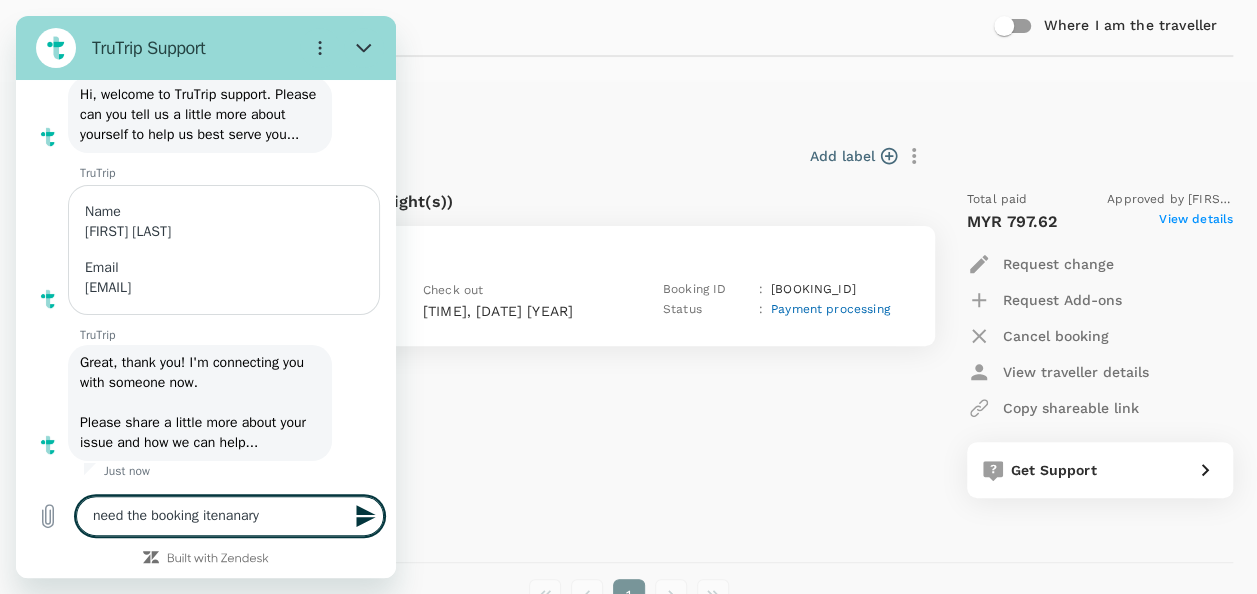 type on "need the booking itenanary" 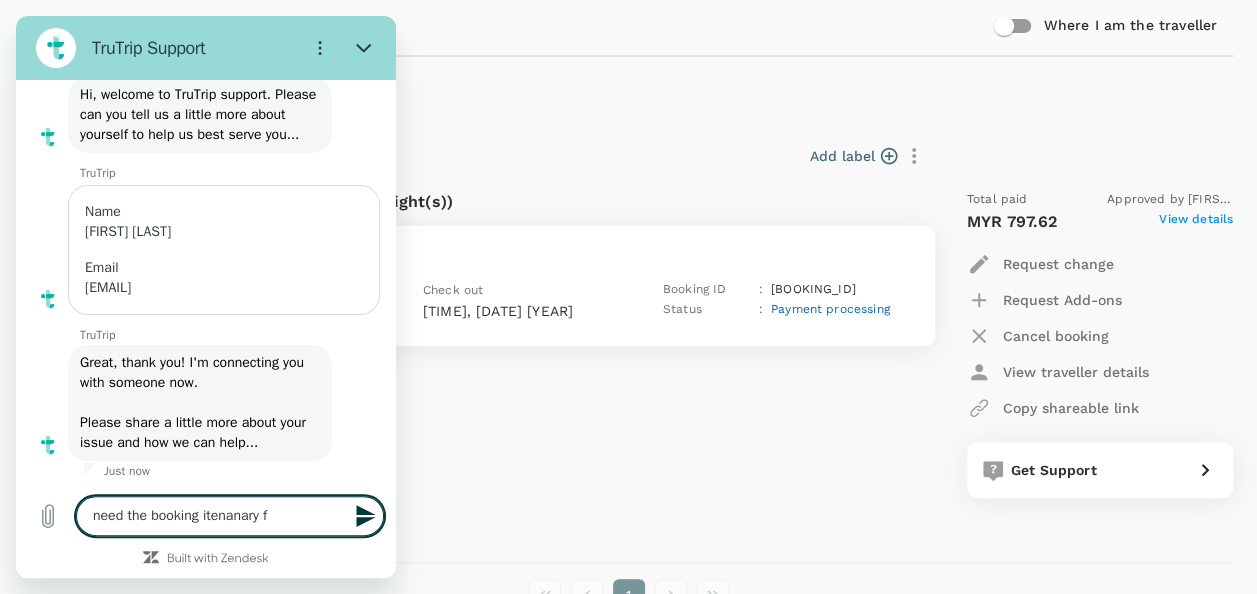 type on "need the booking itenanary fo" 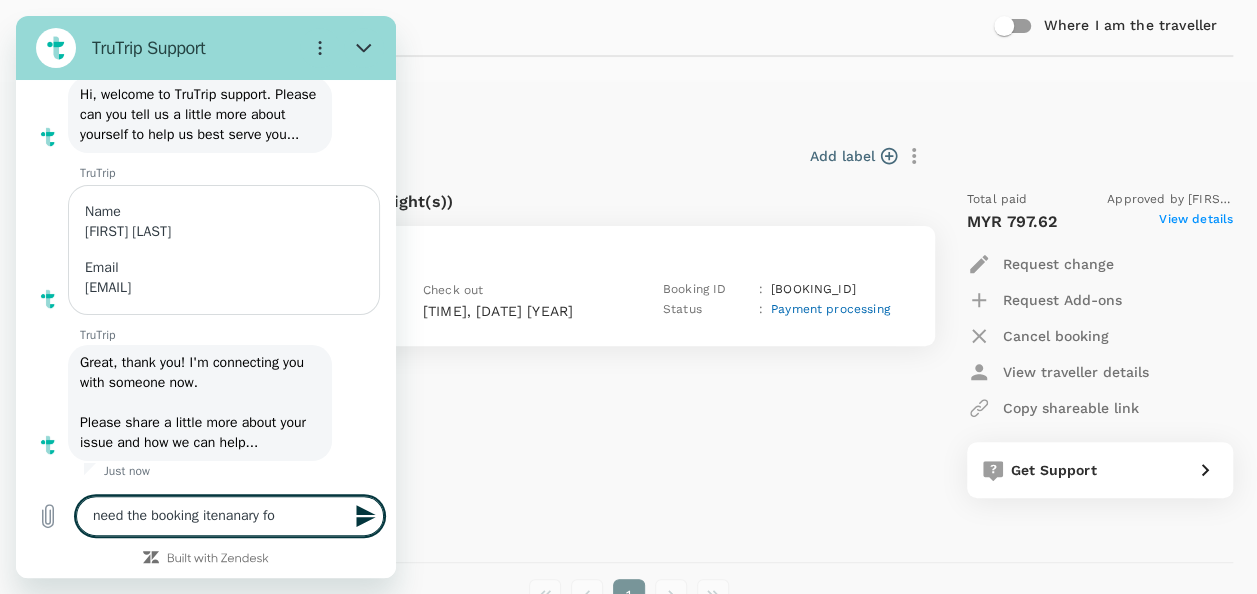 type on "need the booking itenanary for" 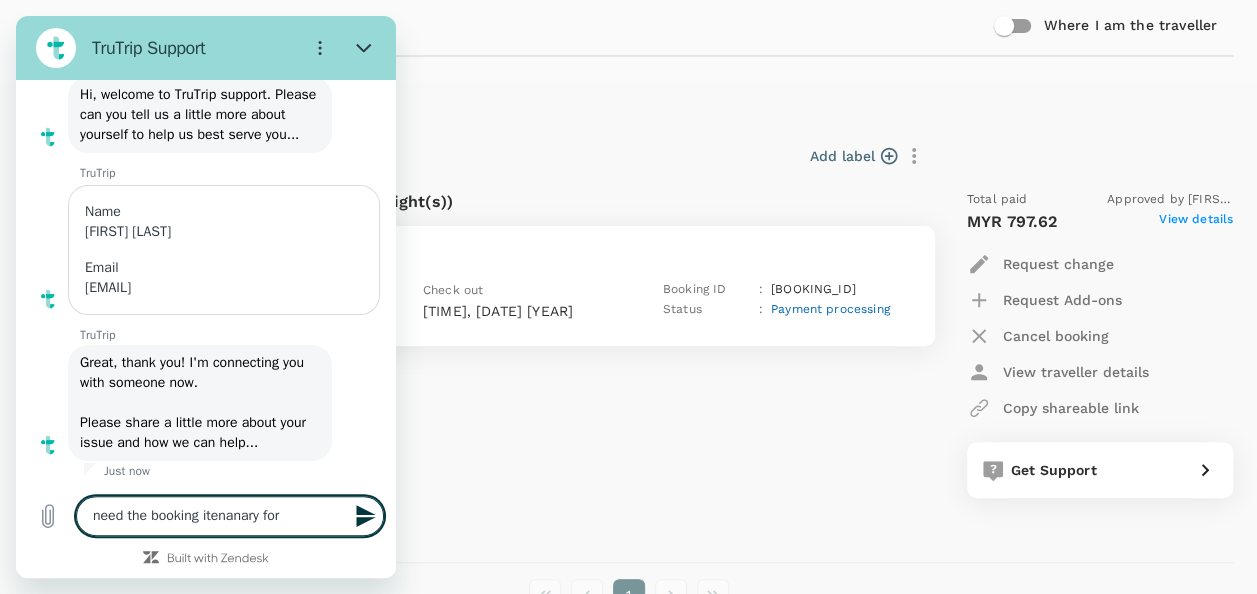 type on "need the booking itinerary for" 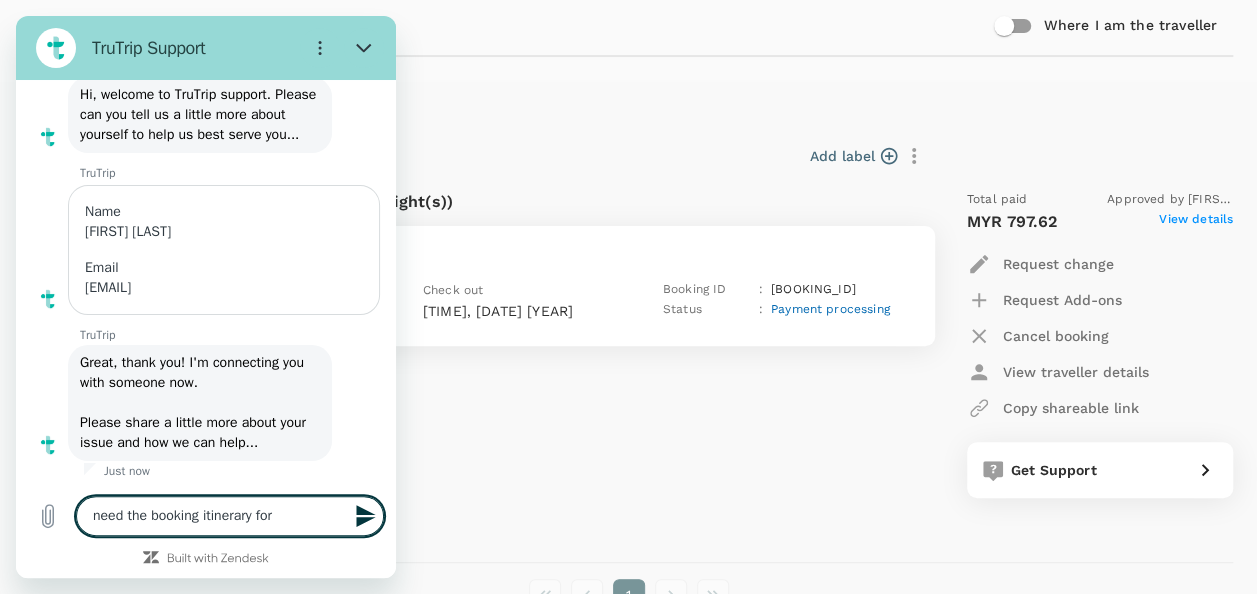 click on "need the booking itinerary for" at bounding box center [230, 516] 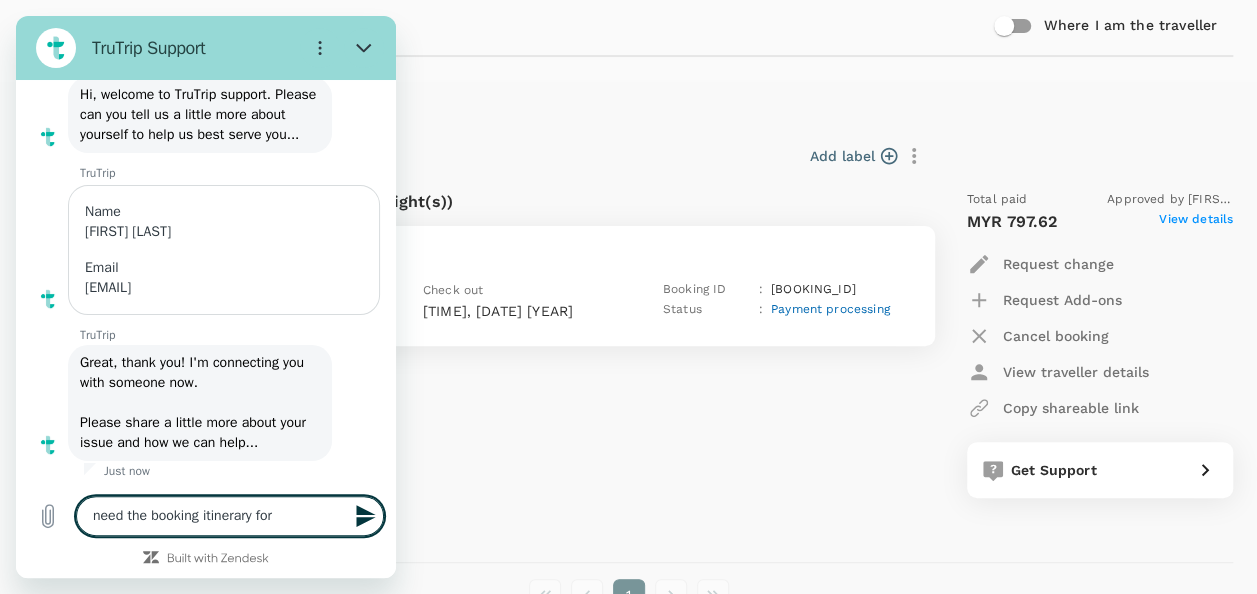 type on "need the booking itinerary for" 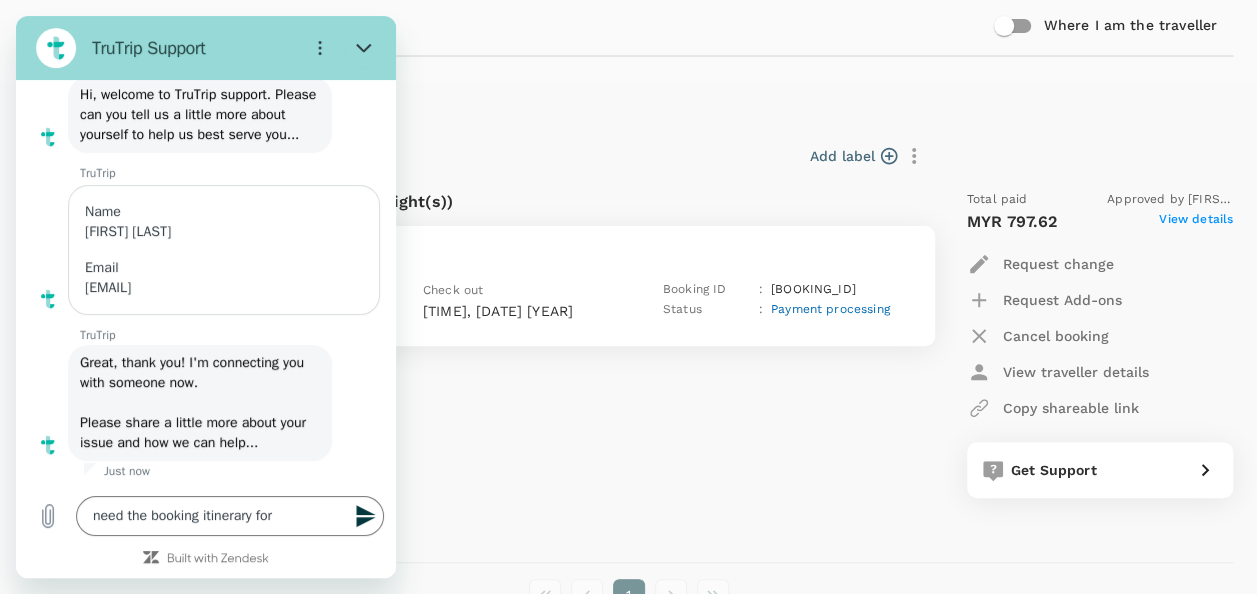 drag, startPoint x: 769, startPoint y: 290, endPoint x: 886, endPoint y: 298, distance: 117.273186 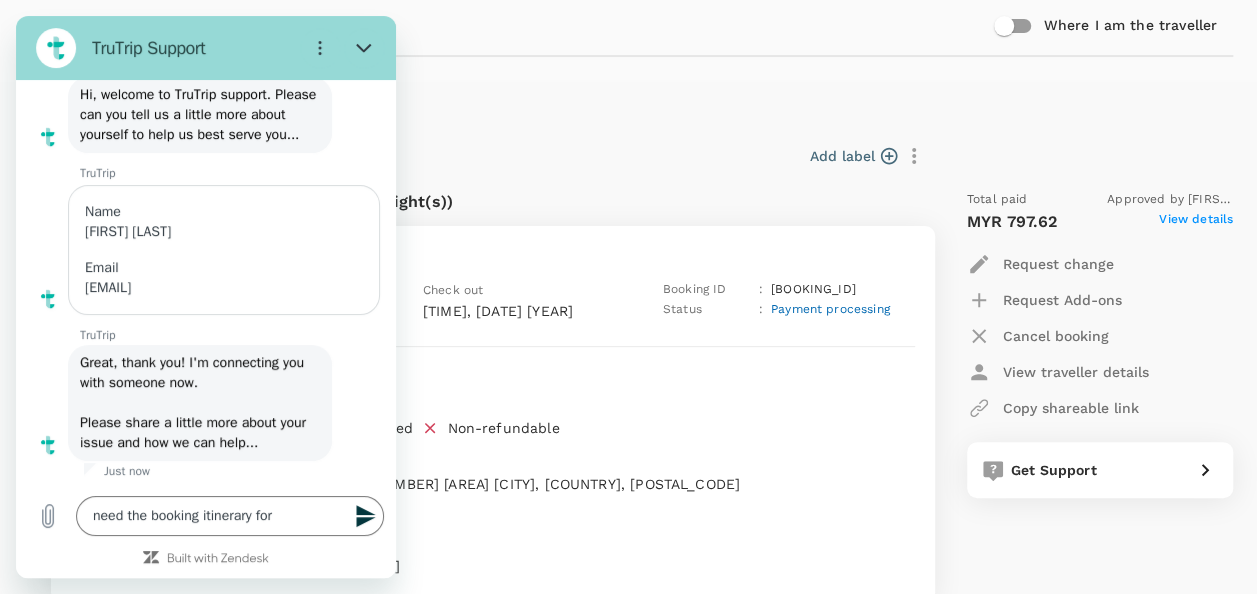copy on "[BOOKING_ID]" 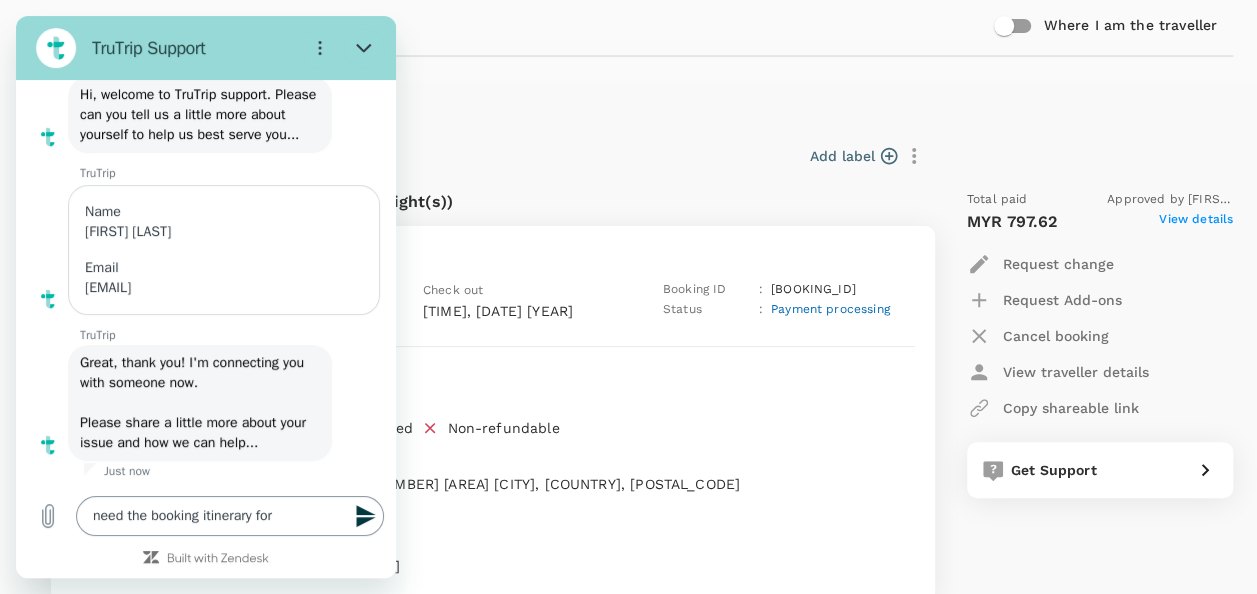 click on "need the booking itinerary for" at bounding box center (230, 516) 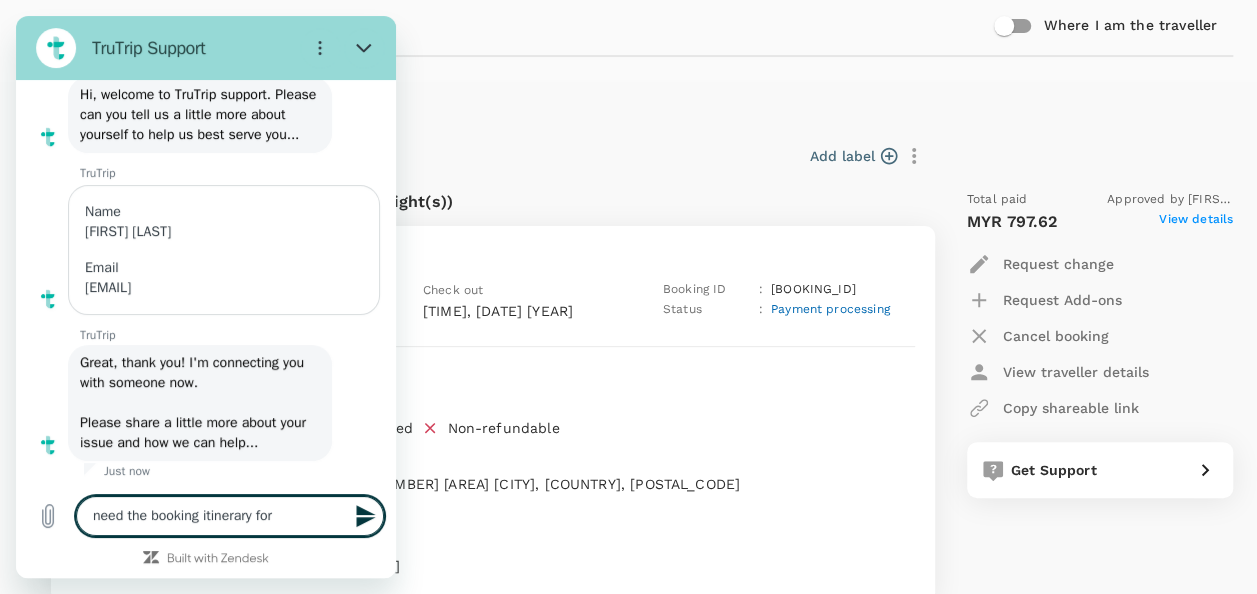 type on "x" 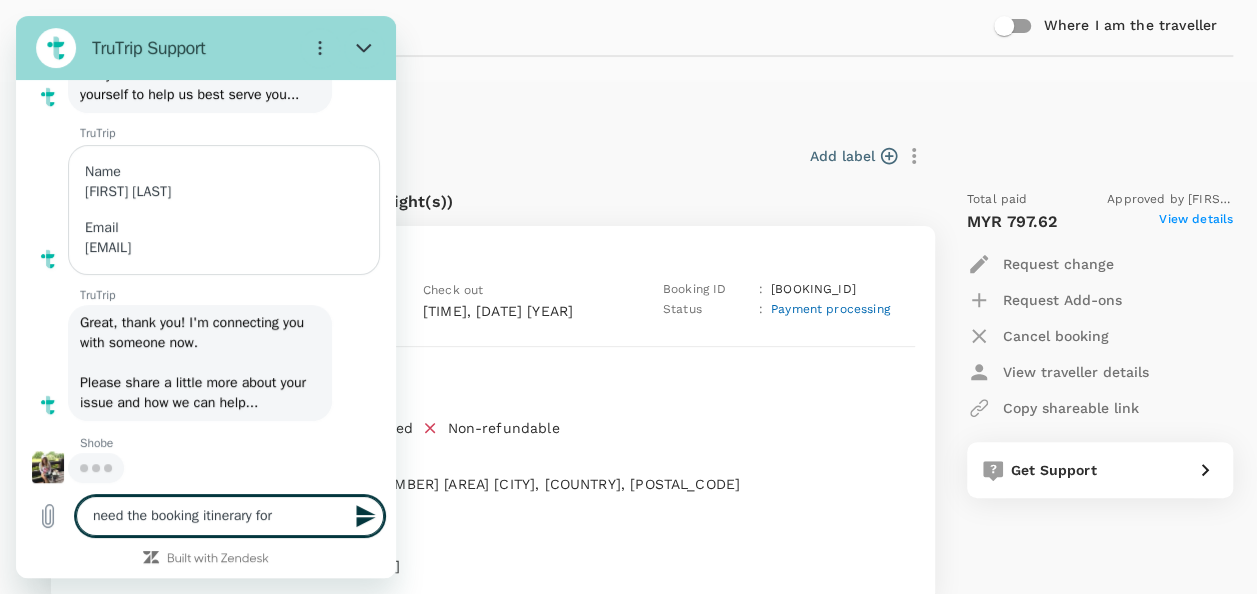 type on "need the booking itinerary for" 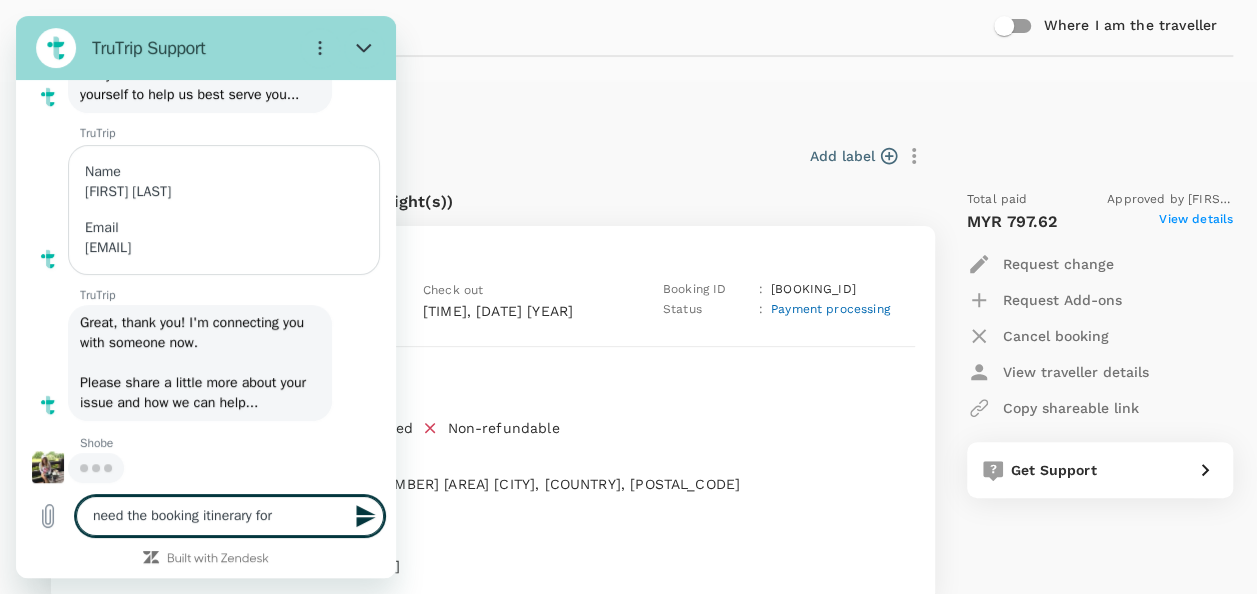 type on "x" 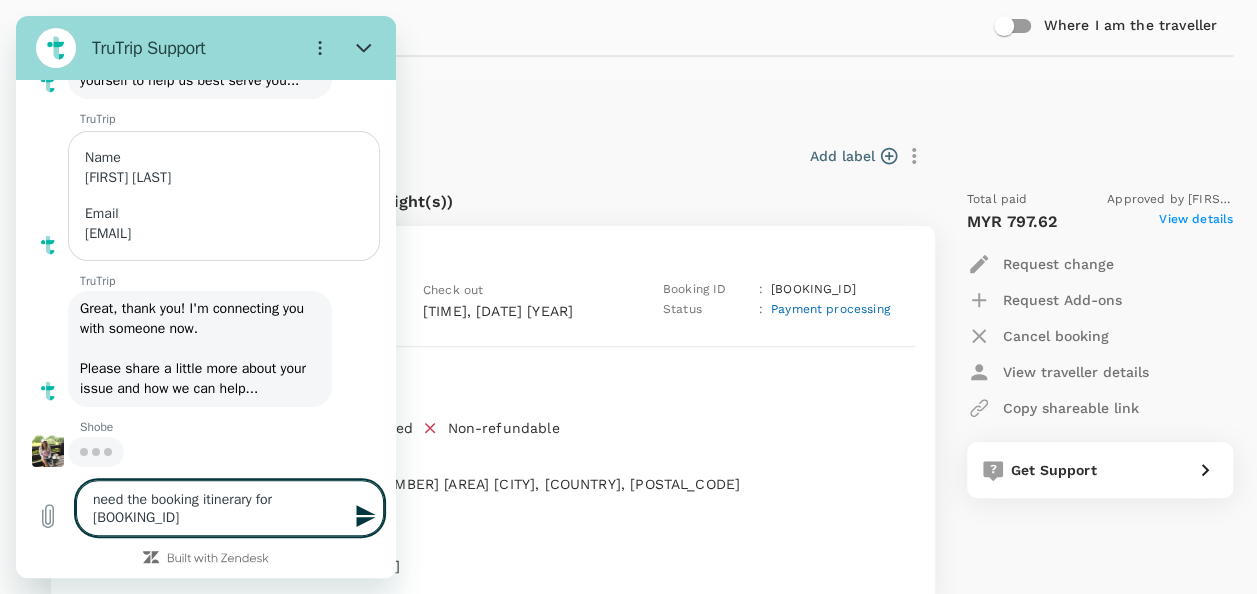 type 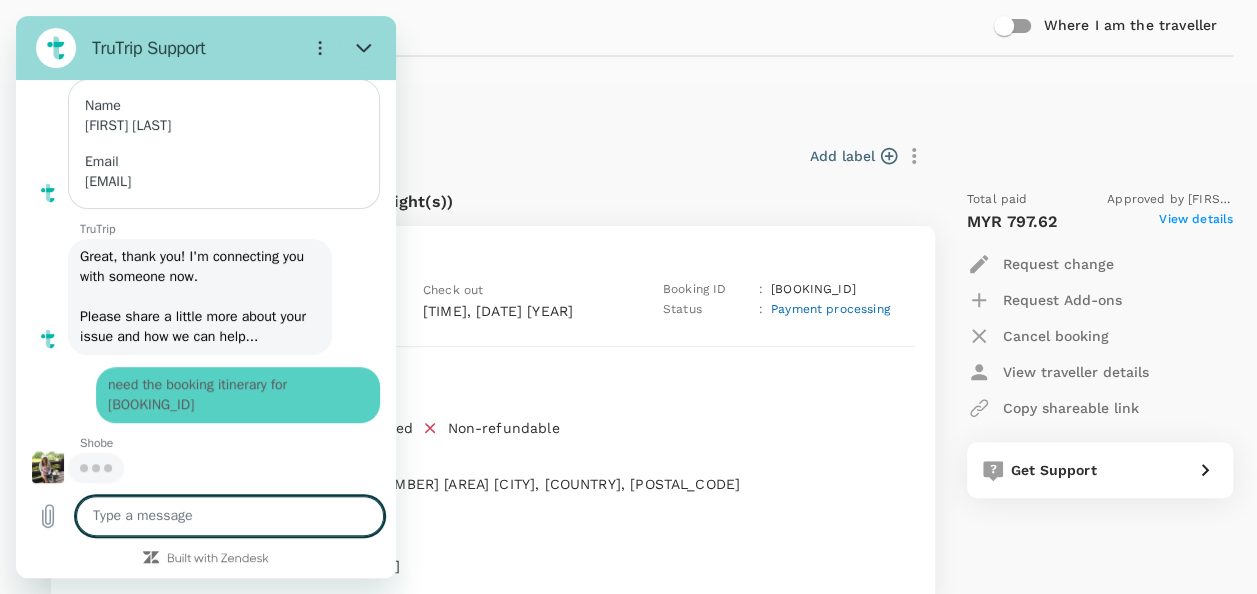 scroll, scrollTop: 246, scrollLeft: 0, axis: vertical 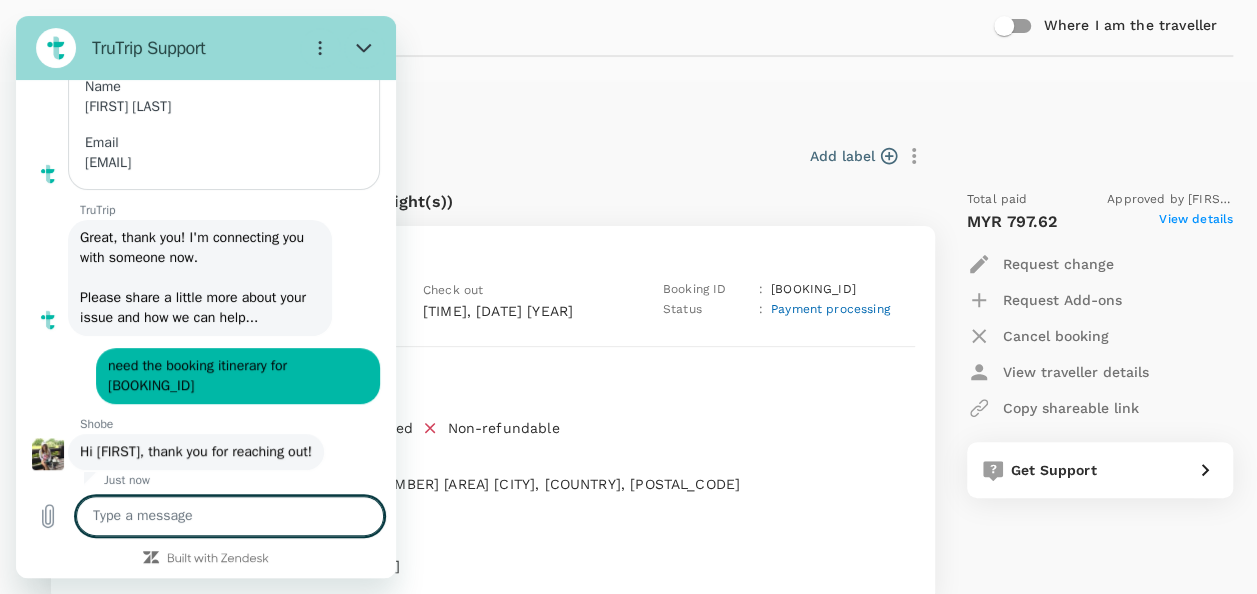 type on "x" 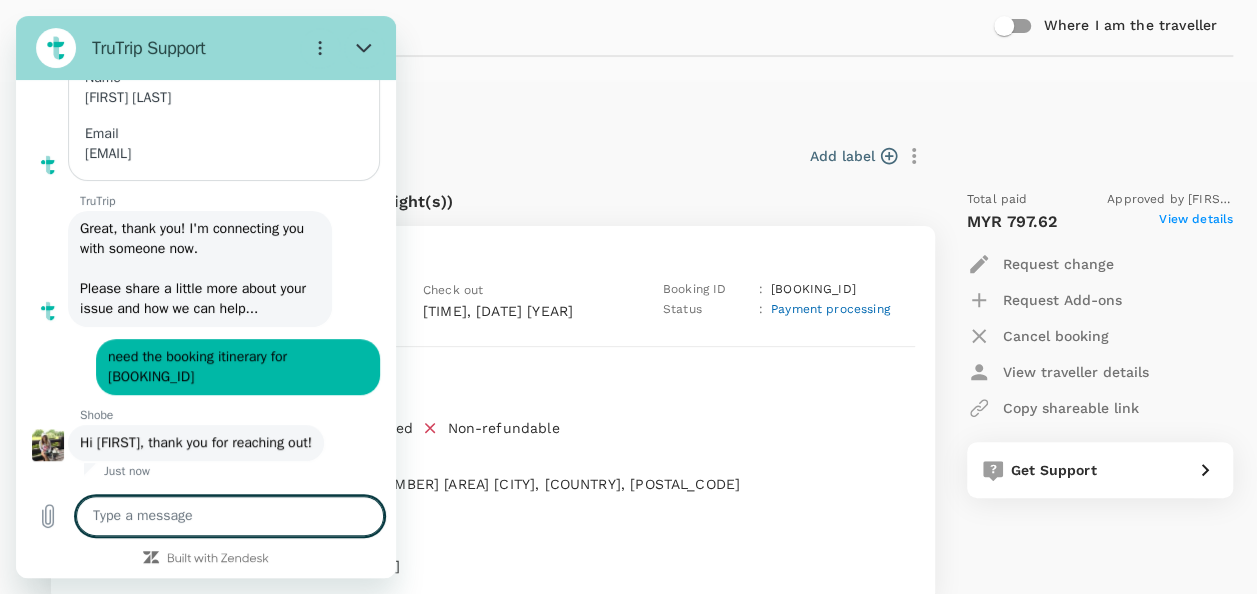 scroll, scrollTop: 294, scrollLeft: 0, axis: vertical 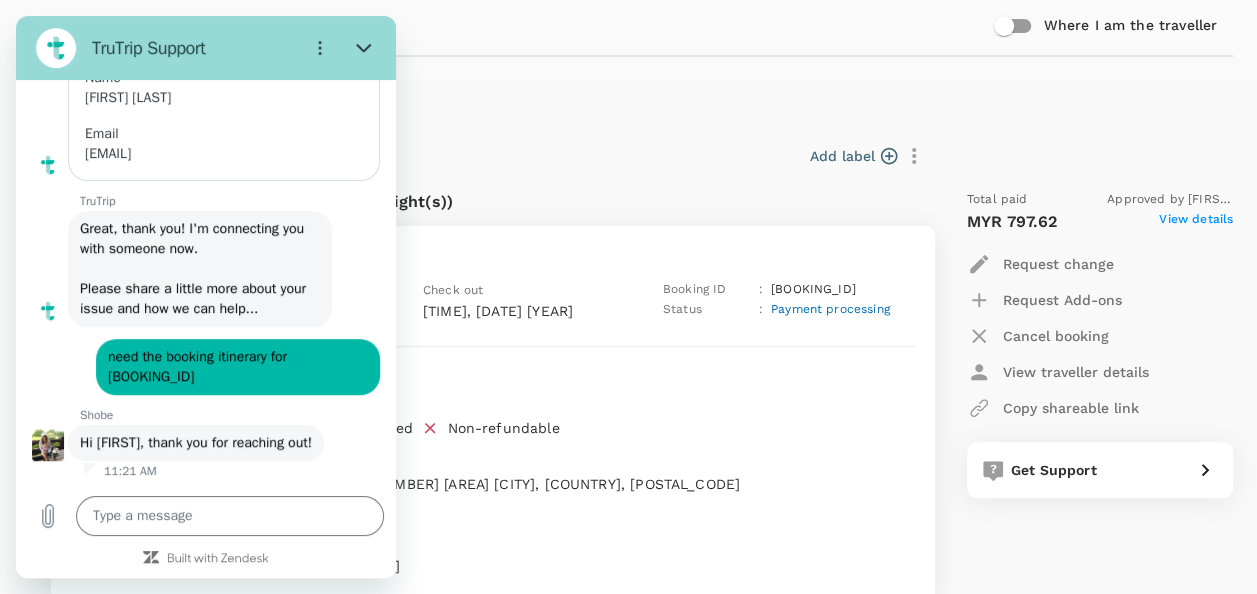 click on "Breakfast not included Non-refundable" at bounding box center [536, 421] 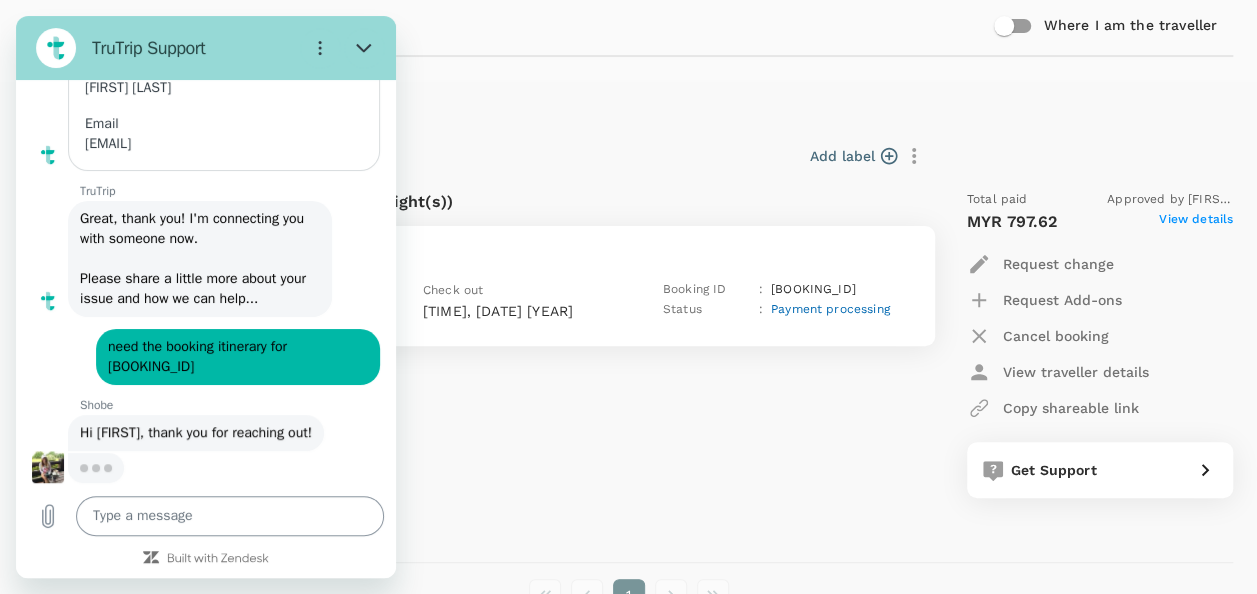 scroll, scrollTop: 304, scrollLeft: 0, axis: vertical 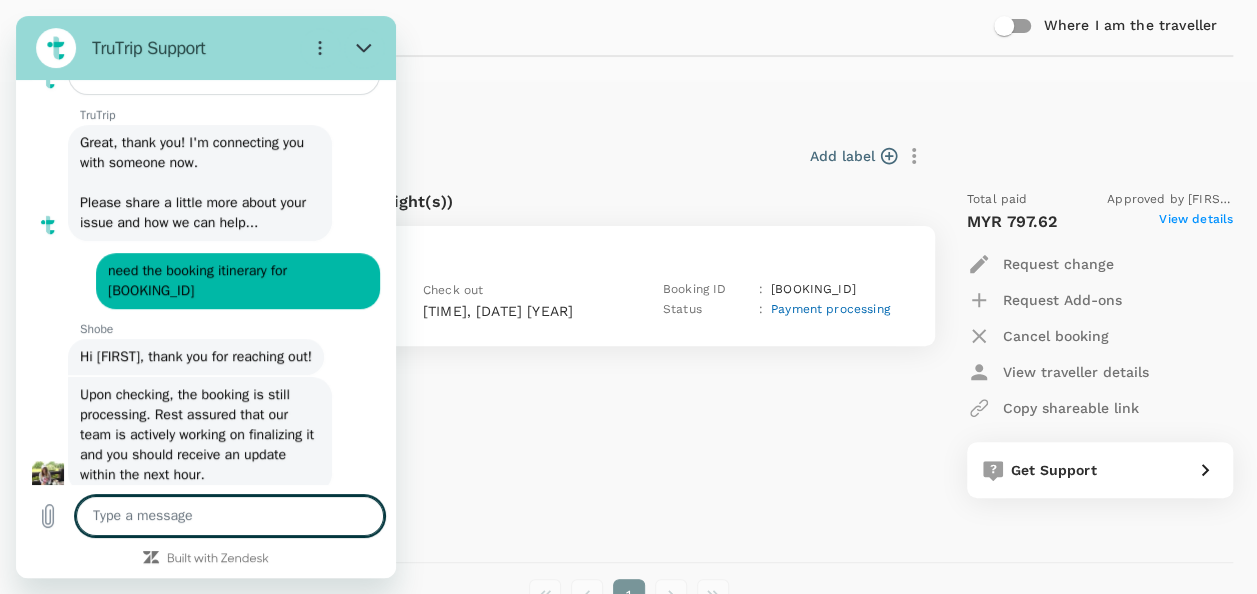 type on "x" 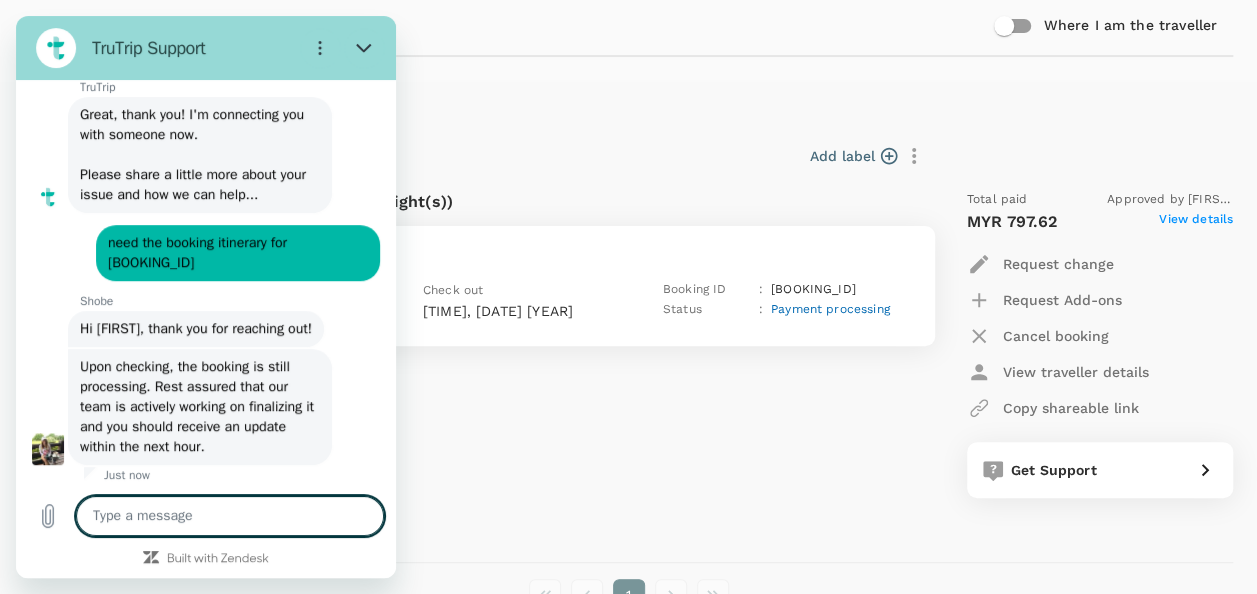 scroll, scrollTop: 412, scrollLeft: 0, axis: vertical 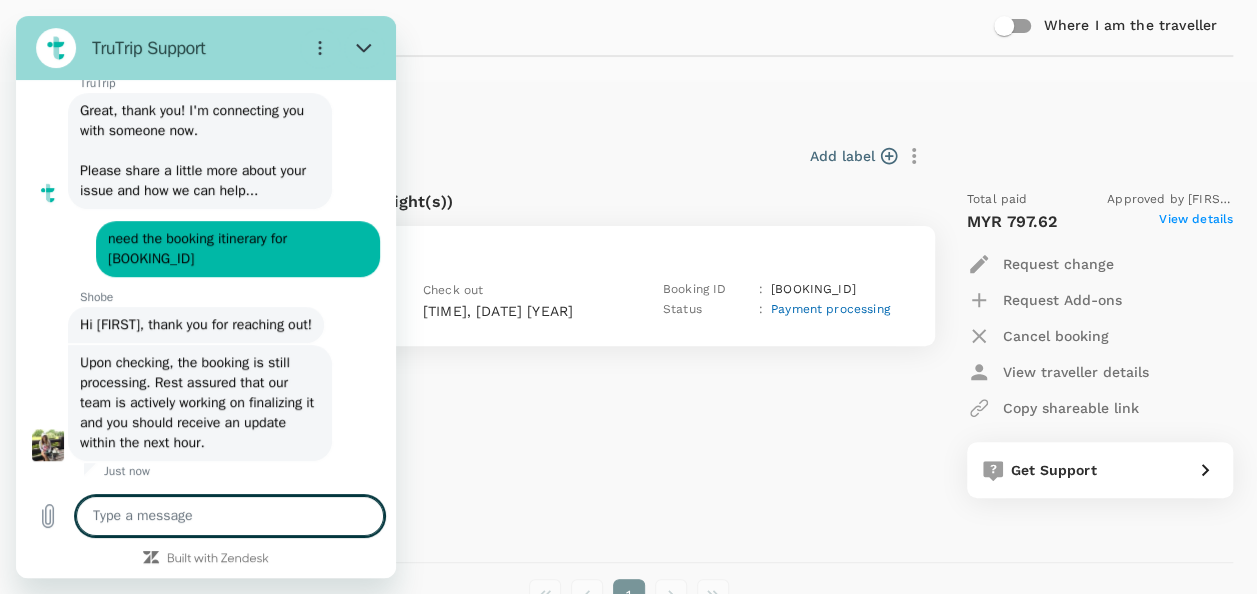 click at bounding box center (230, 516) 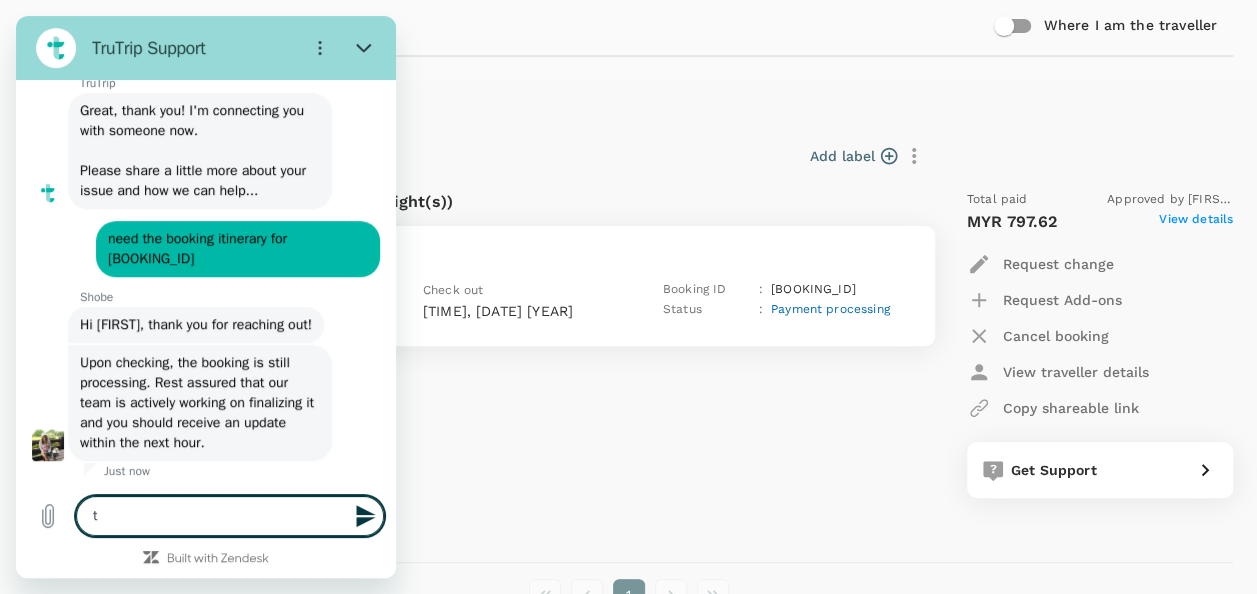 type on "th" 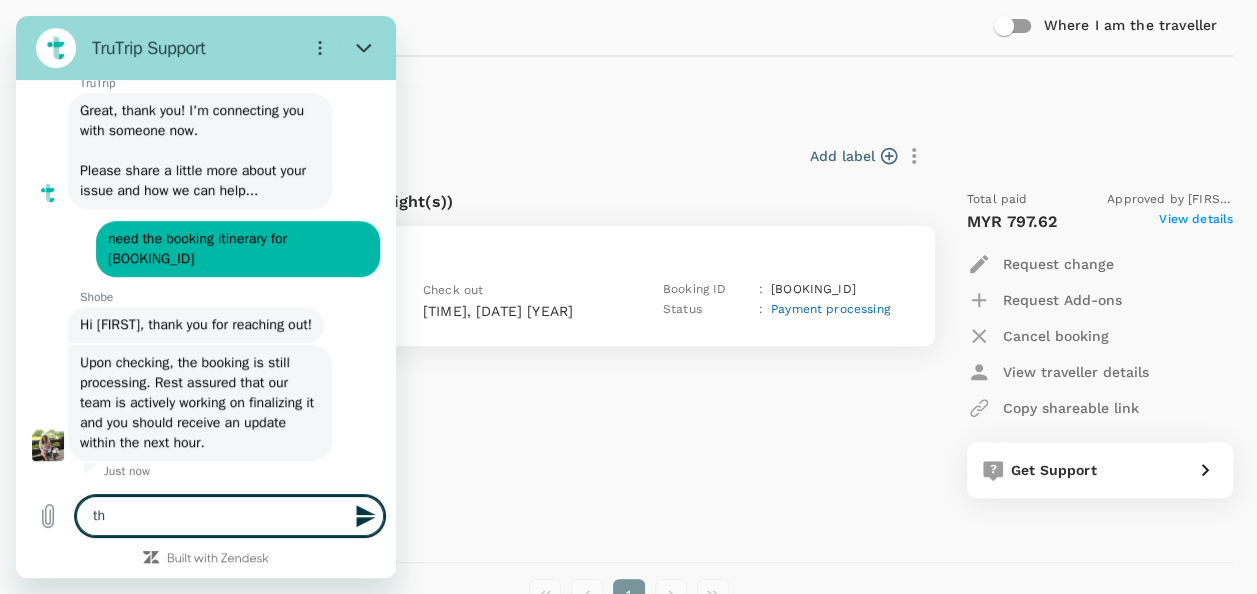 type on "tha" 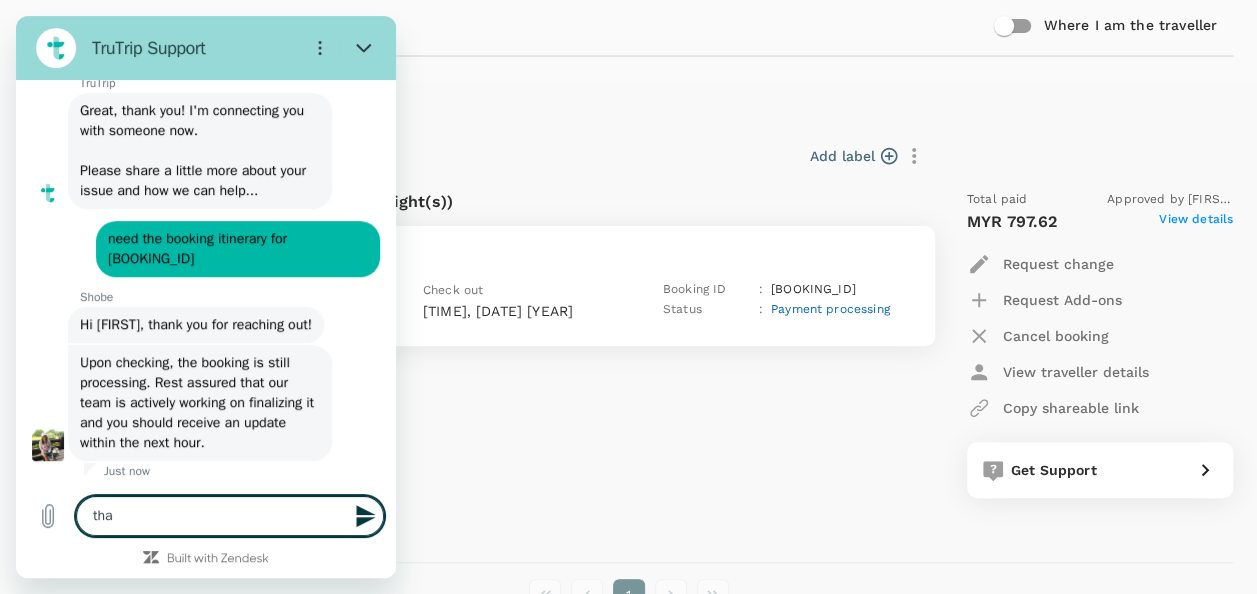 type on "than" 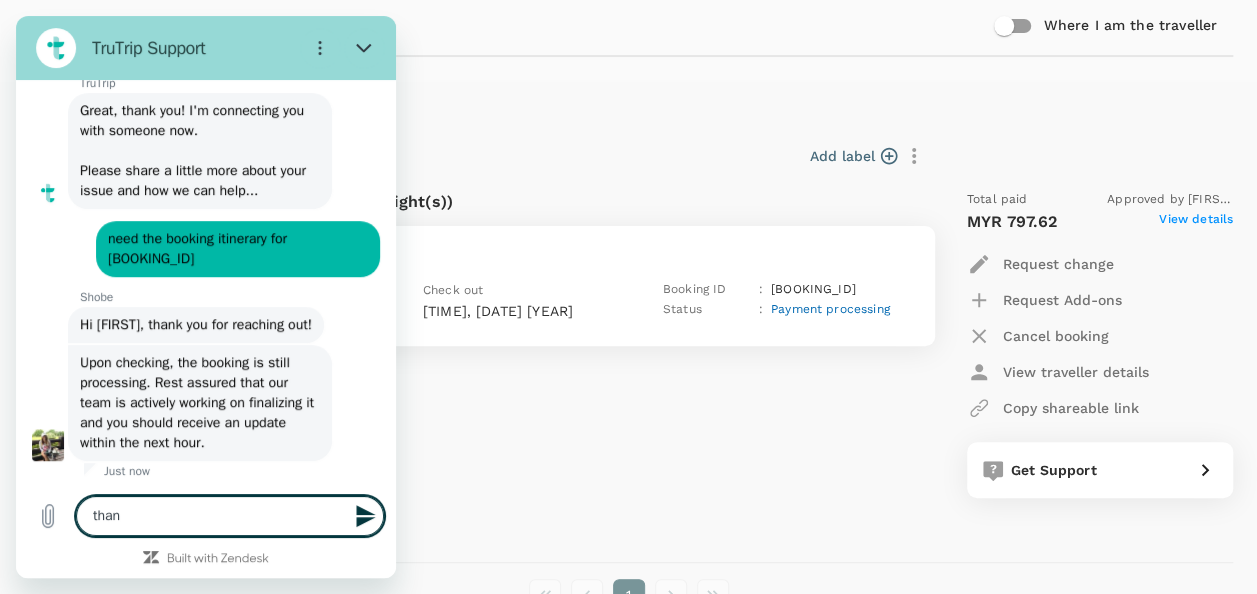 type on "thank" 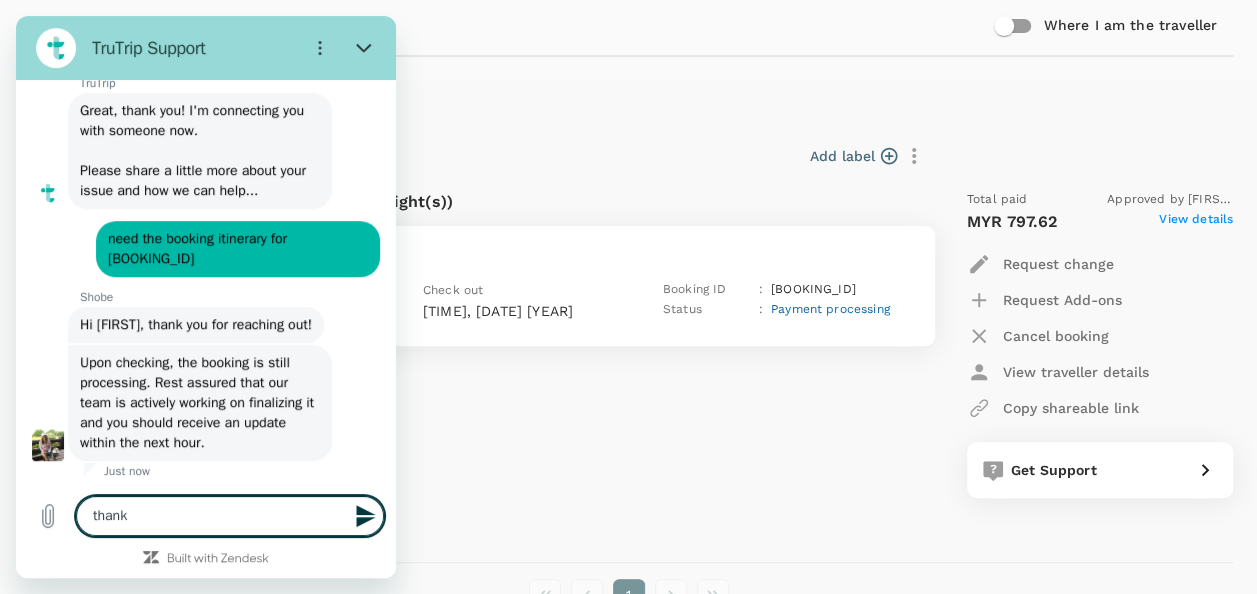 type on "thanks" 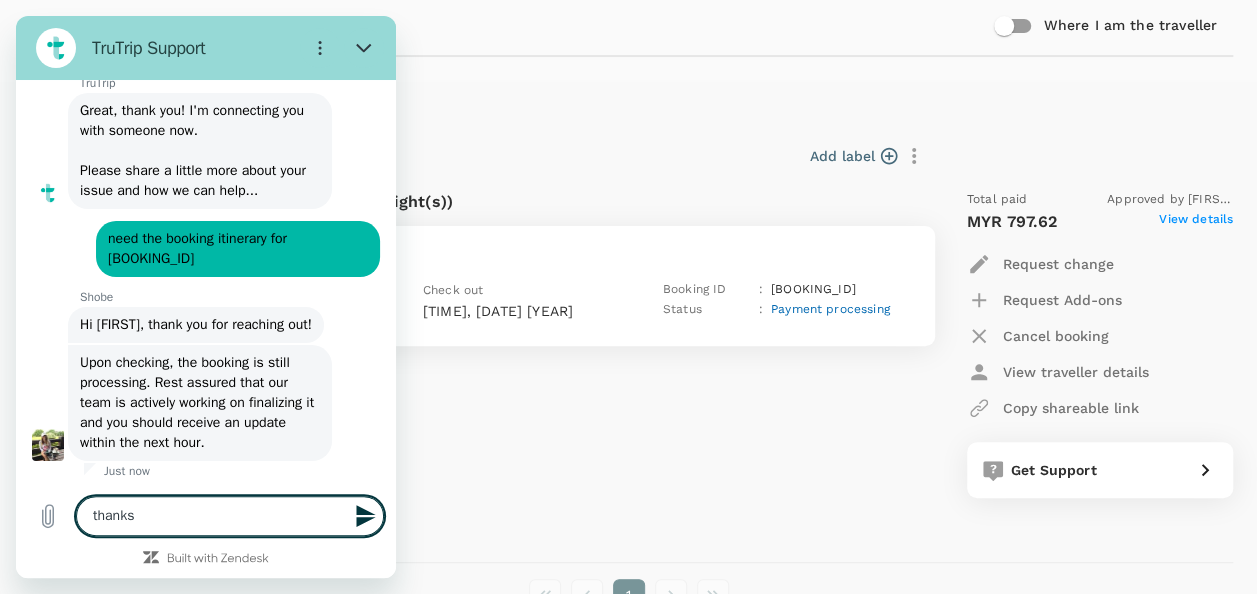 type 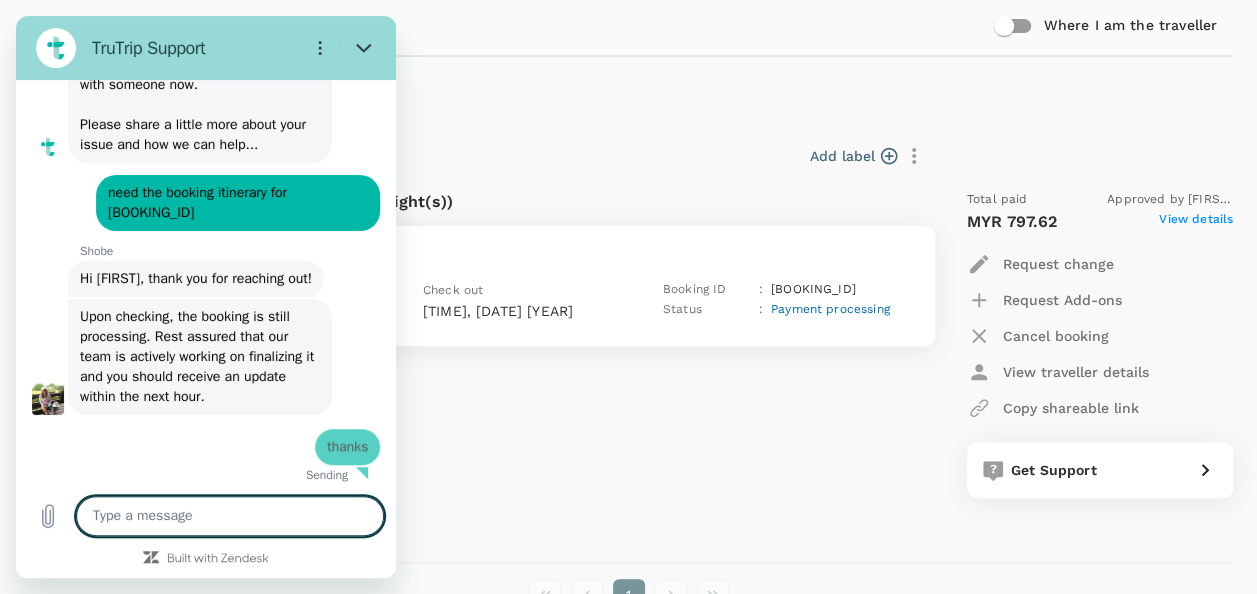 type on "x" 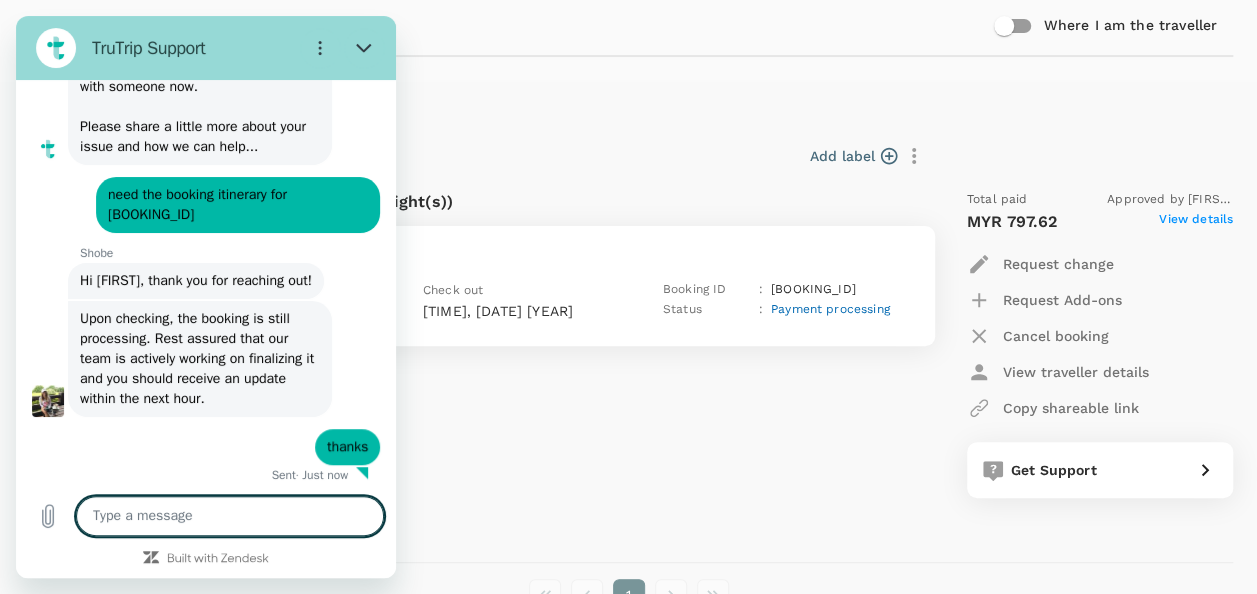 scroll, scrollTop: 460, scrollLeft: 0, axis: vertical 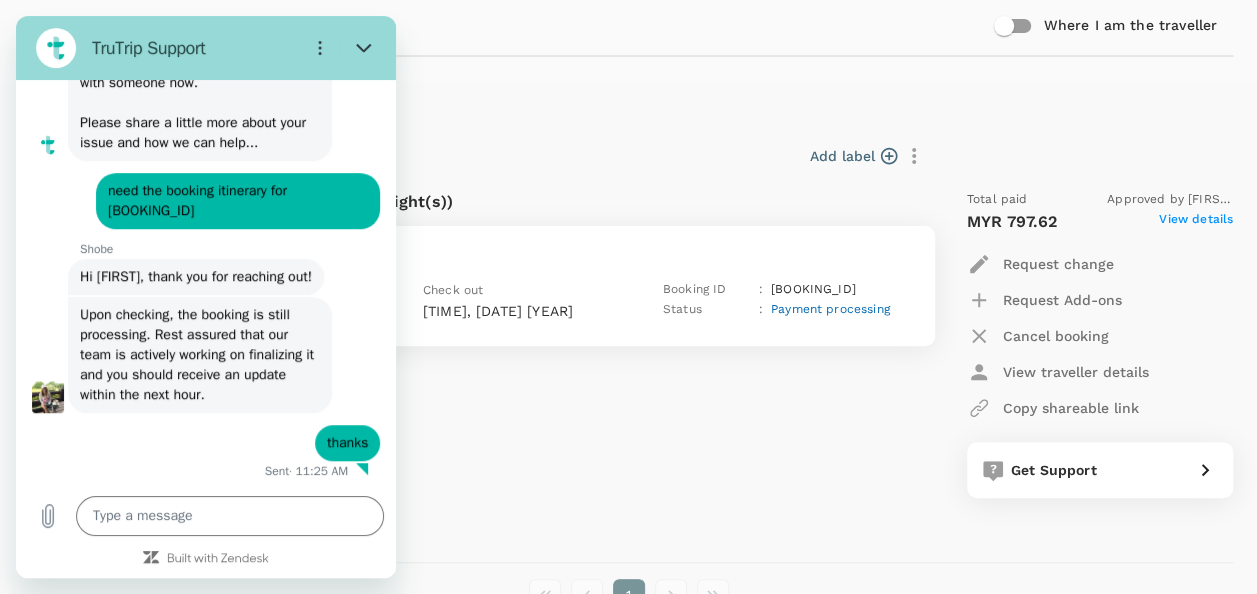 click on "Add label" at bounding box center (661, 156) 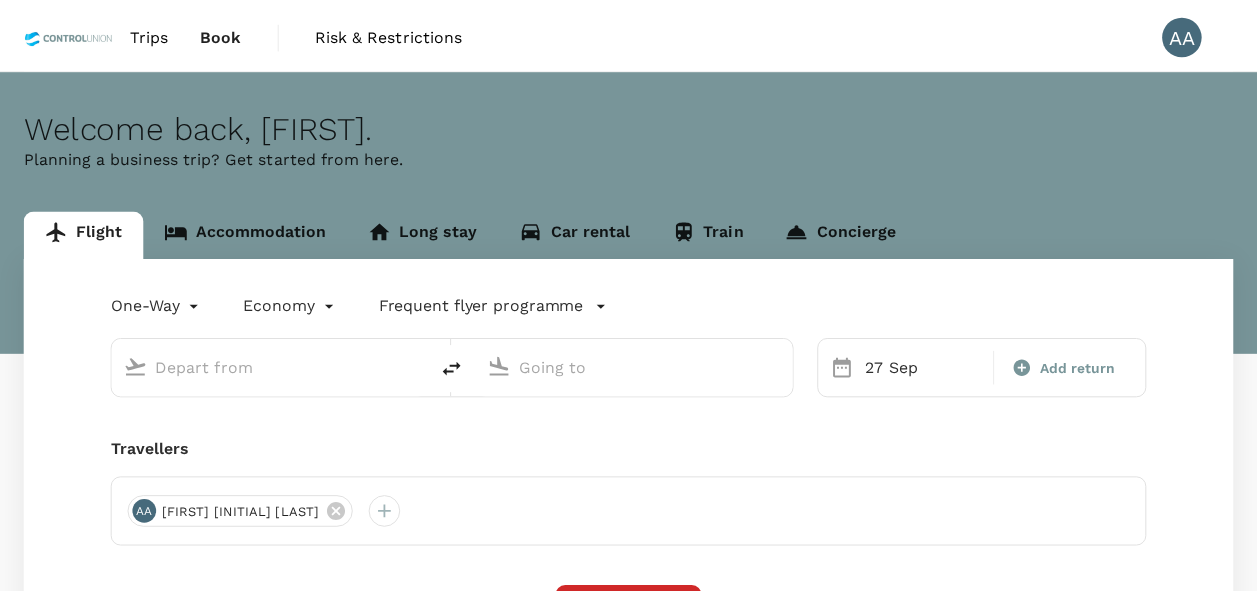 scroll, scrollTop: 0, scrollLeft: 0, axis: both 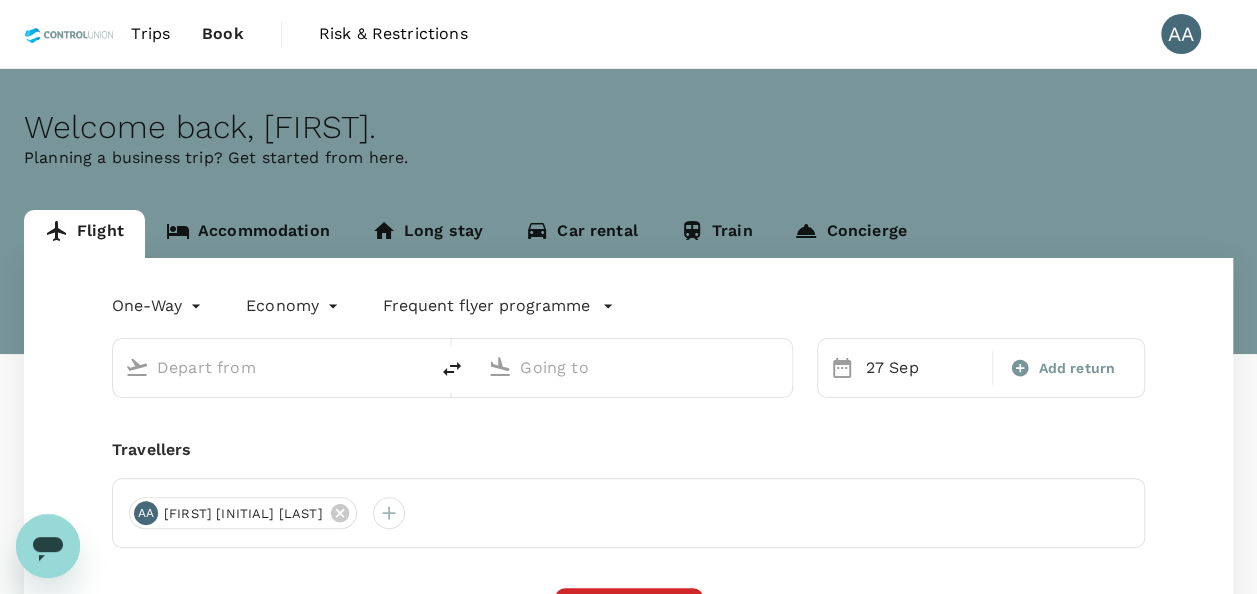 type on "Kuala Namu Intl (KNO)" 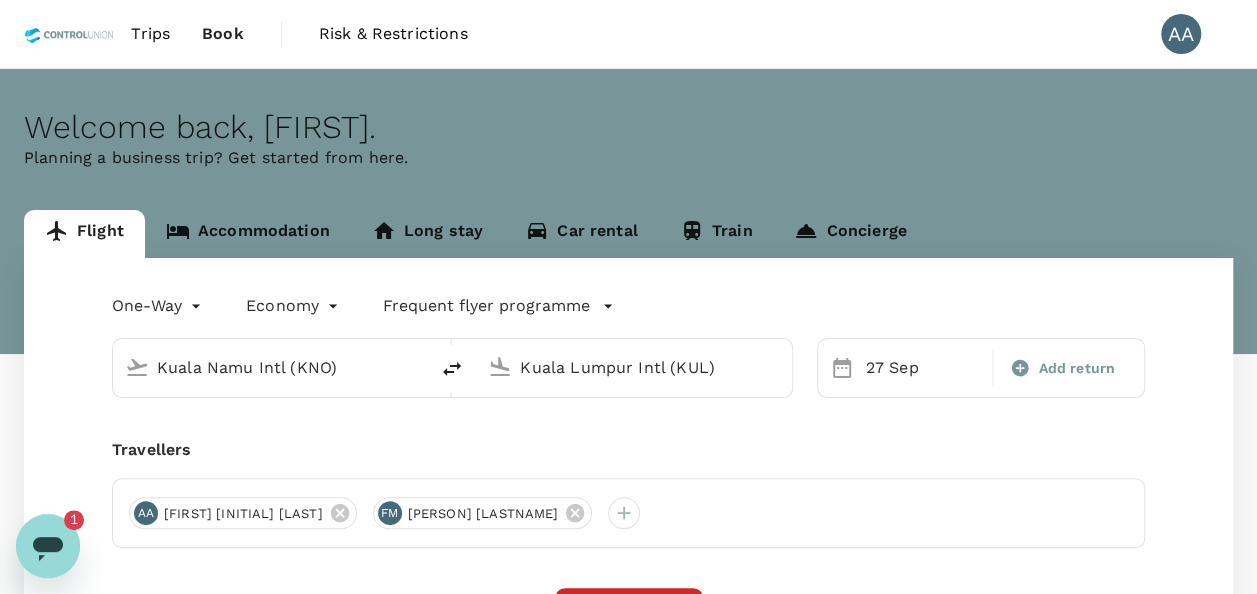 type 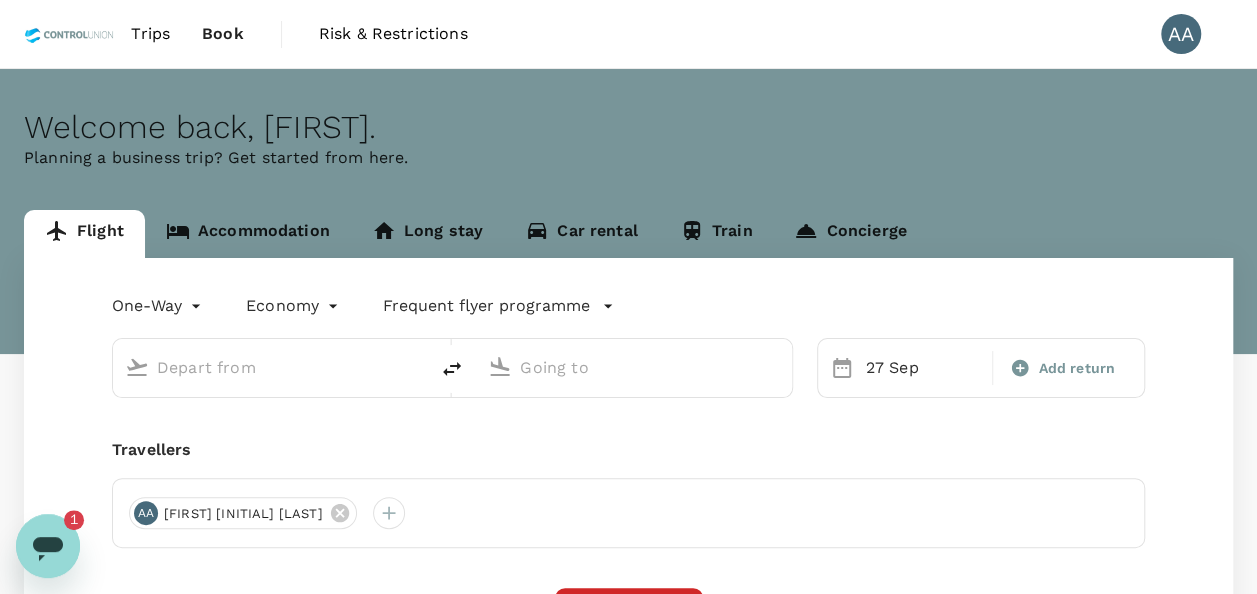 type on "Kuala Namu Intl (KNO)" 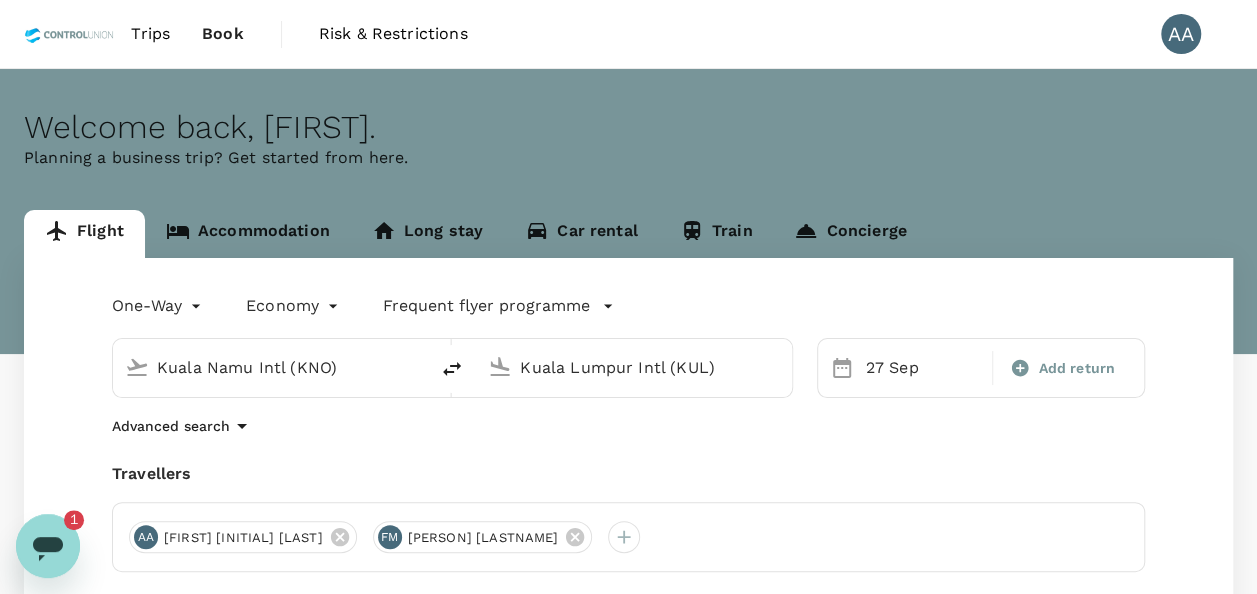 scroll, scrollTop: 100, scrollLeft: 0, axis: vertical 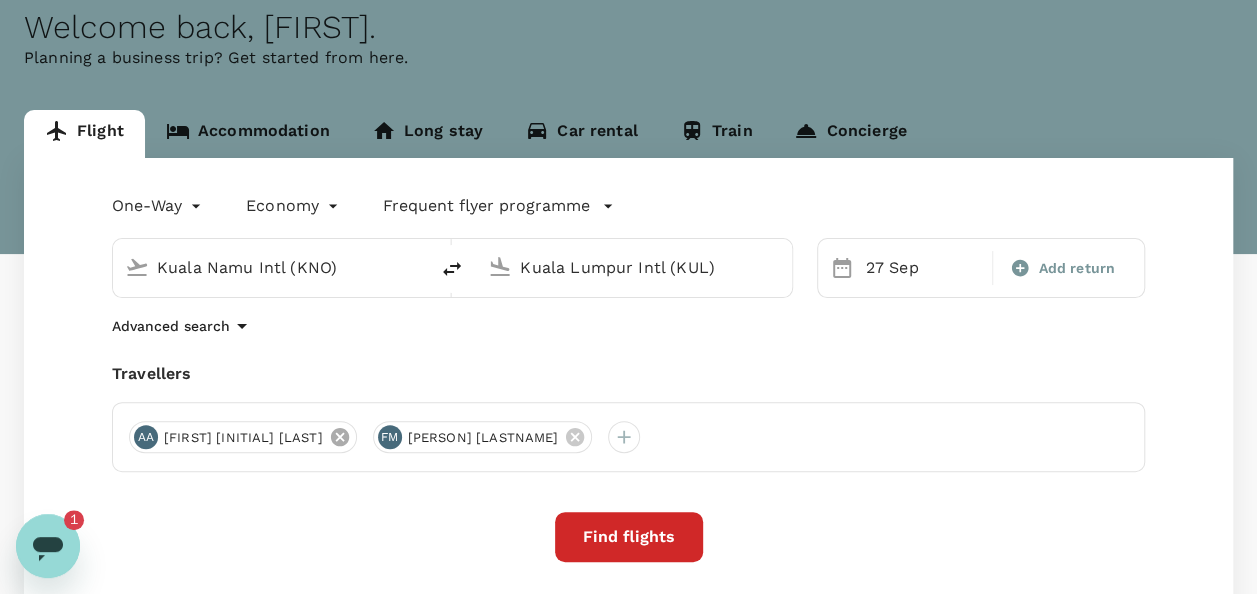 click 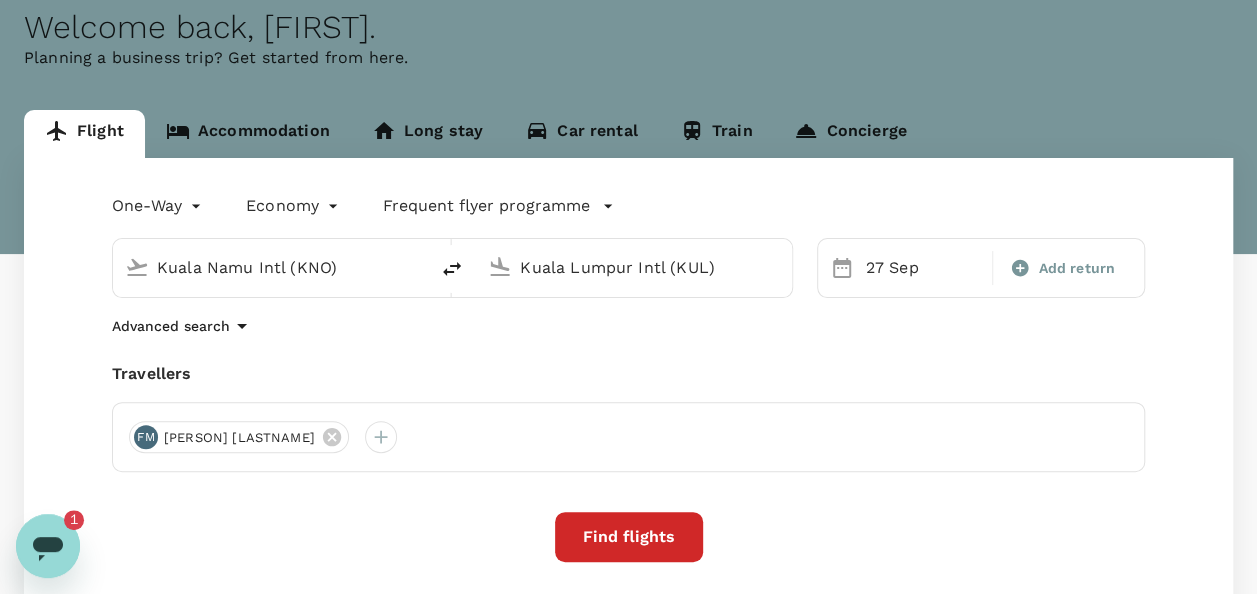 click on "Kuala Namu Intl (KNO)" at bounding box center (271, 267) 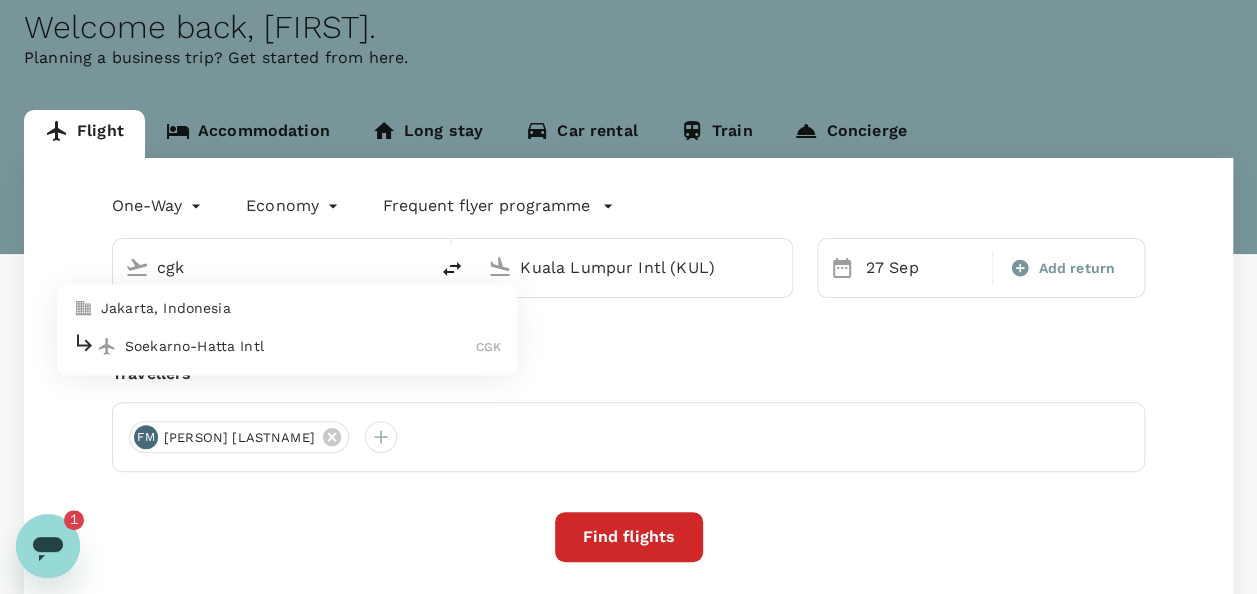 click on "Jakarta, Indonesia" at bounding box center [301, 309] 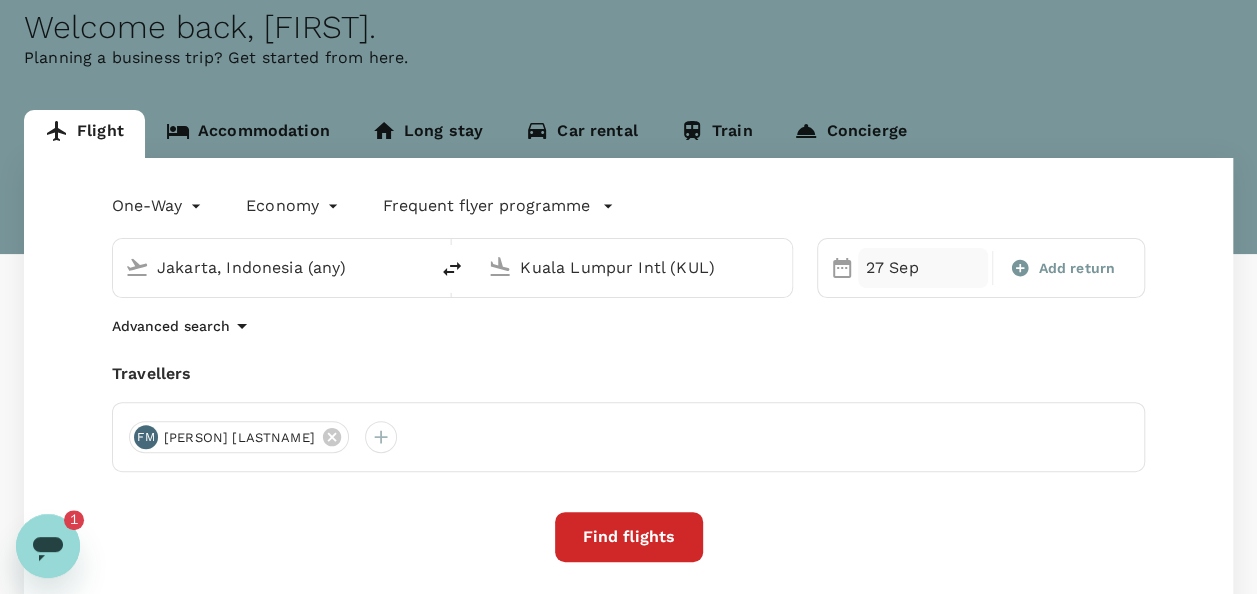 click on "27 Sep" at bounding box center [923, 268] 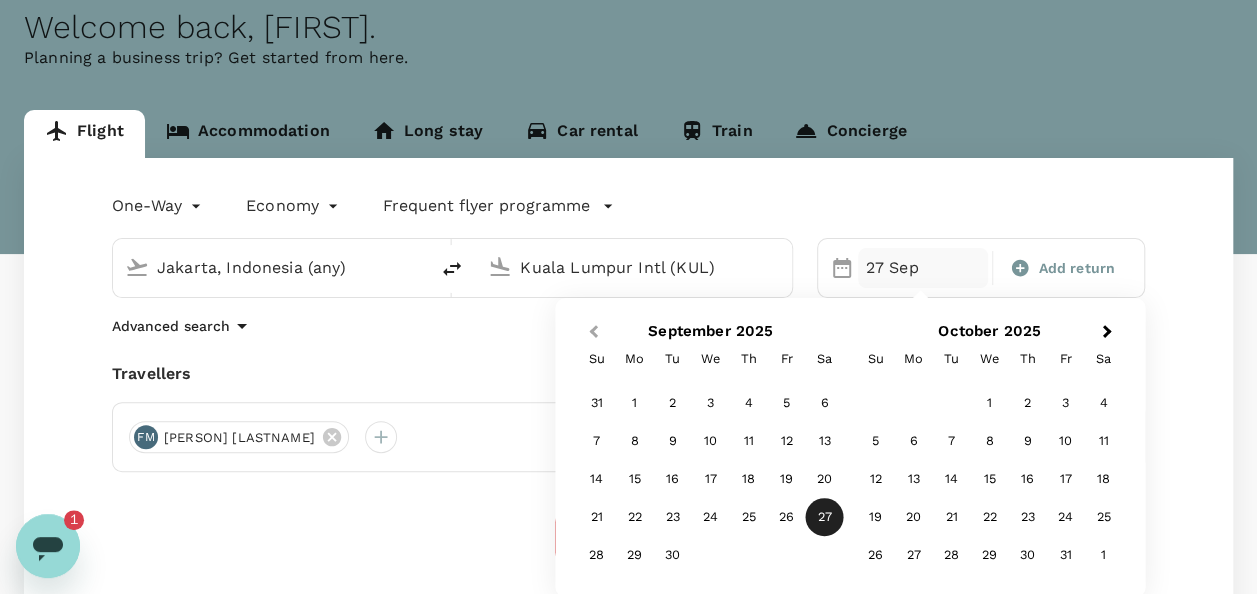 click on "Previous Month" at bounding box center [591, 333] 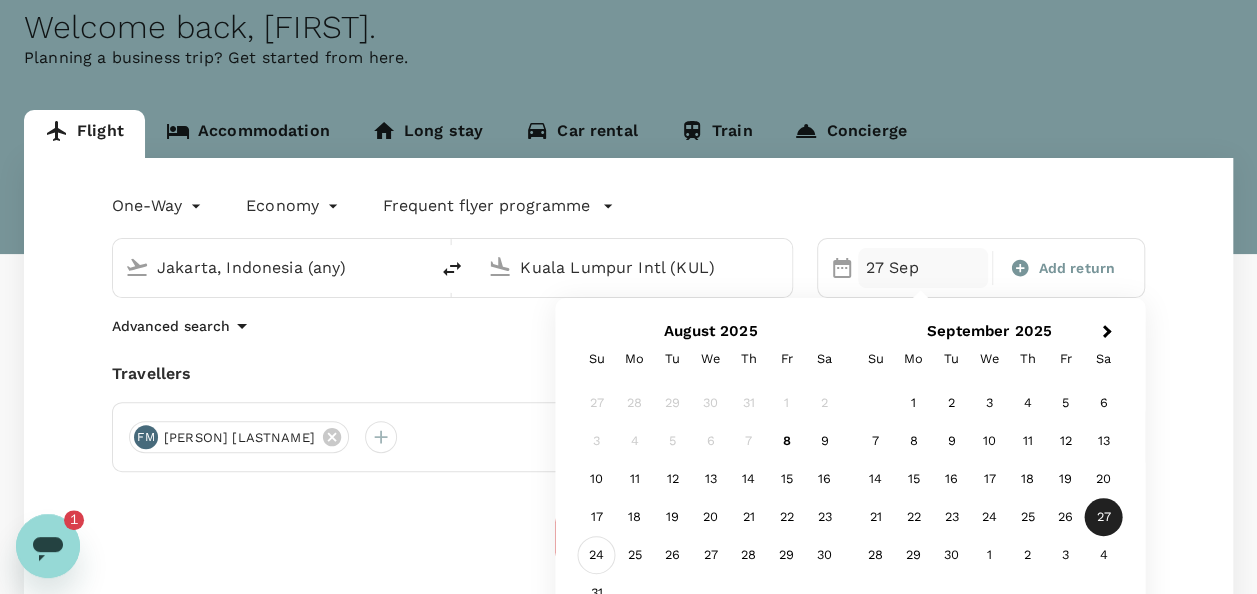 click on "24" at bounding box center (597, 555) 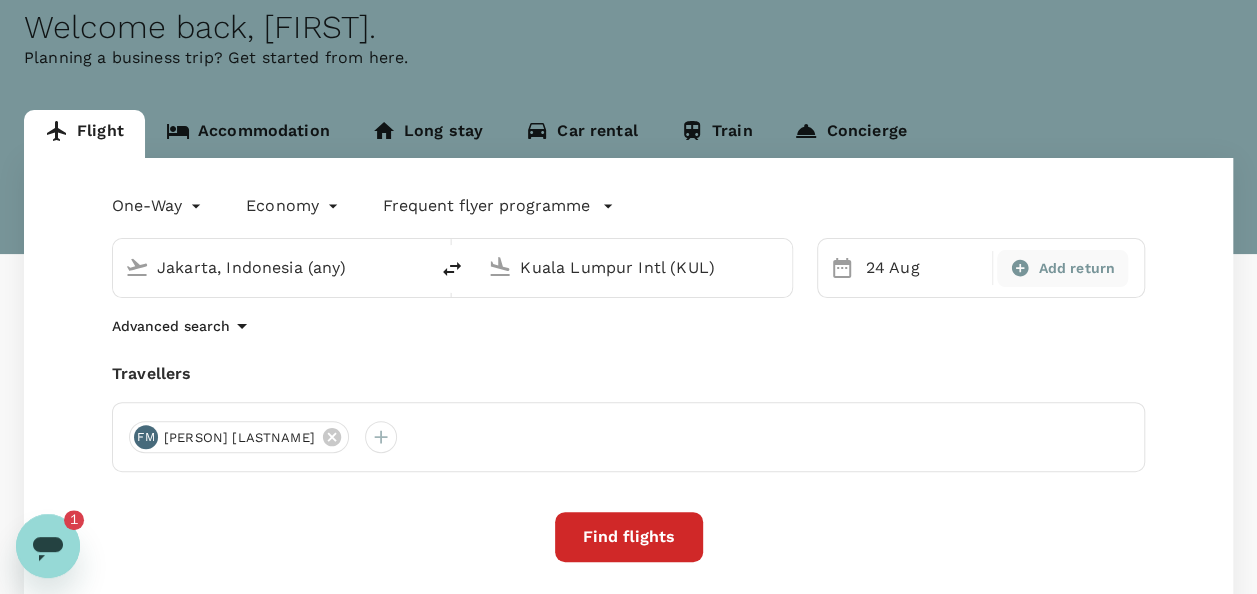 click on "Add return" at bounding box center [1076, 268] 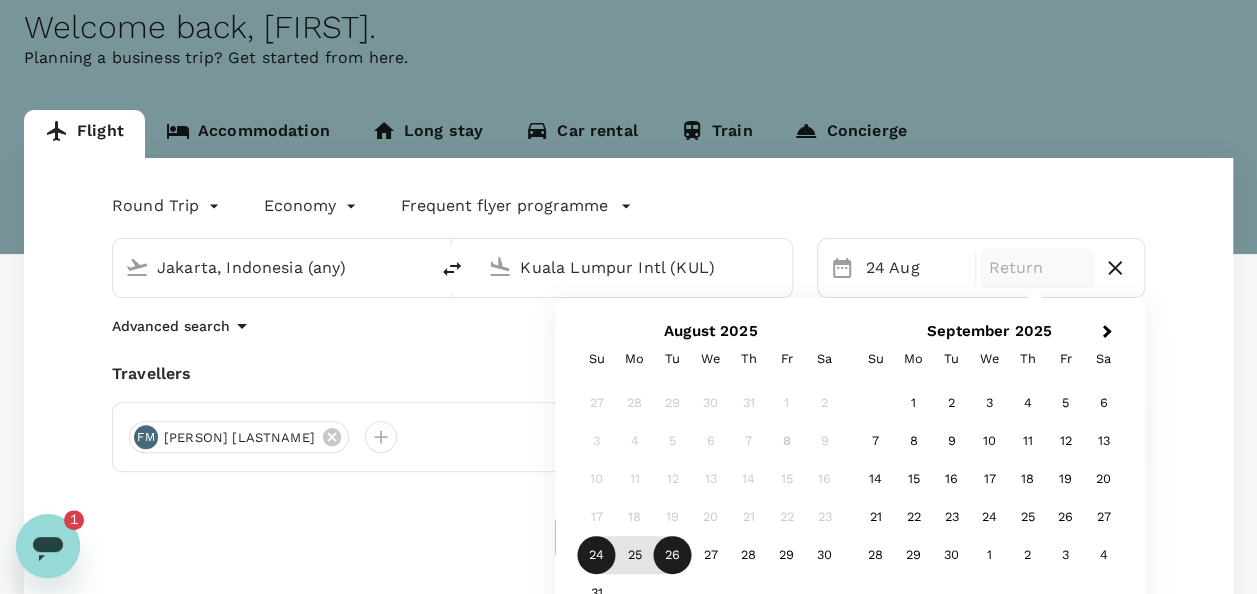 click on "26" at bounding box center [673, 555] 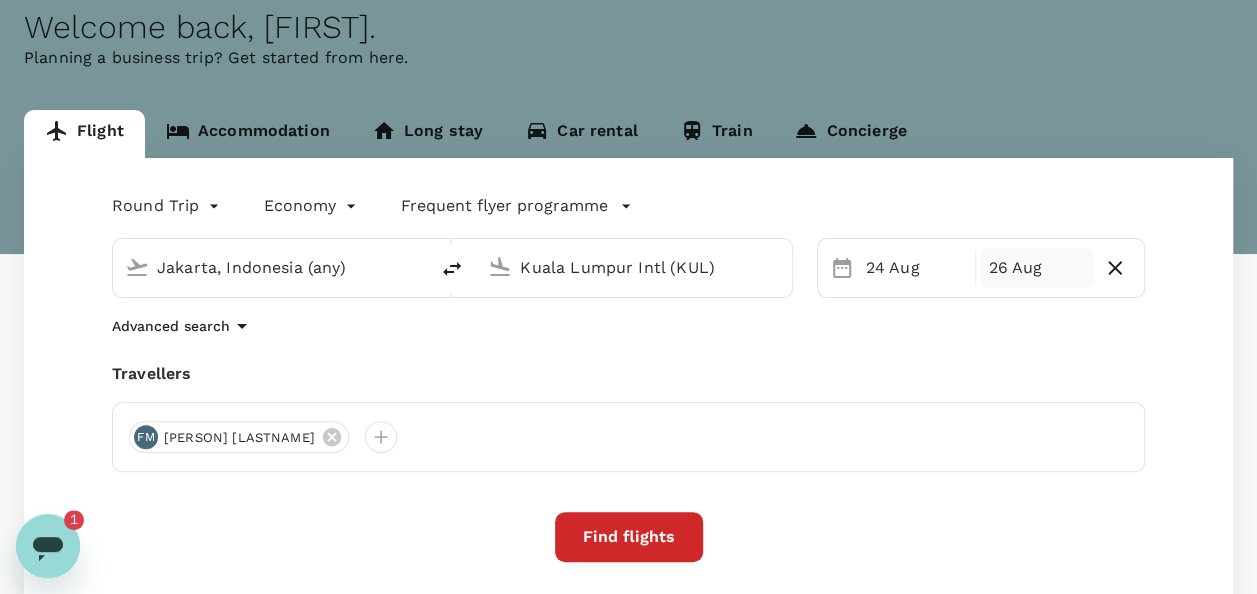 click on "Round Trip roundtrip Economy economy Frequent flyer programme Jakarta, Indonesia (any) Kuala Lumpur Intl (KUL) Selected date: Sunday, August 24th, 2025 24 Aug Selected date: Tuesday, August 26th, 2025 26 Aug Advanced search Travellers   [INITIAL] [FIRST] [LAST] Find flights Your recent search Flight to Medan PKU - KNO 24 Sep · 2 Travellers Flight to Pekanbaru KUL - PKU 18 Sep · 2 Travellers Flight to Kuala Lumpur CCGK - CKUL 24 Aug - 26 Aug · 1 Traveller" at bounding box center (628, 449) 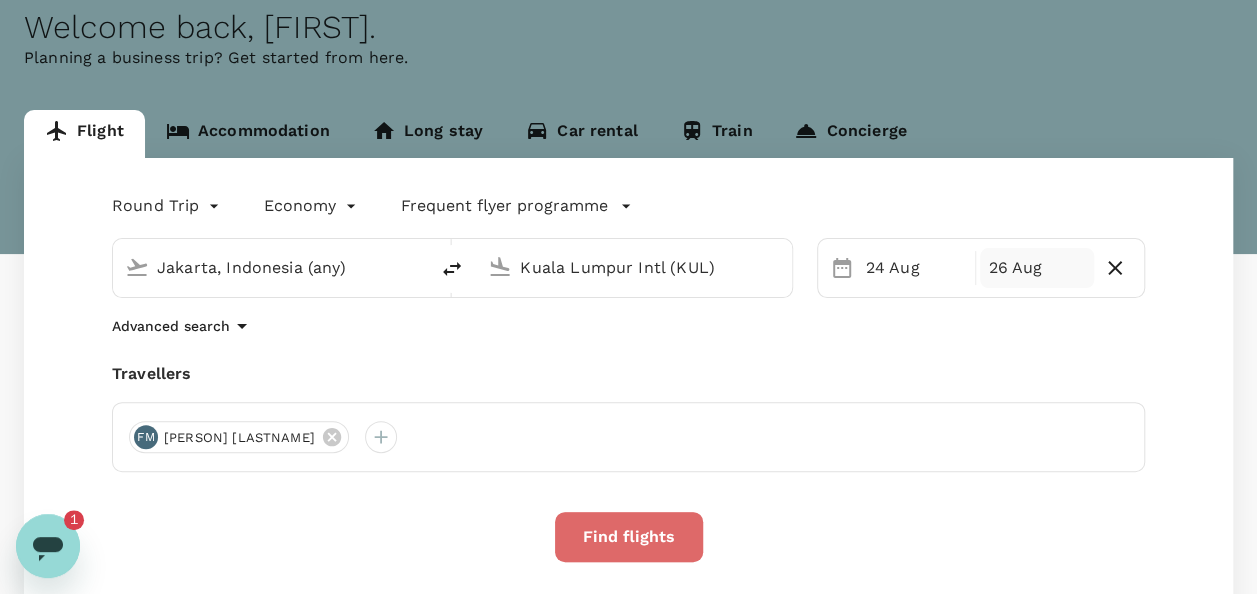click on "Find flights" at bounding box center (629, 537) 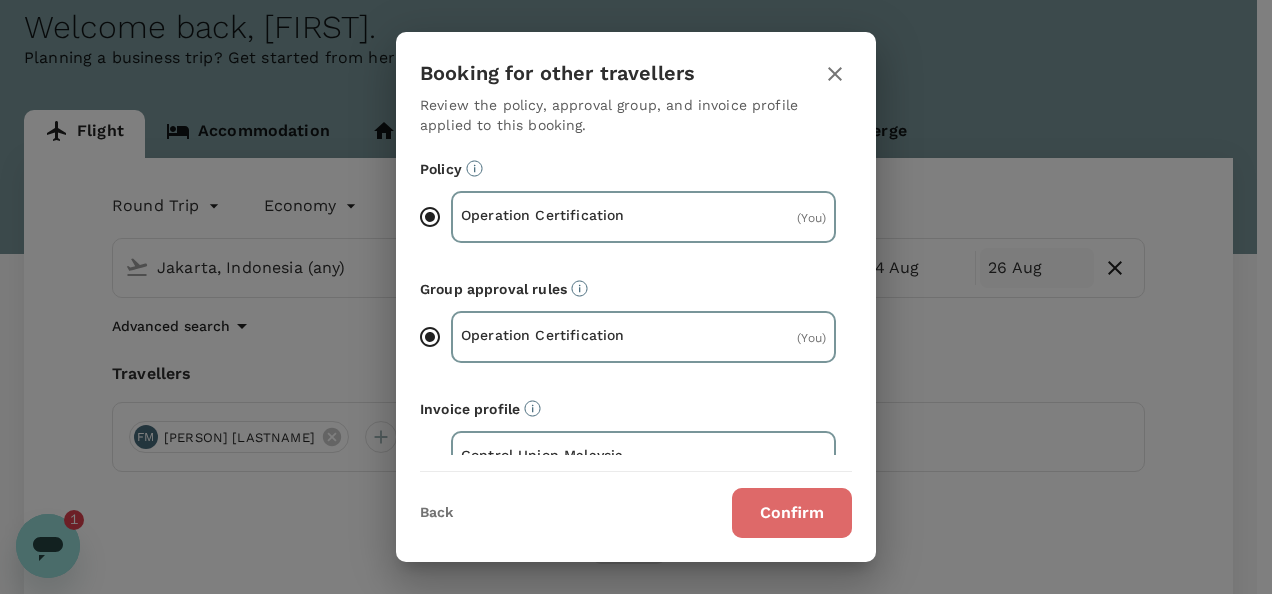 click on "Confirm" at bounding box center (792, 513) 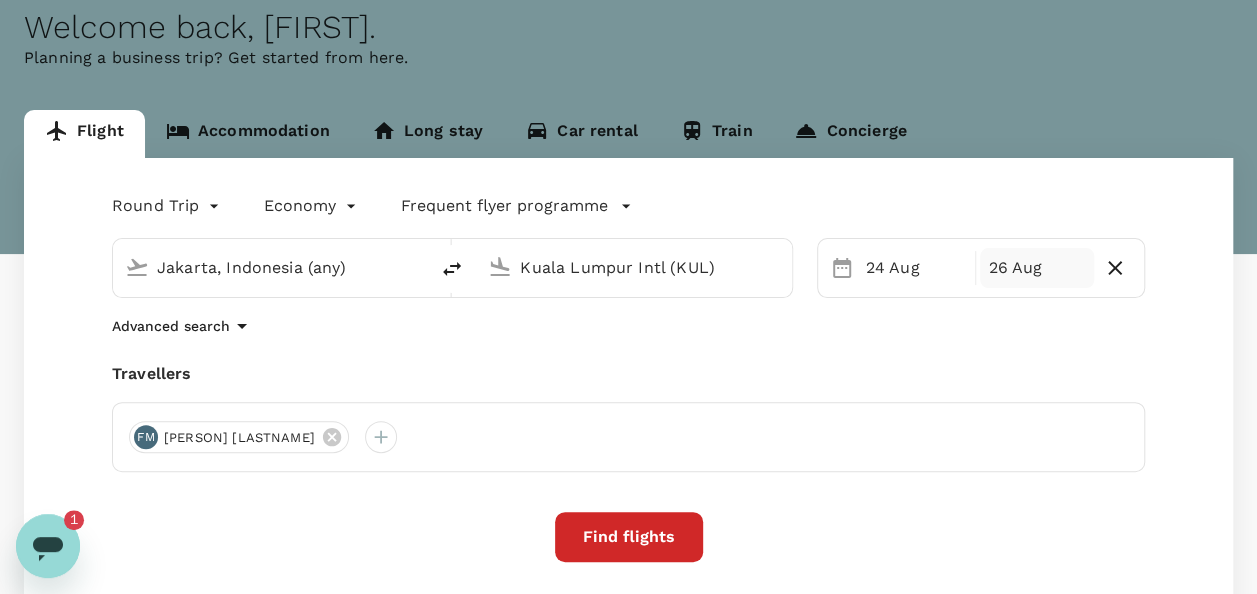 click 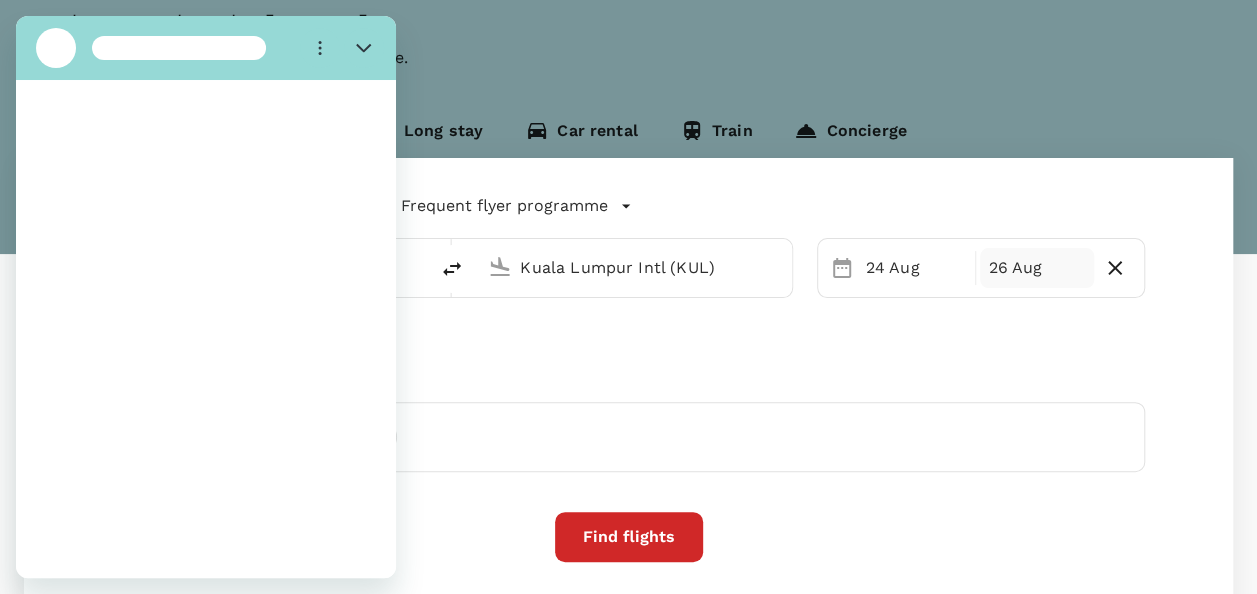 scroll, scrollTop: 0, scrollLeft: 0, axis: both 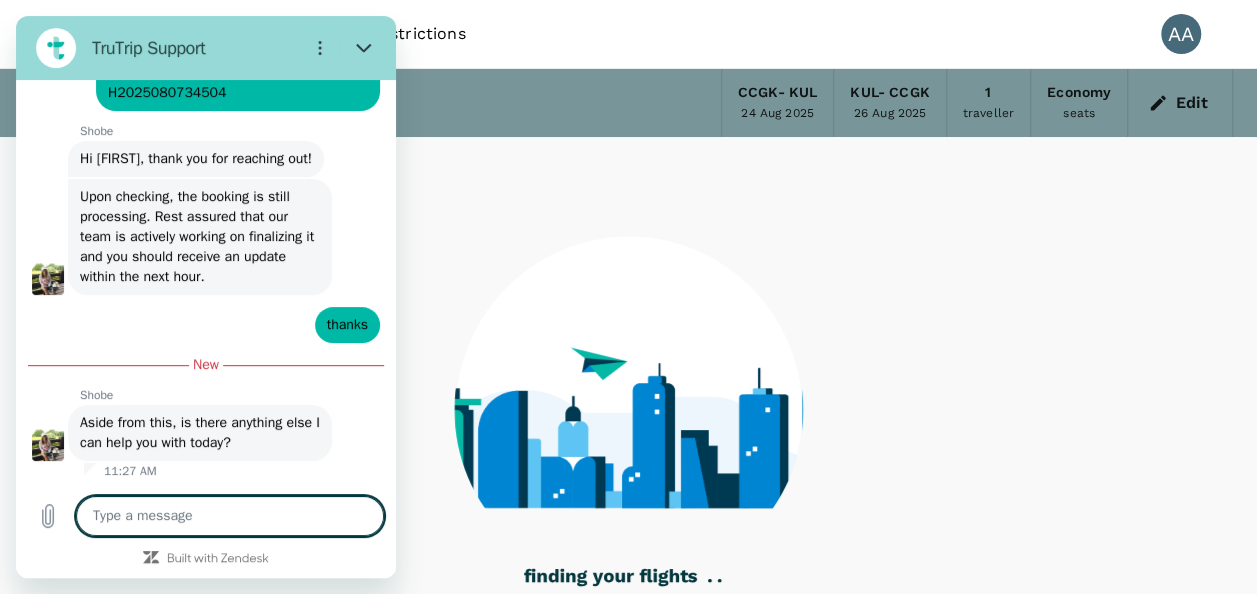 click at bounding box center (230, 516) 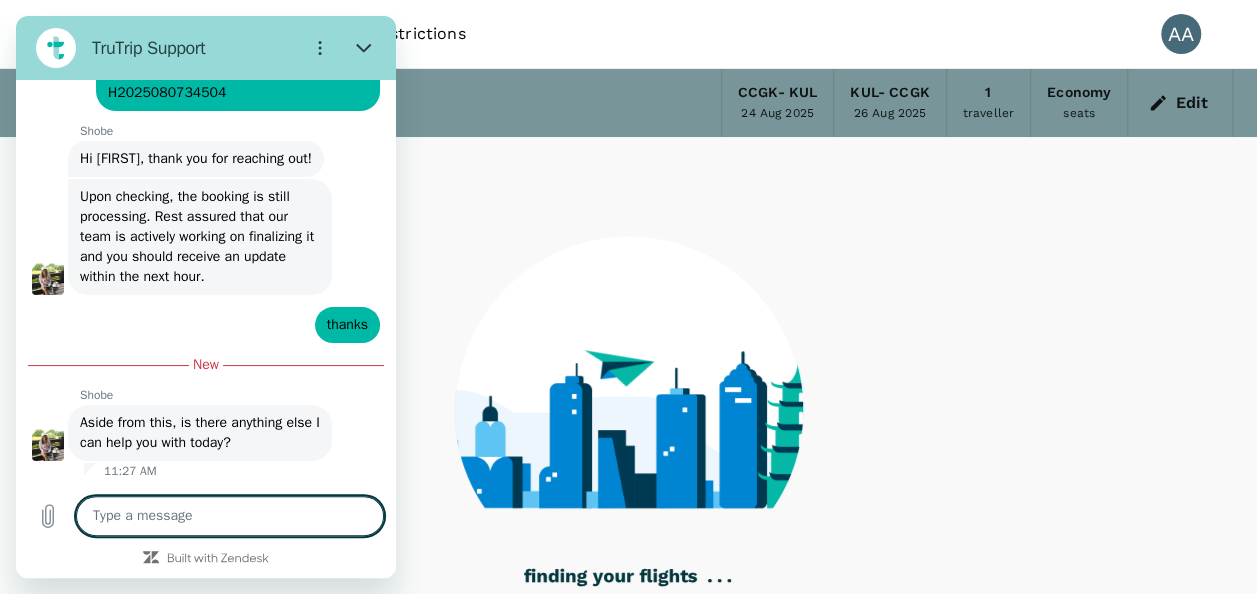 type on "r" 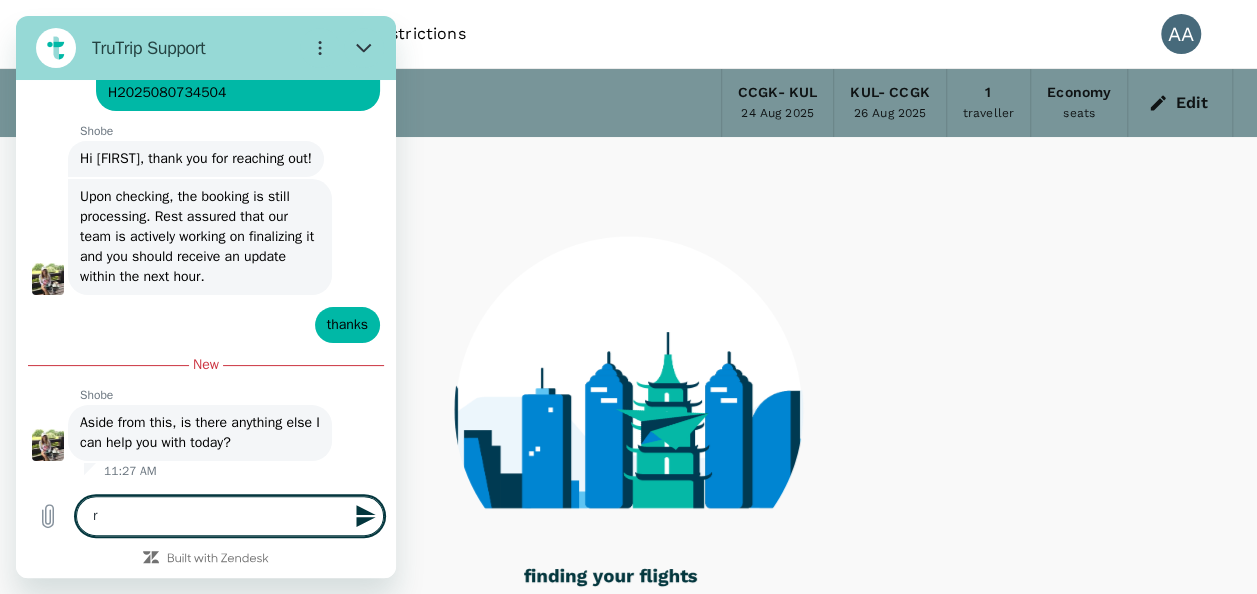 type 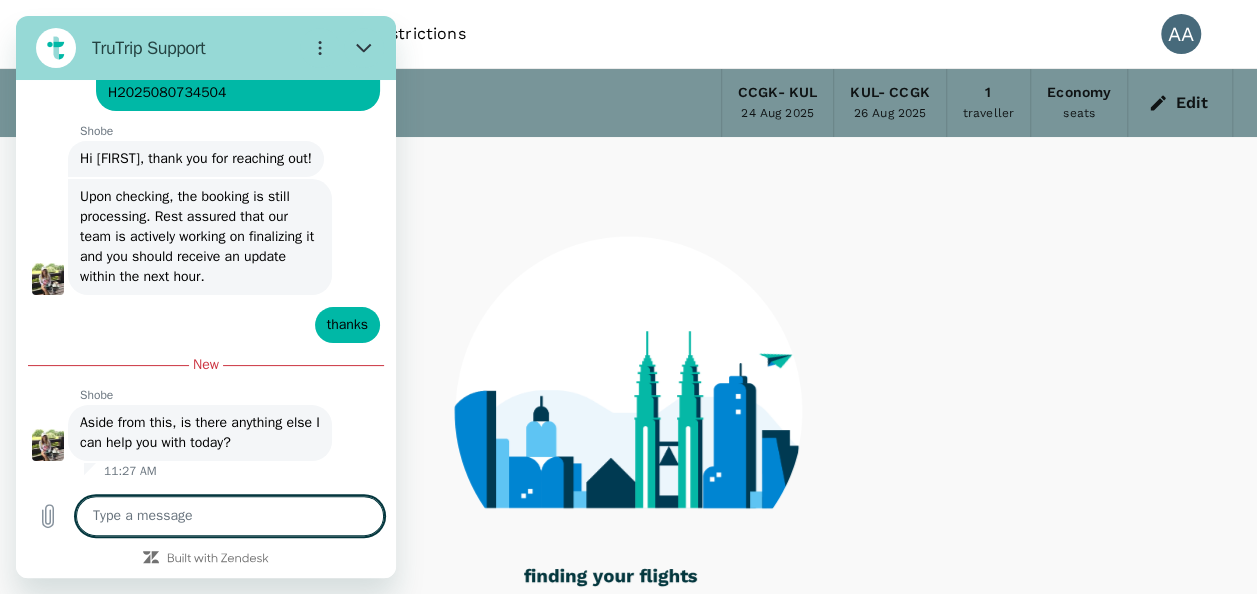 type on "t" 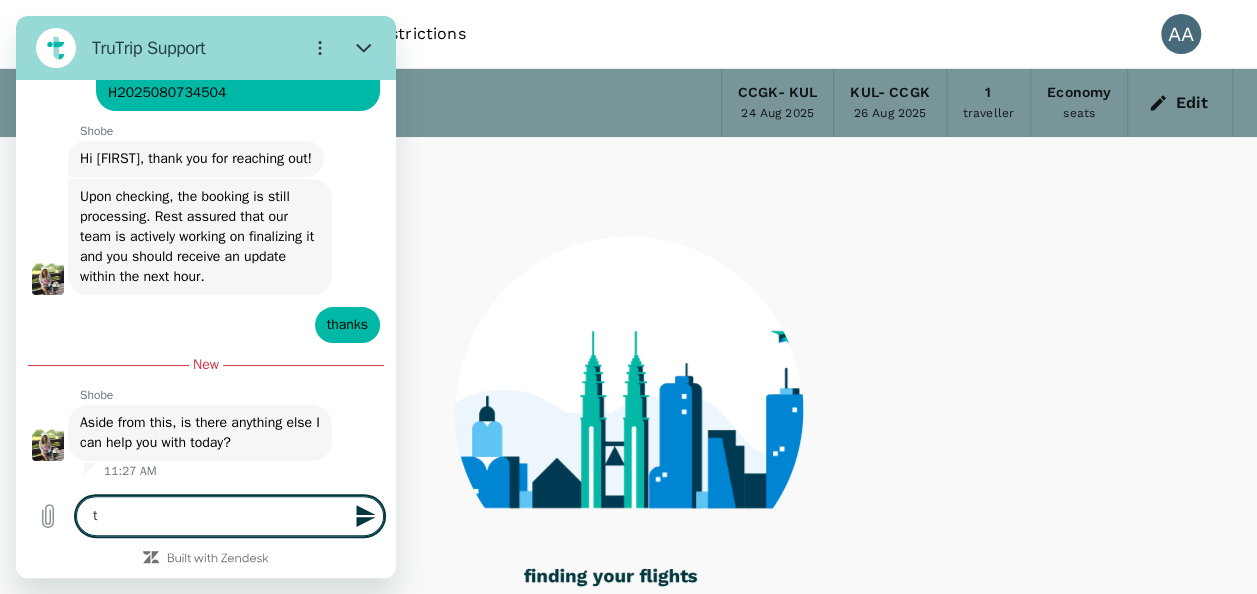 type on "ta" 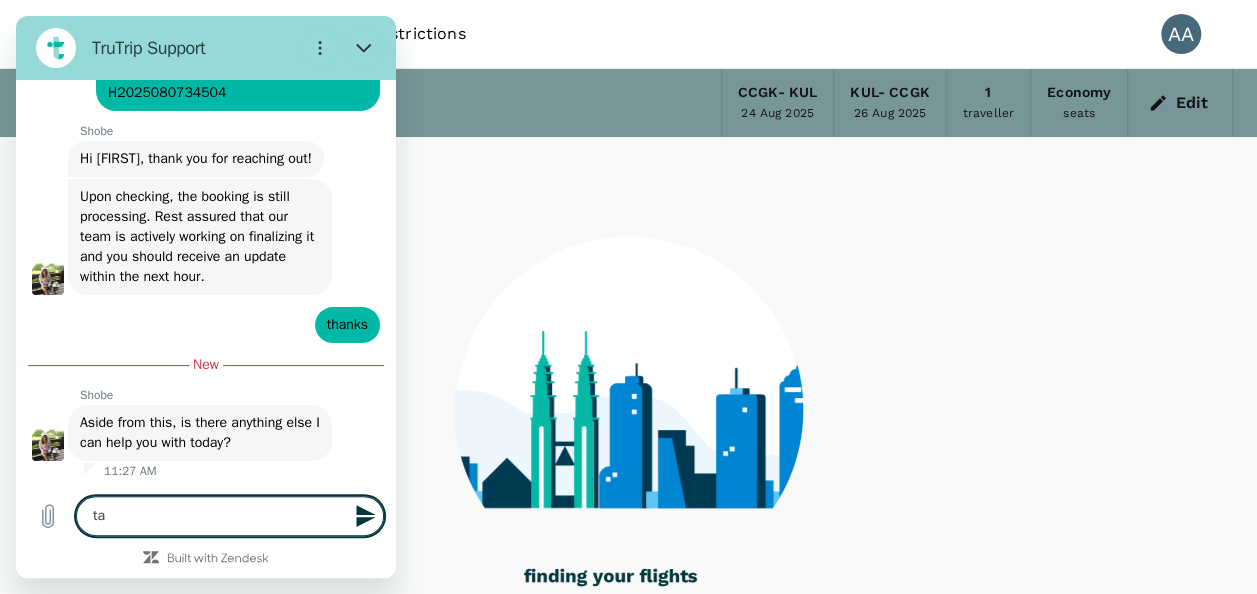type on "tat" 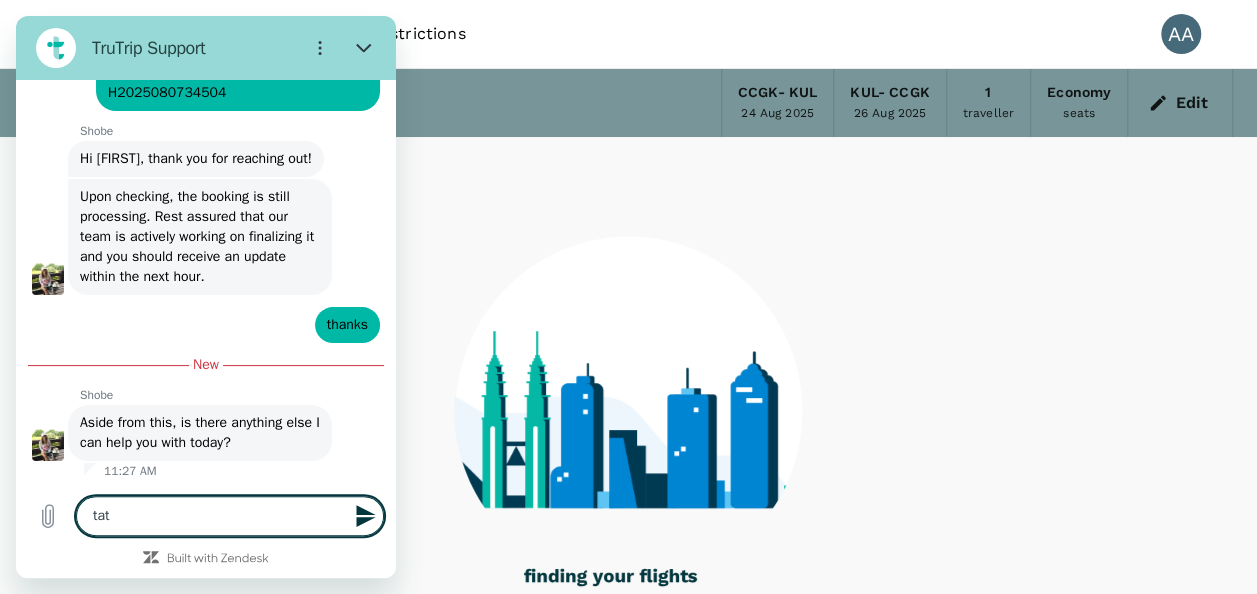 type on "tats" 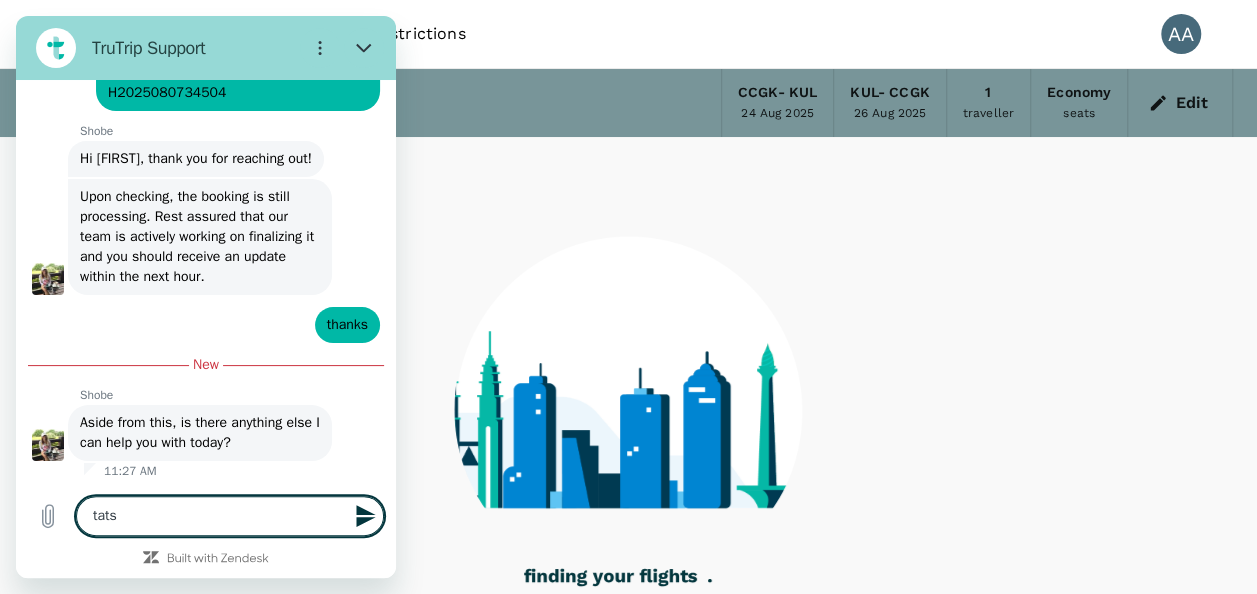 type on "tats" 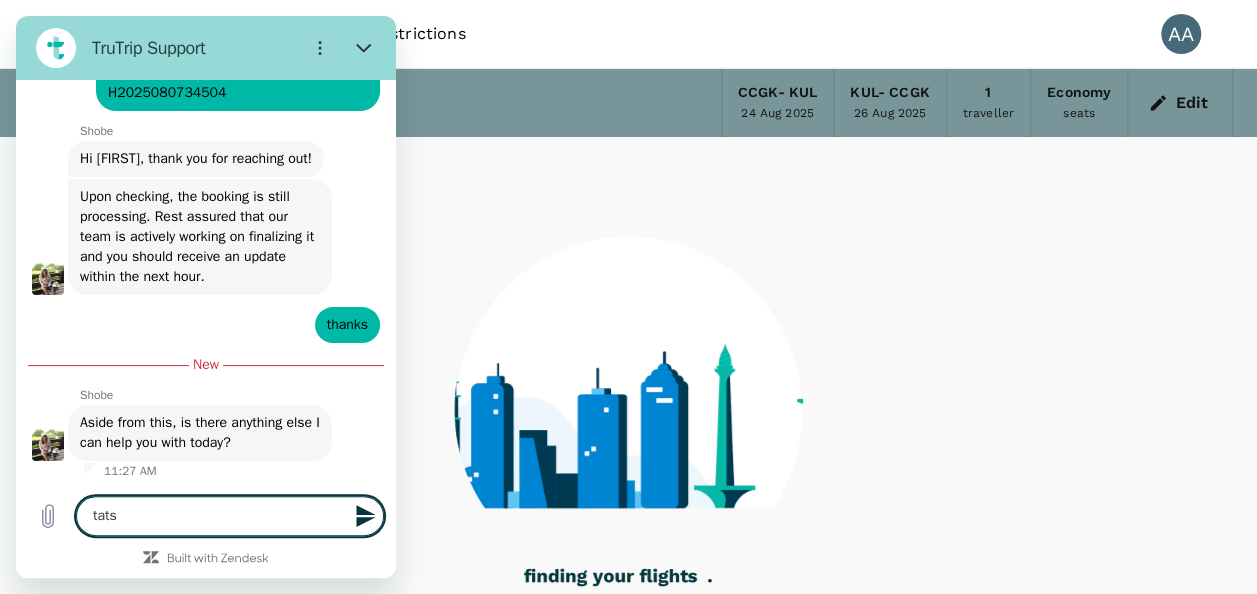 type on "tats a" 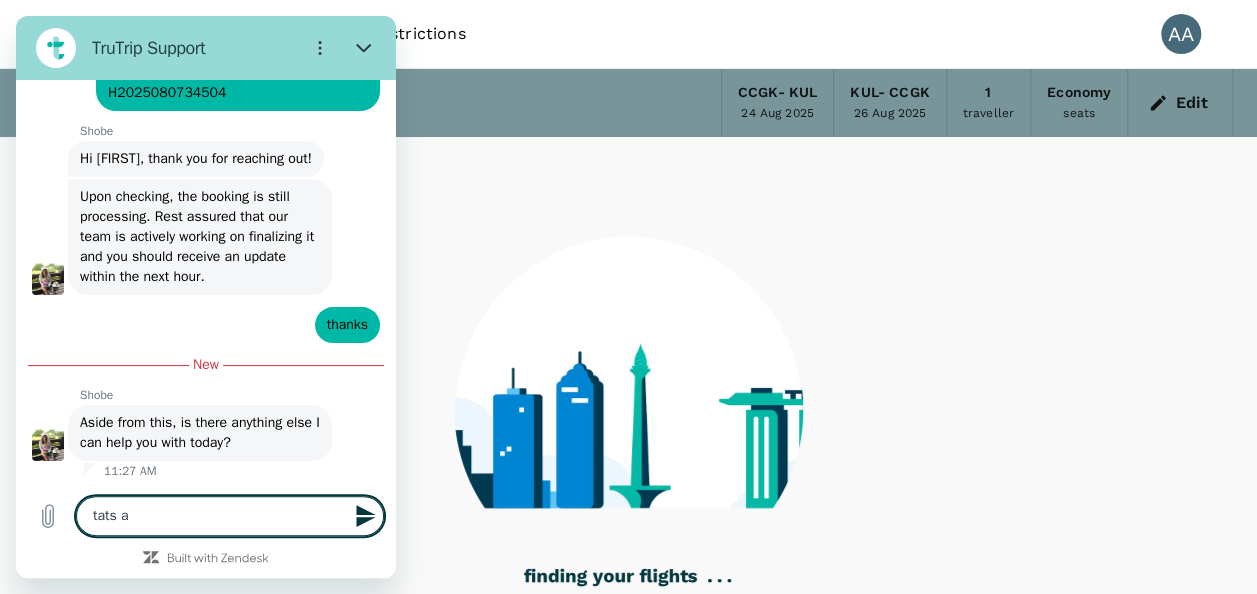 type on "tats al" 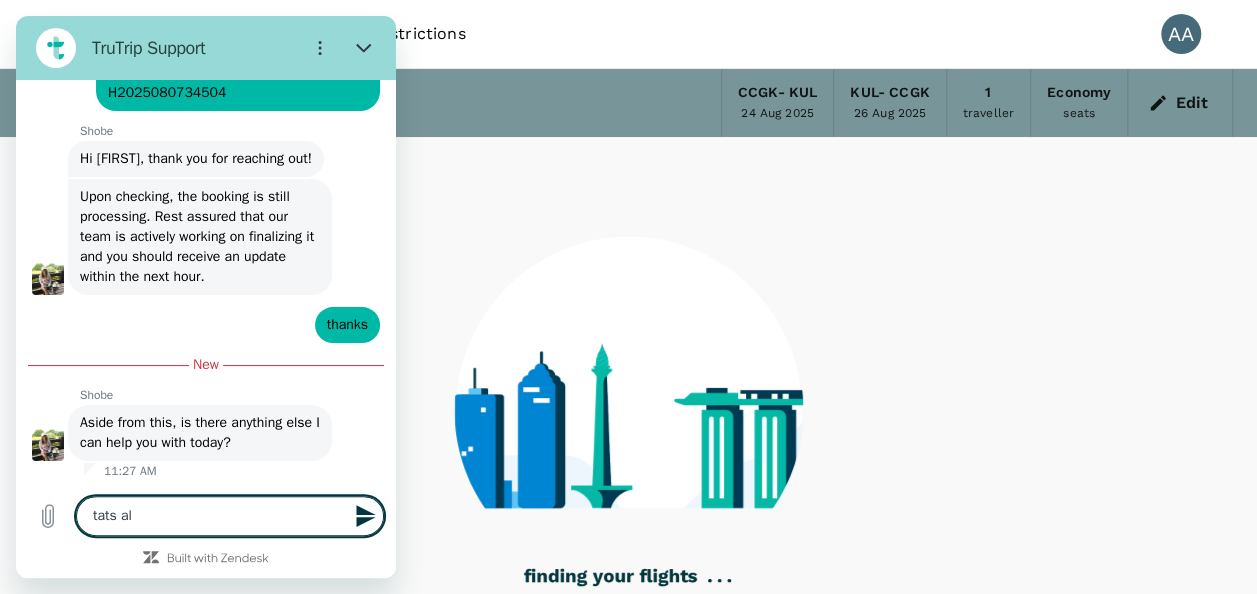 type on "tats all" 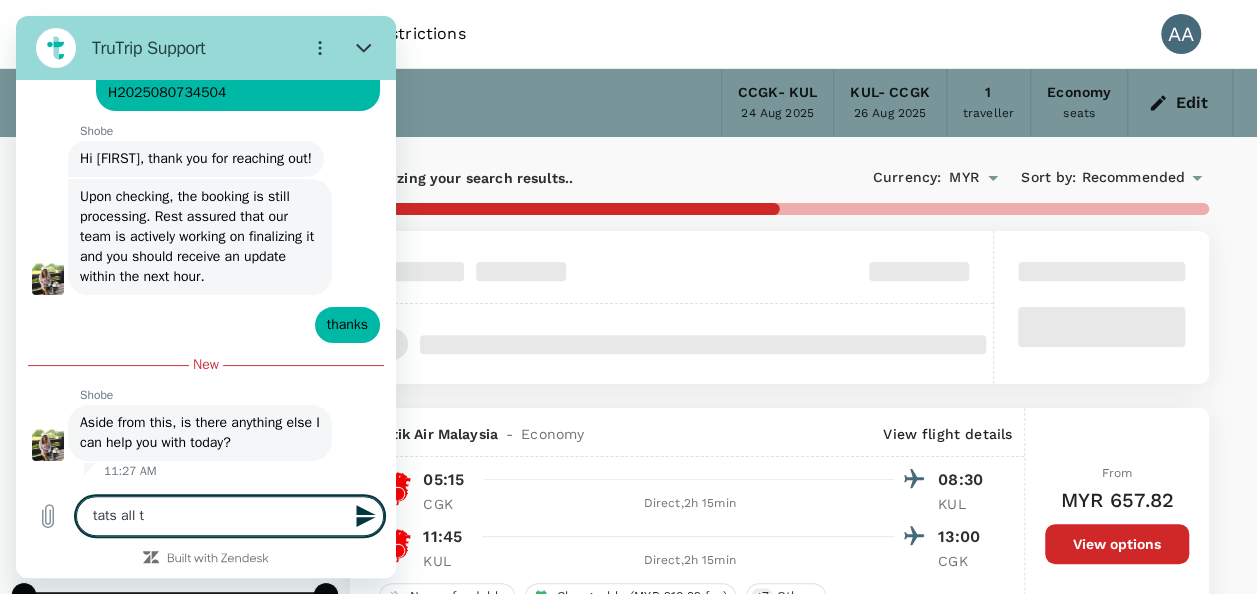 type on "tats all th" 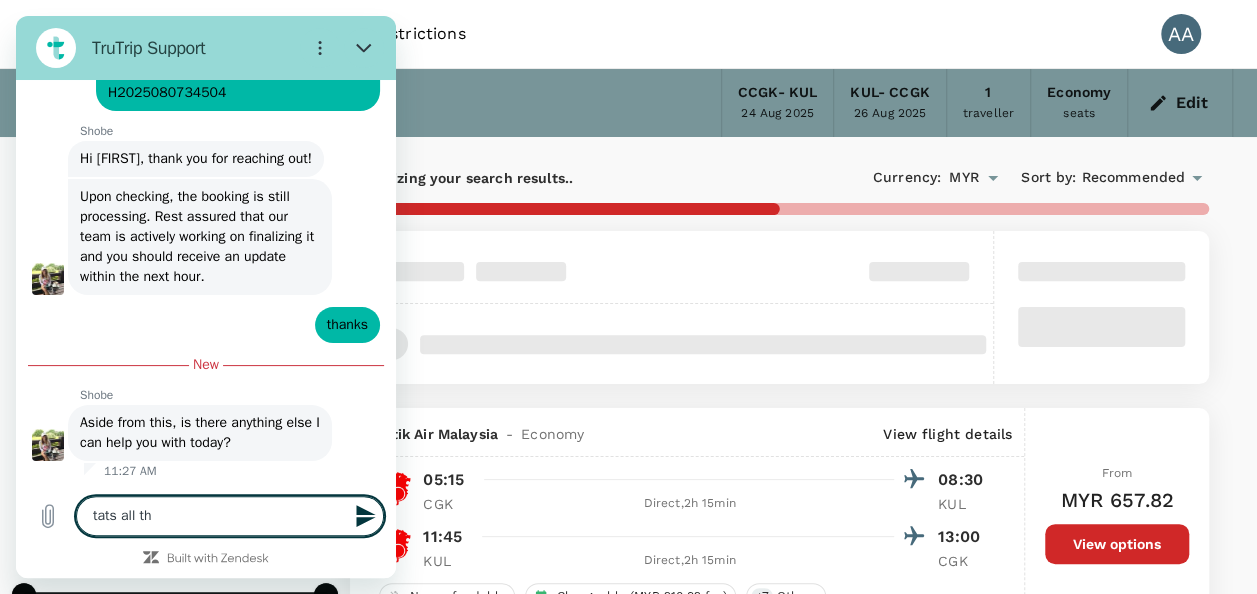 type on "x" 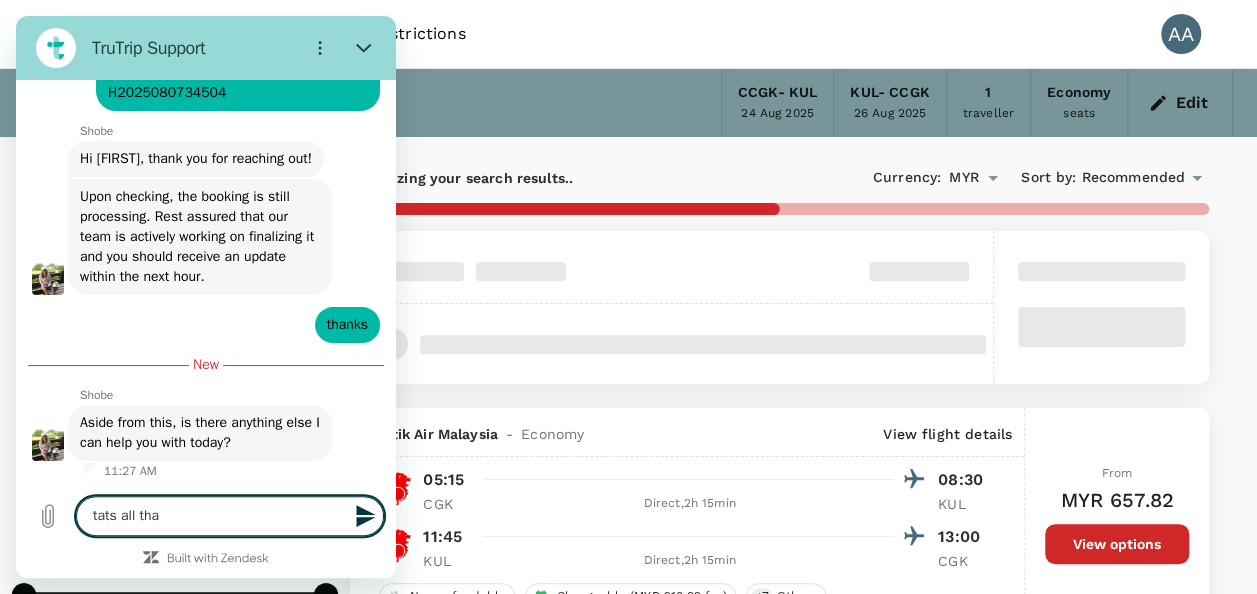 type on "tats all than" 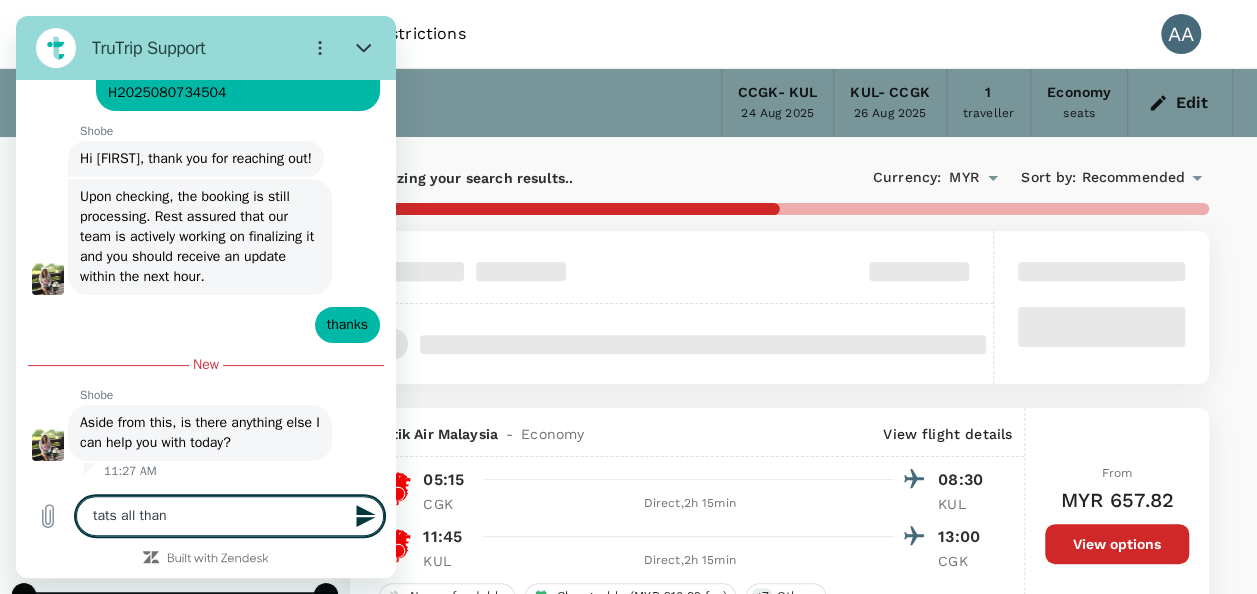type on "tats all thank" 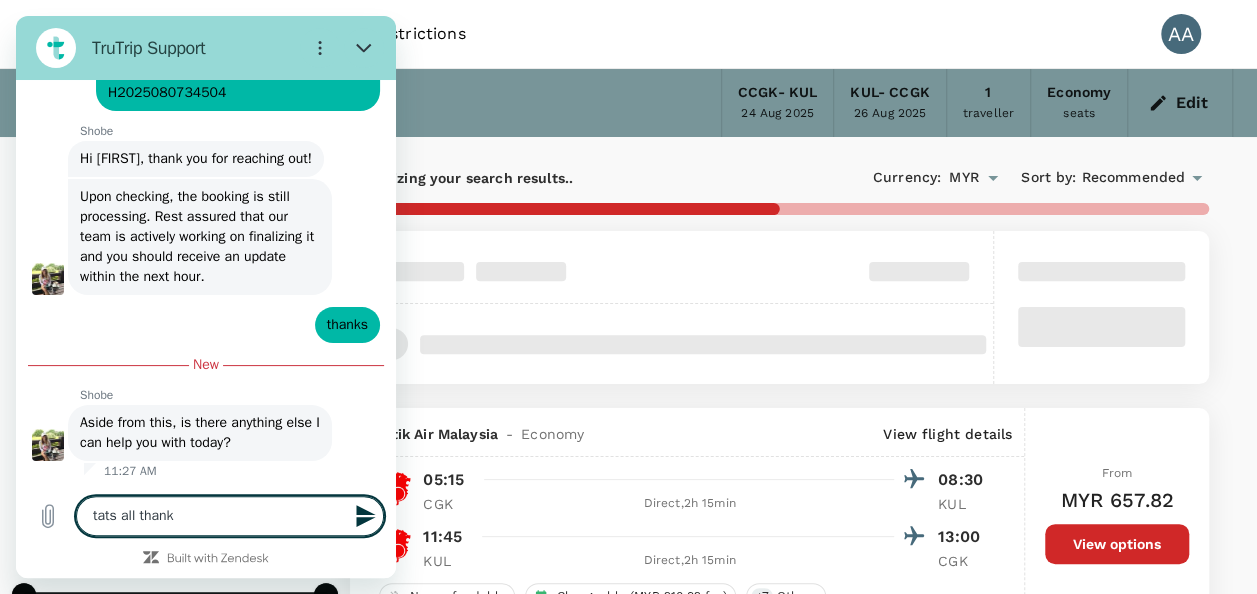 type on "tats all thanks" 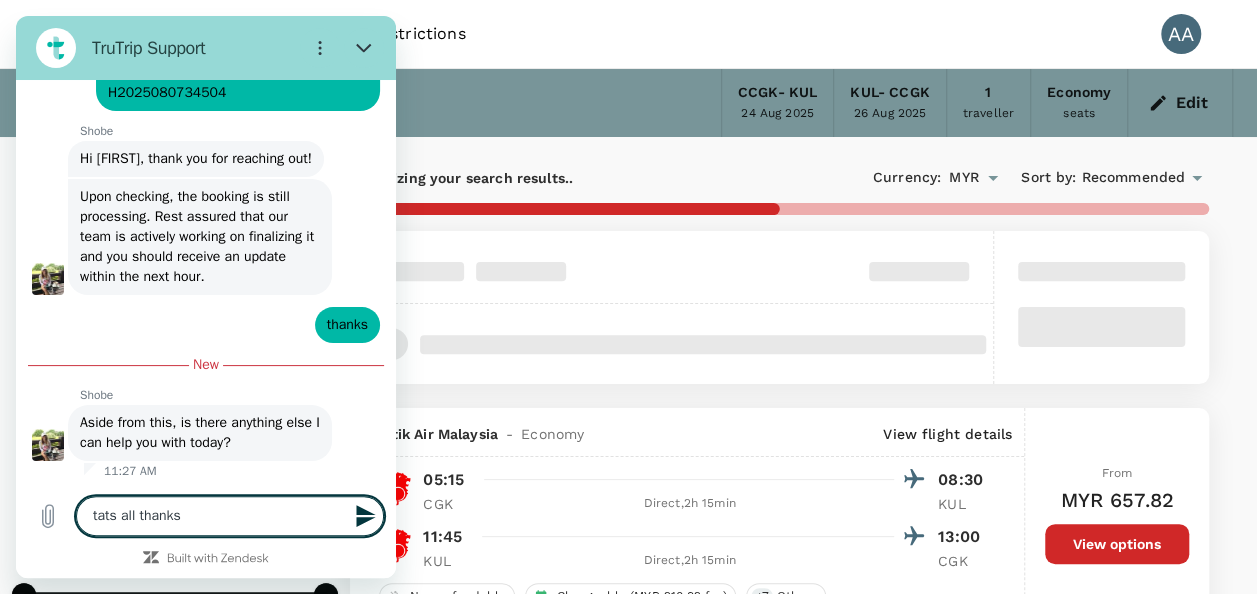 type 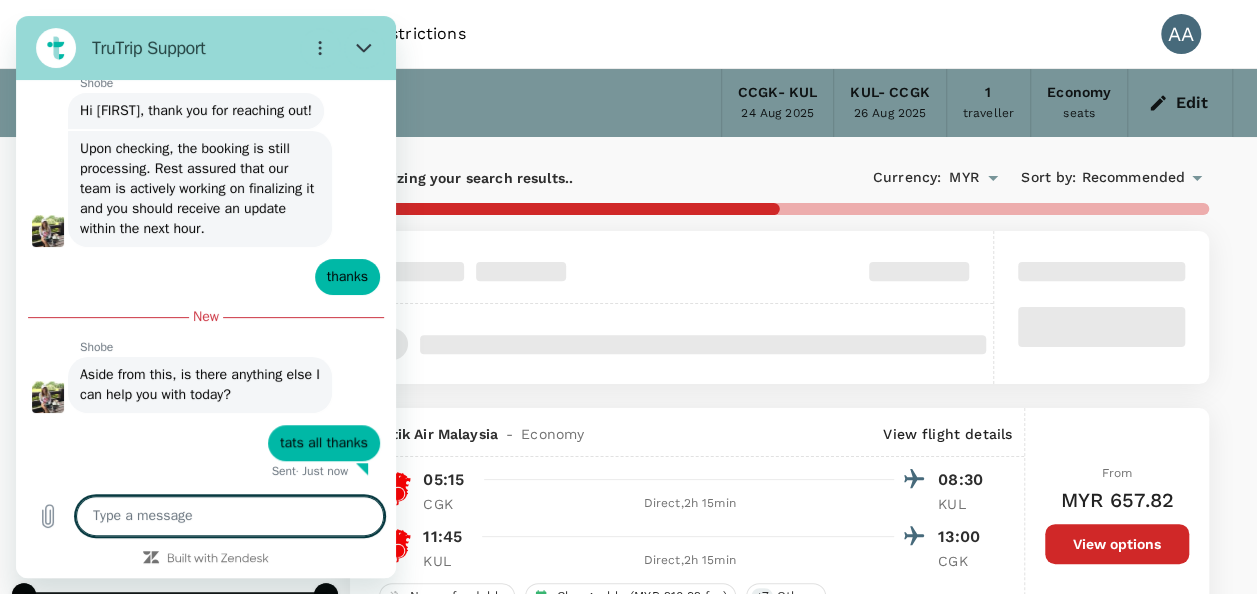 scroll, scrollTop: 626, scrollLeft: 0, axis: vertical 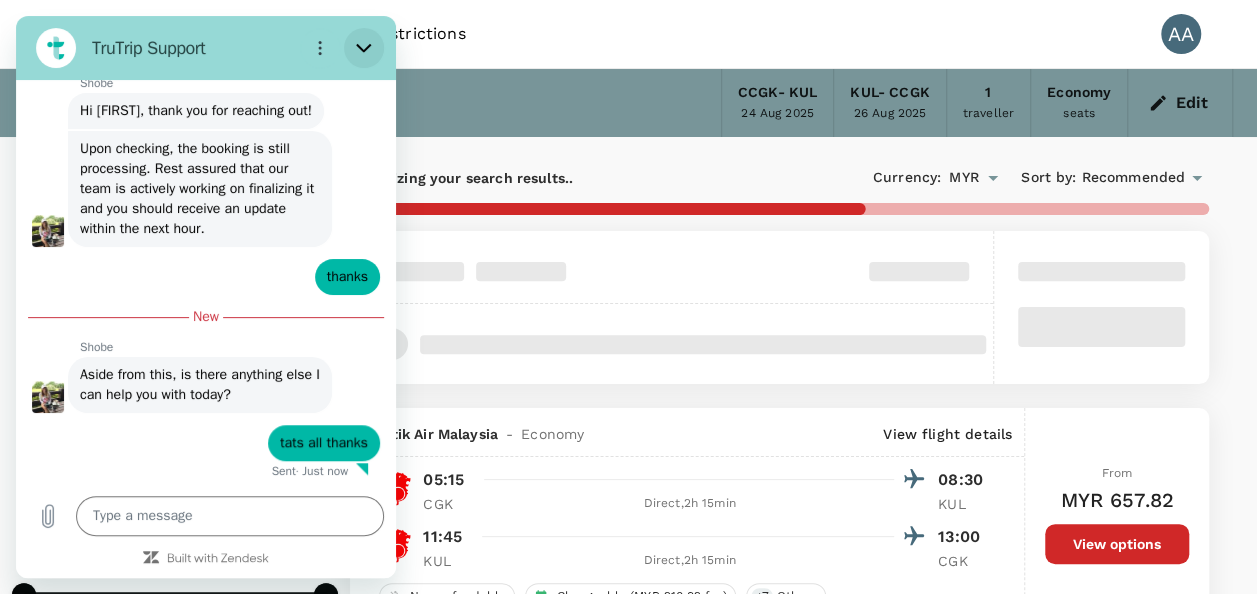 drag, startPoint x: 372, startPoint y: 49, endPoint x: 386, endPoint y: 65, distance: 21.260292 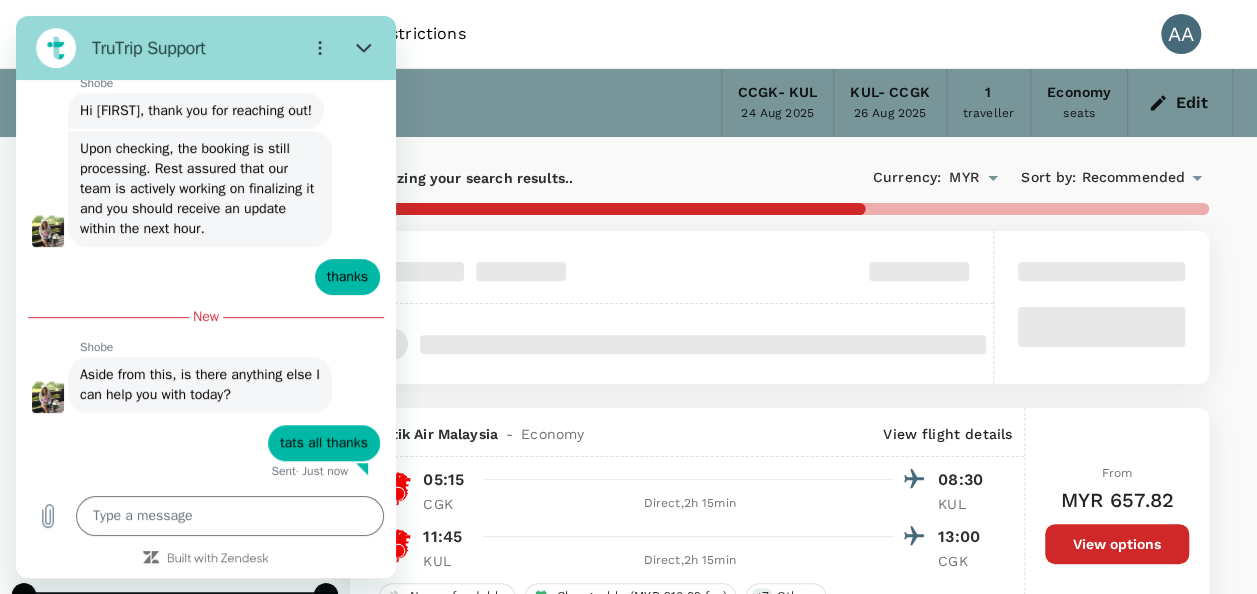 type on "x" 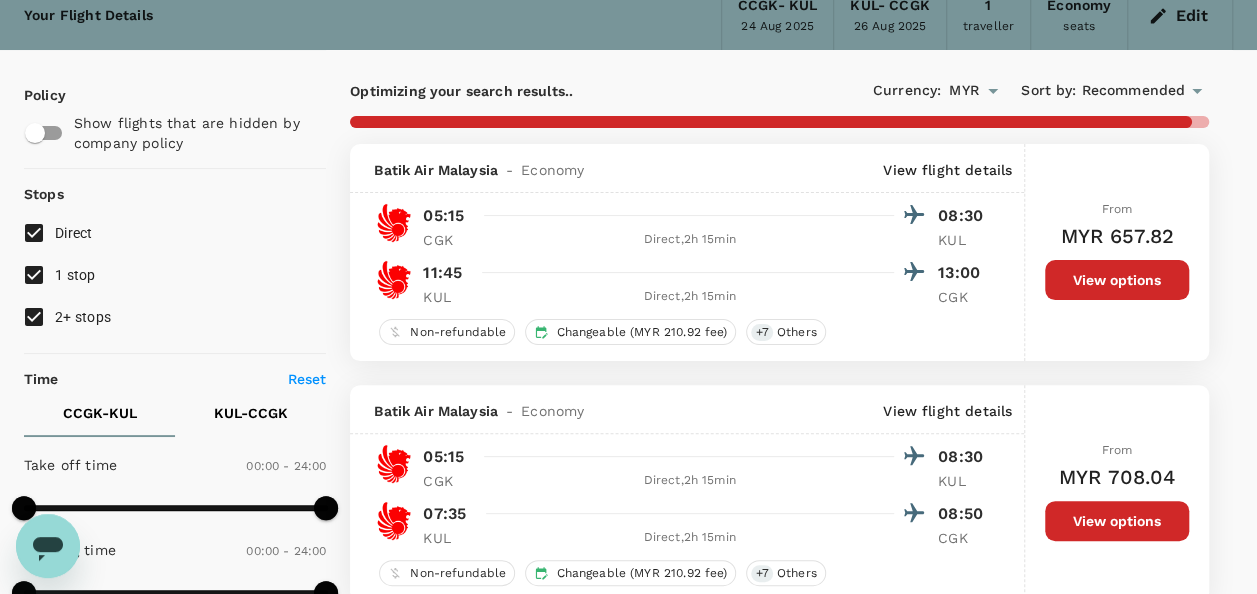 scroll, scrollTop: 0, scrollLeft: 0, axis: both 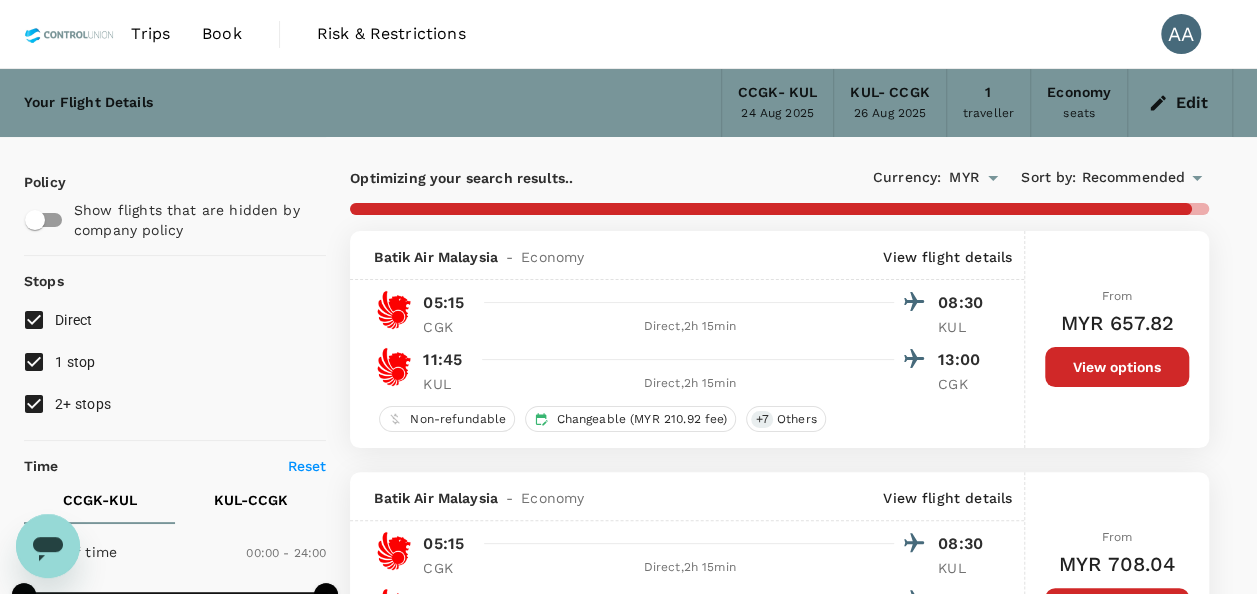 type on "1615" 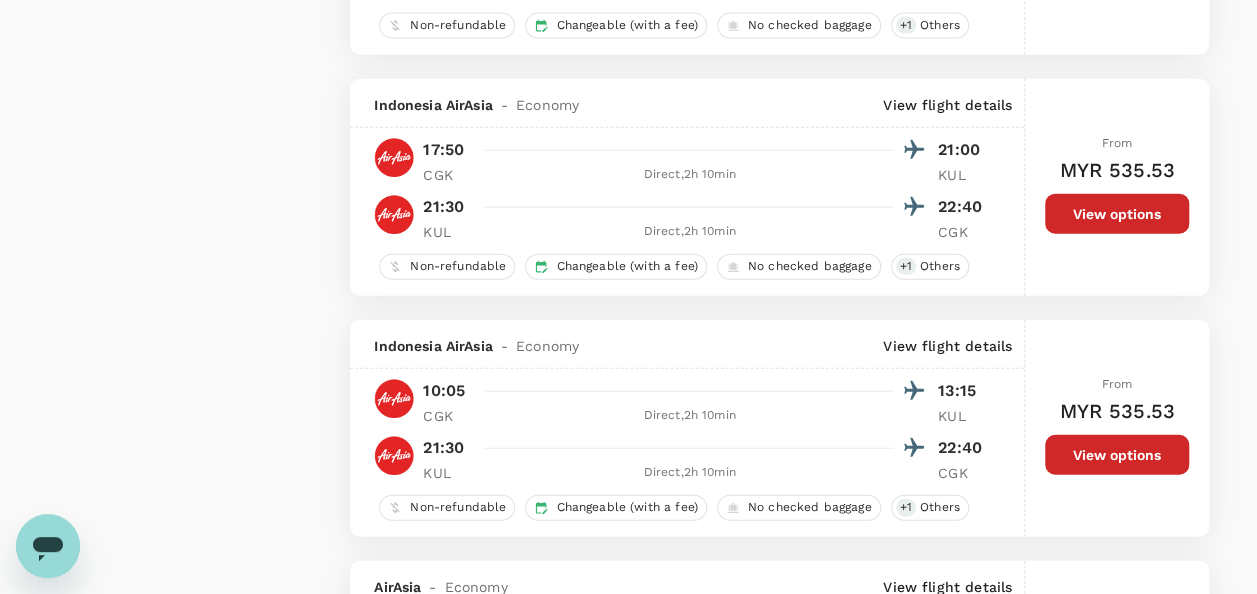 scroll, scrollTop: 2400, scrollLeft: 0, axis: vertical 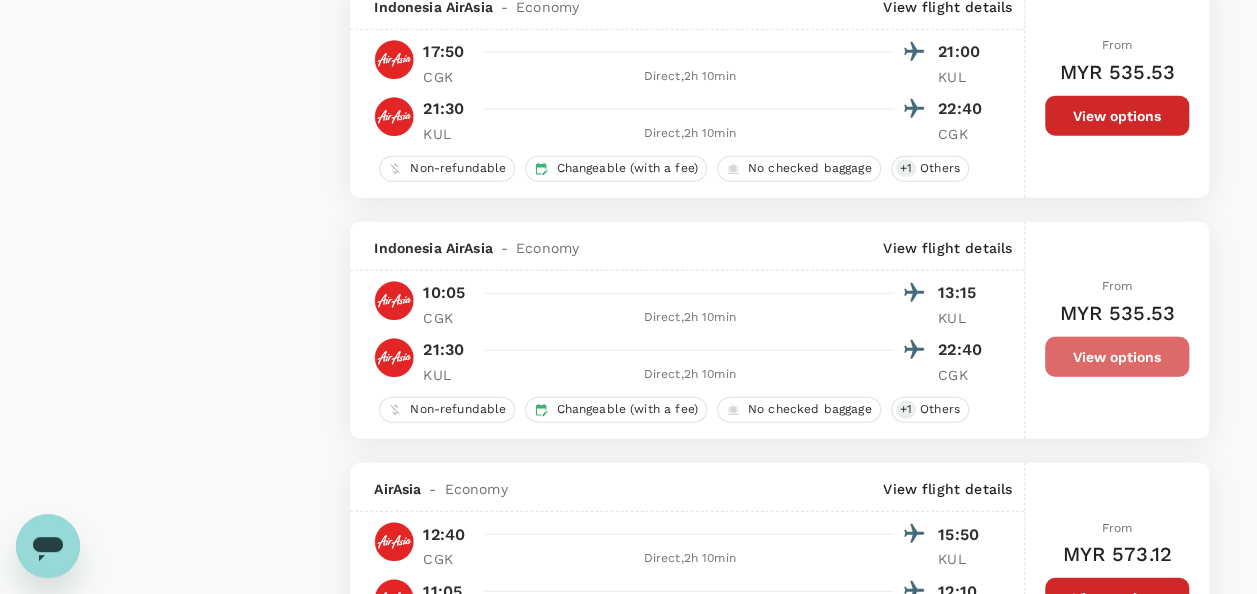 click on "View options" at bounding box center (1117, 357) 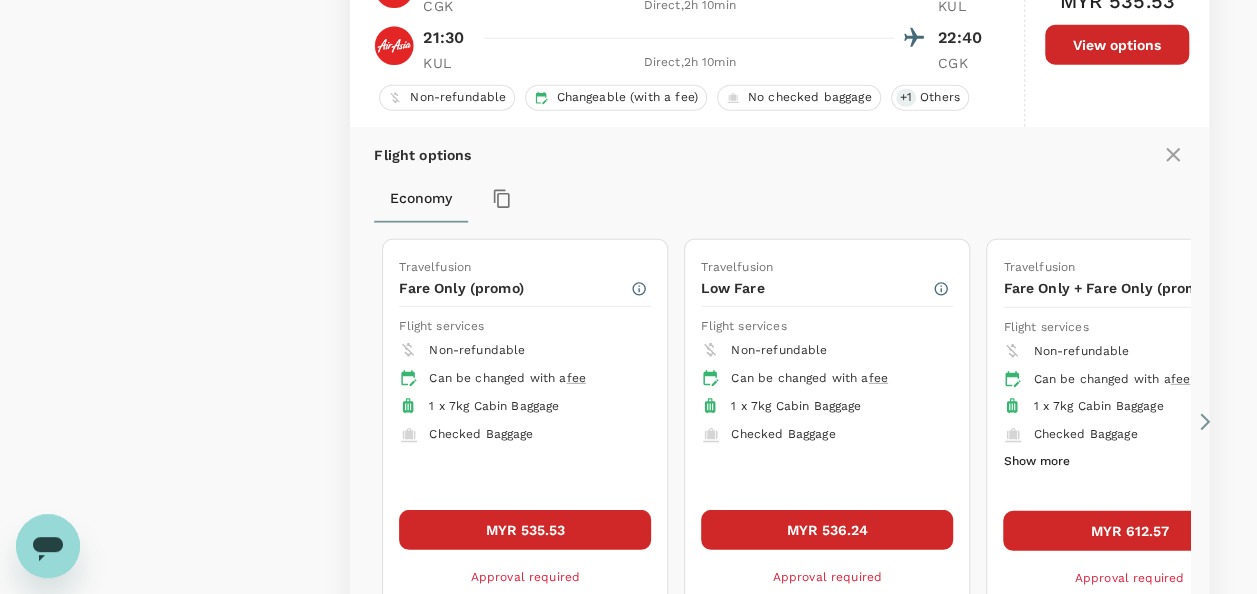 scroll, scrollTop: 2818, scrollLeft: 0, axis: vertical 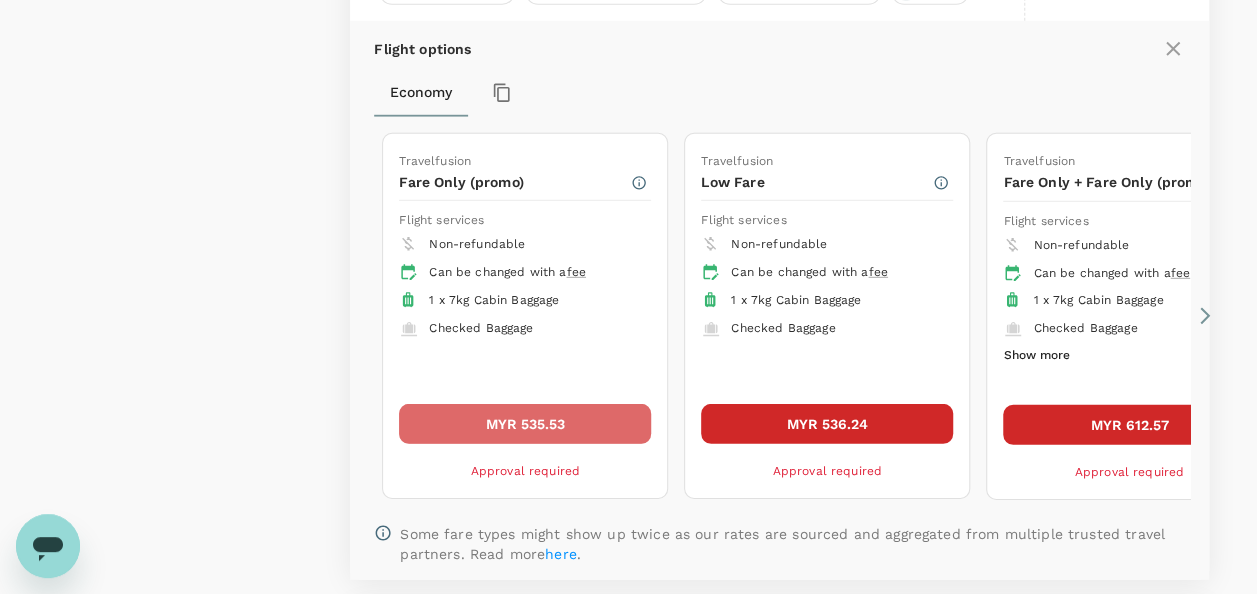 click on "MYR 535.53" at bounding box center (525, 424) 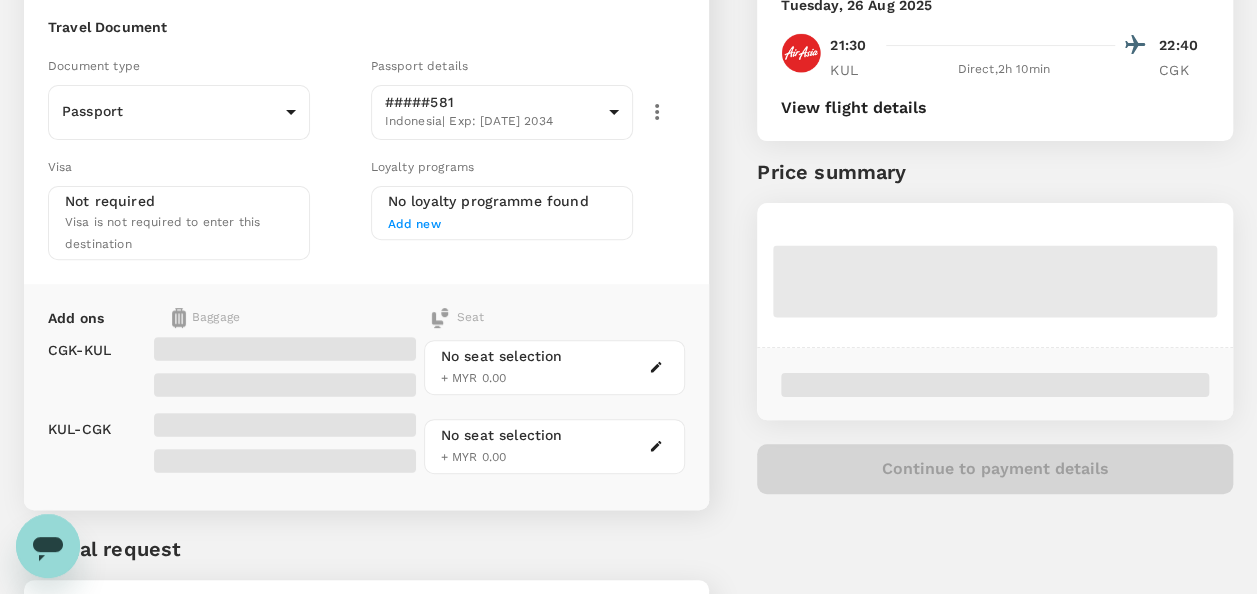 scroll, scrollTop: 272, scrollLeft: 0, axis: vertical 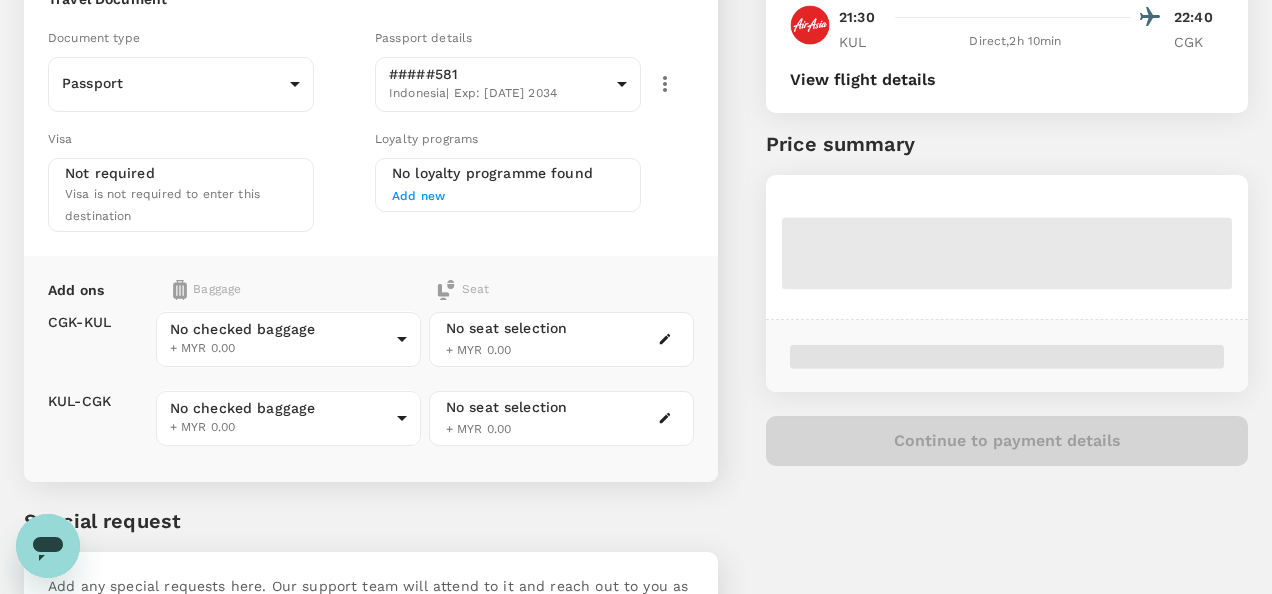 click on "Back to flight results Flight review Traveller(s) Traveller   1 : [INITIAL] [FIRST]   [LAST] Your travel documents are complete Passport : Visa : Travel Document Document type Passport Passport ​ Passport details #####581 [COUNTRY]  | Exp:   [DATE] ee4ebda8-474c-4235-abde-8e6907d1d274 ​ Visa Not required Visa is not required to enter this destination Loyalty programs No loyalty programme found Add new Add ons Baggage Seat CGK  -  KUL KUL  -  CGK No checked baggage + MYR 0.00 ​ No checked baggage + MYR 0.00 ​ No seat selection + MYR 0.00 No seat selection + MYR 0.00 Special request Add any special requests here. Our support team will attend to it and reach out to you as soon as possible. Add request You've selected Sunday, 24 Aug 2025 10:05 13:15 CGK Direct ,  2h 10min KUL Tuesday, 26 Aug 2025 21:30 22:40 KUL Direct ,  2h 10min CGK View flight details Price summary Continue to payment details Version 3.49.0 Privacy Policy Terms of Use Help Centre View details Edit Add new" at bounding box center (636, 243) 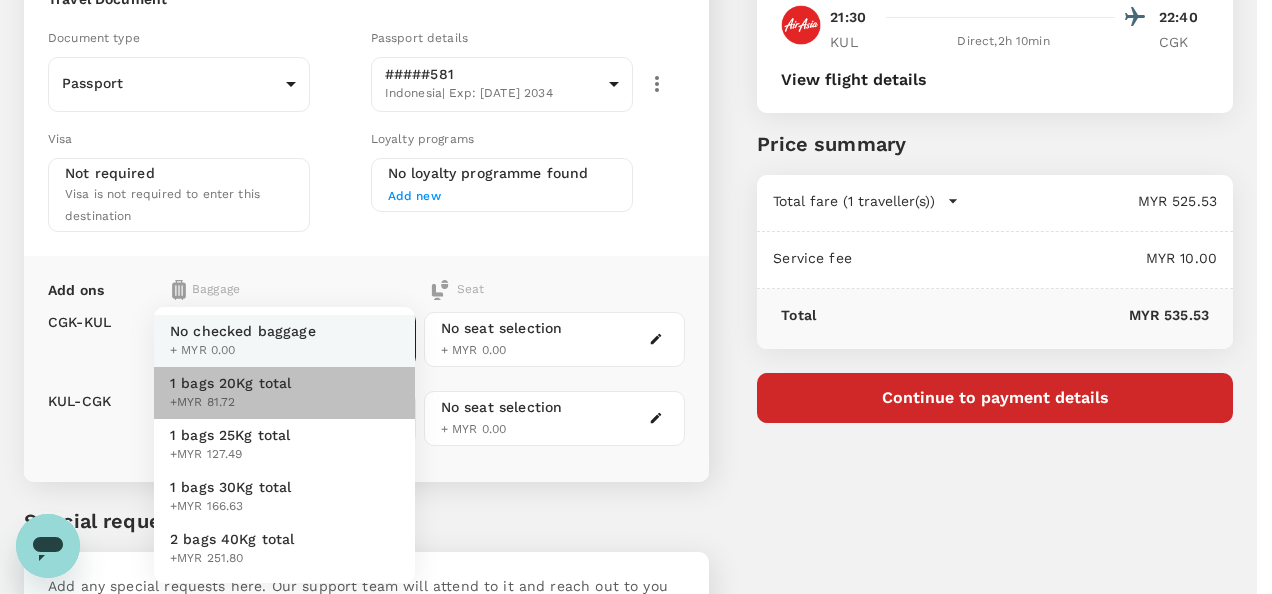 click on "1 bags 20Kg total +MYR 81.72" at bounding box center [284, 393] 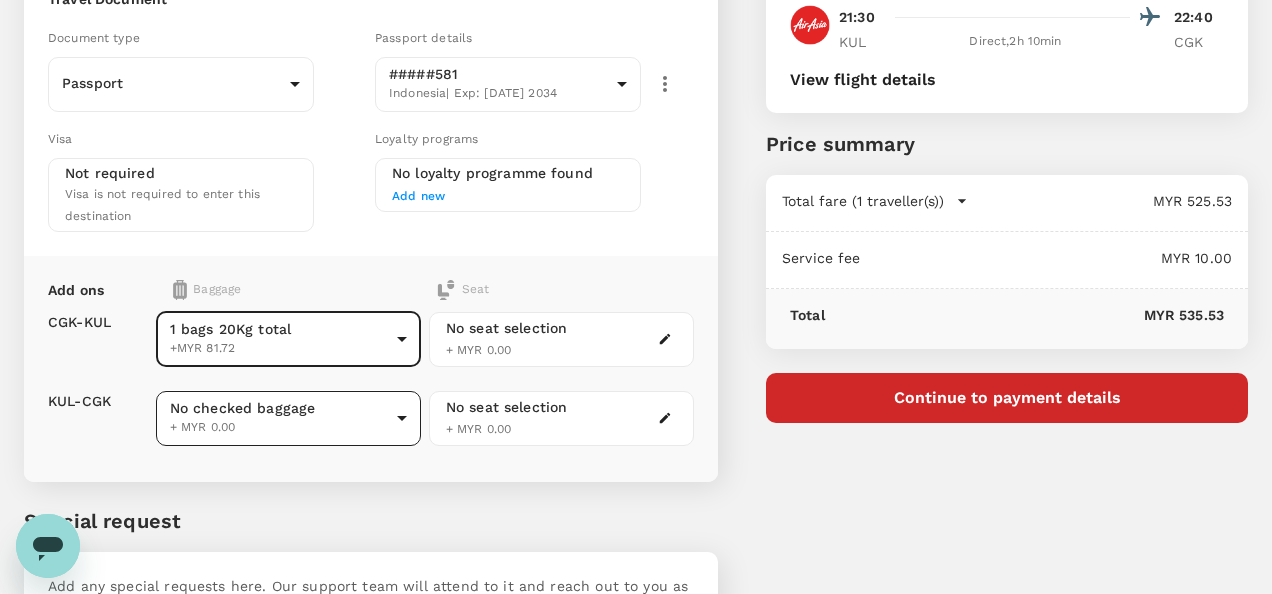 click on "Back to flight results Flight review Traveller(s) Traveller   1 : [INITIAL] [FIRST]   [LAST] Your travel documents are complete Passport : Visa : Travel Document Document type Passport Passport ​ Passport details #####581 [COUNTRY]  | Exp:   [DATE] ee4ebda8-474c-4235-abde-8e6907d1d274 ​ Visa Not required Visa is not required to enter this destination Loyalty programs No loyalty programme found Add new Add ons Baggage Seat CGK  -  KUL KUL  -  CGK 1 bags 20Kg total +MYR 81.72 1 - 81.72 ​ No checked baggage + MYR 0.00 ​ No seat selection + MYR 0.00 No seat selection + MYR 0.00 Special request Add any special requests here. Our support team will attend to it and reach out to you as soon as possible. Add request You've selected Sunday, 24 Aug 2025 10:05 13:15 CGK Direct ,  2h 10min KUL Tuesday, 26 Aug 2025 21:30 22:40 KUL Direct ,  2h 10min CGK View flight details Price summary Total fare (1 traveller(s)) MYR 525.53 Air fare MYR 525.53 Baggage fee MYR 0.00 Seat fee MYR 0.00 Service fee MYR 10.00 Total Edit" at bounding box center (636, 243) 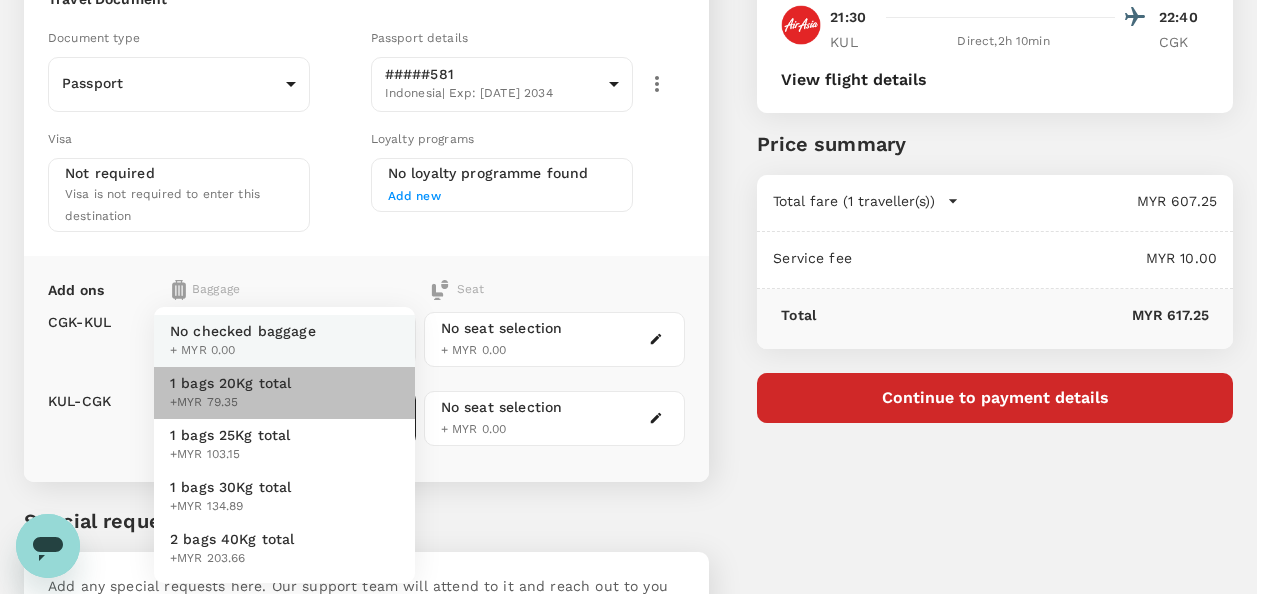 click on "1 bags 20Kg total +MYR 79.35" at bounding box center [284, 393] 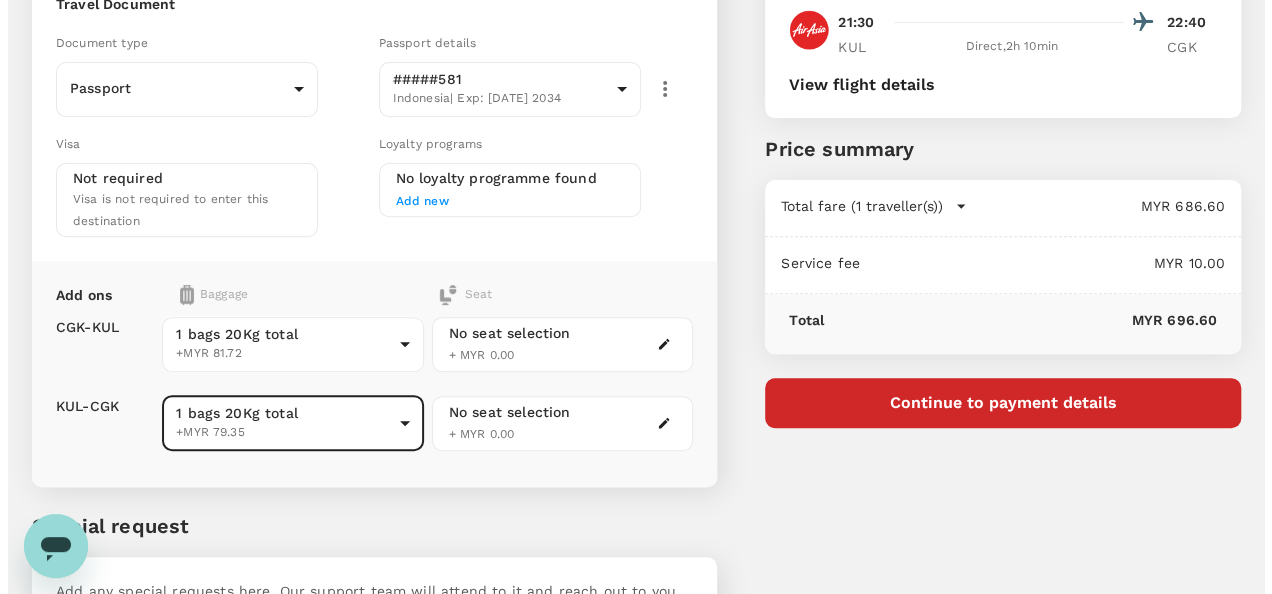 scroll, scrollTop: 272, scrollLeft: 0, axis: vertical 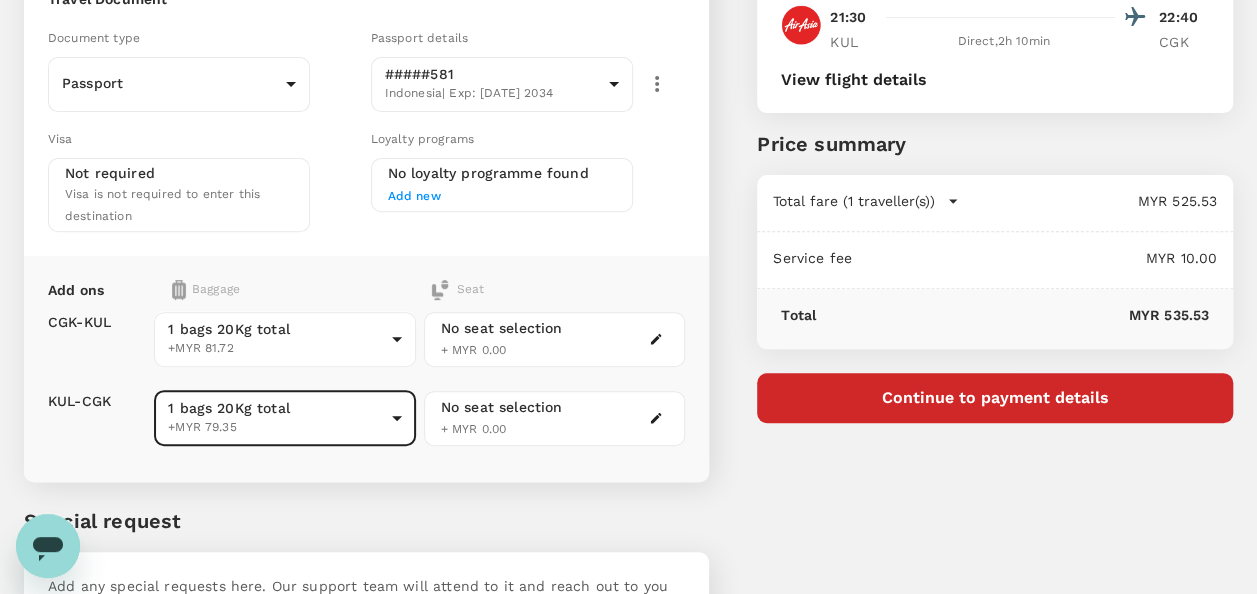 click on "Continue to payment details" at bounding box center [995, 398] 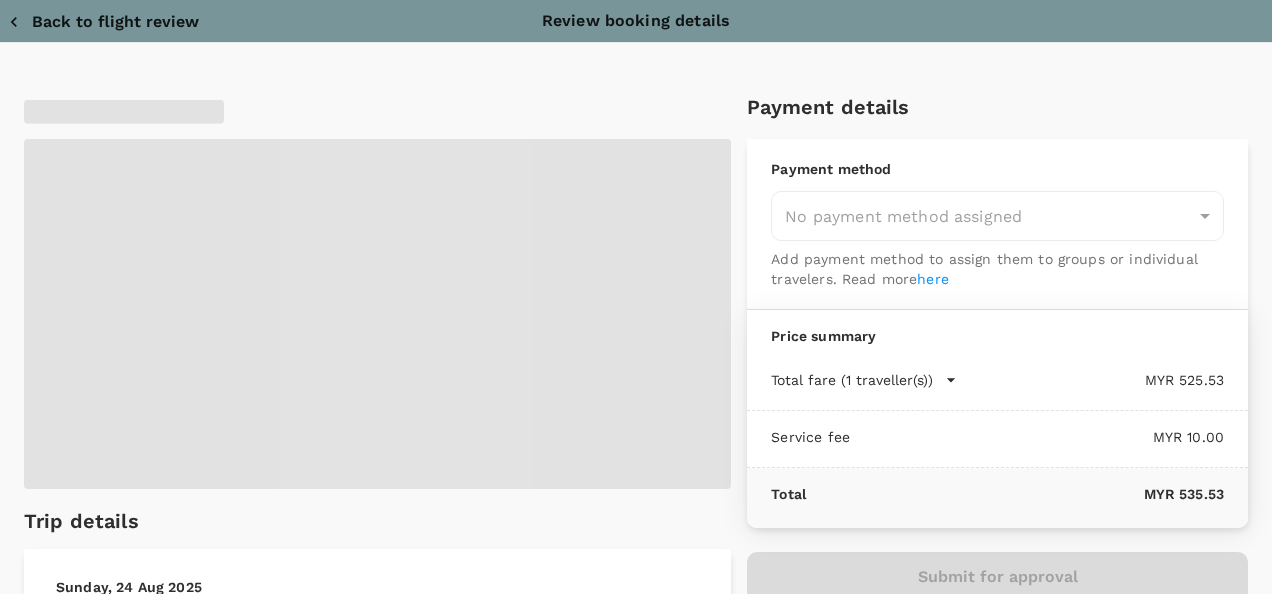 type on "9e254831-a140-43d4-90d9-f4bdc71b84d3" 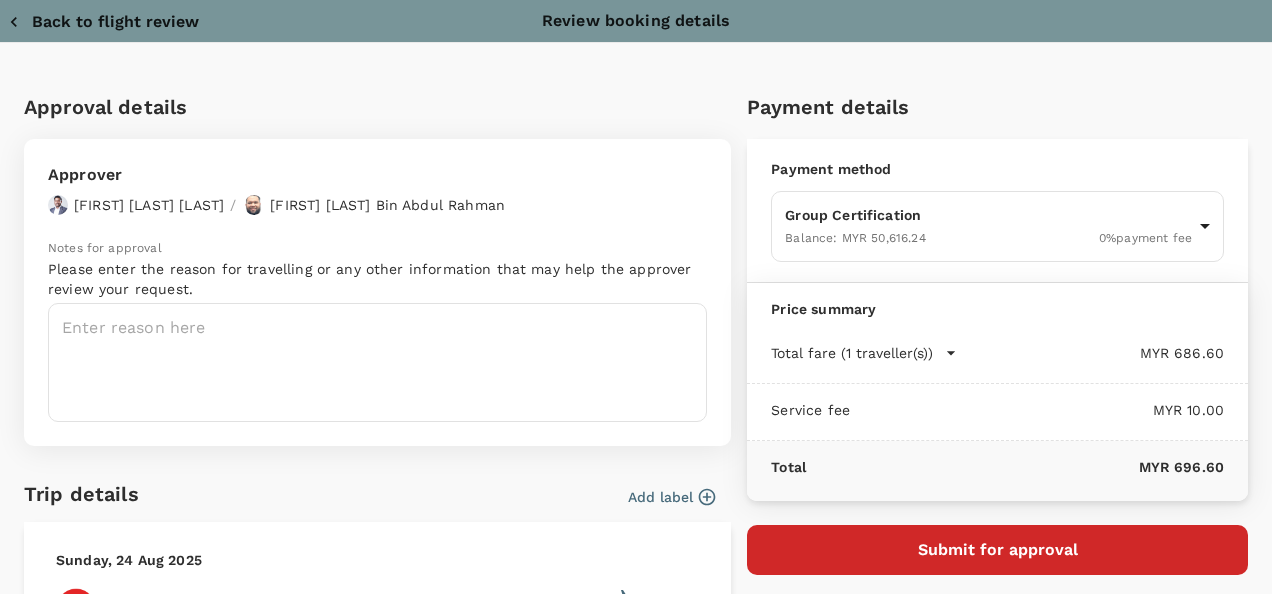scroll, scrollTop: 100, scrollLeft: 0, axis: vertical 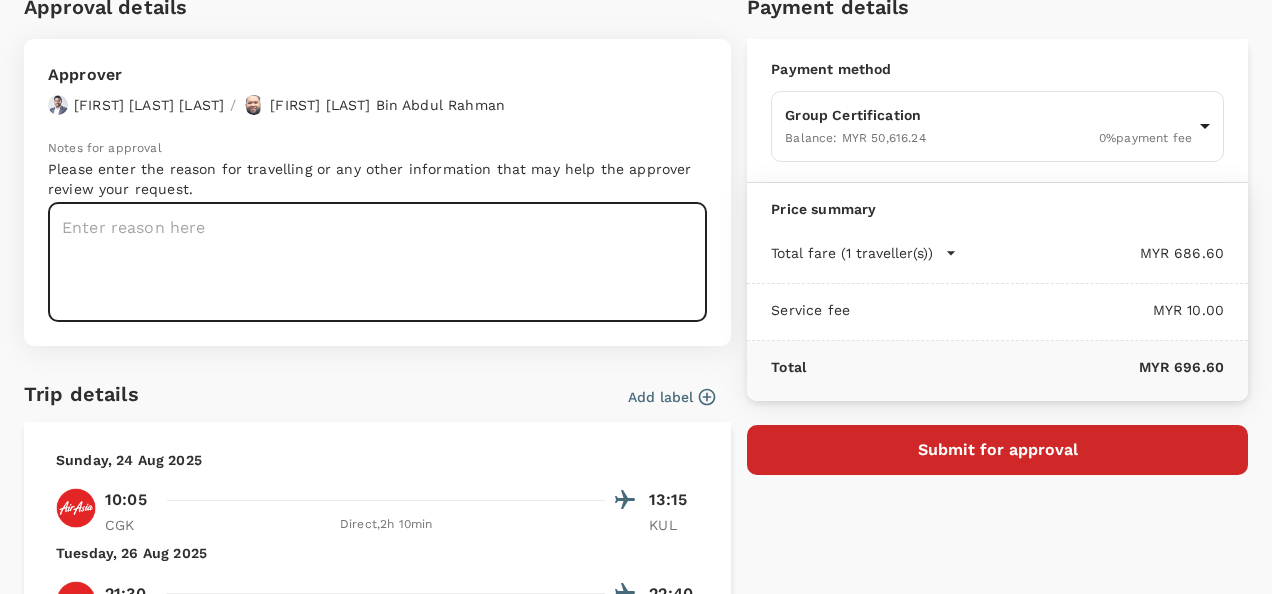 click at bounding box center [377, 262] 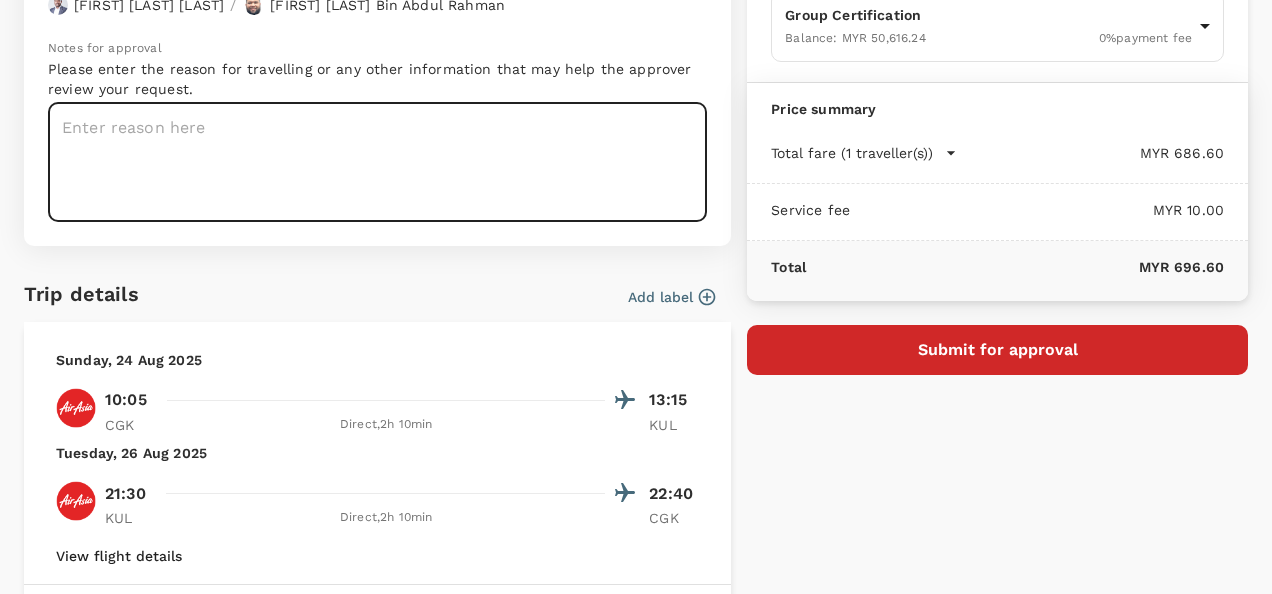 scroll, scrollTop: 100, scrollLeft: 0, axis: vertical 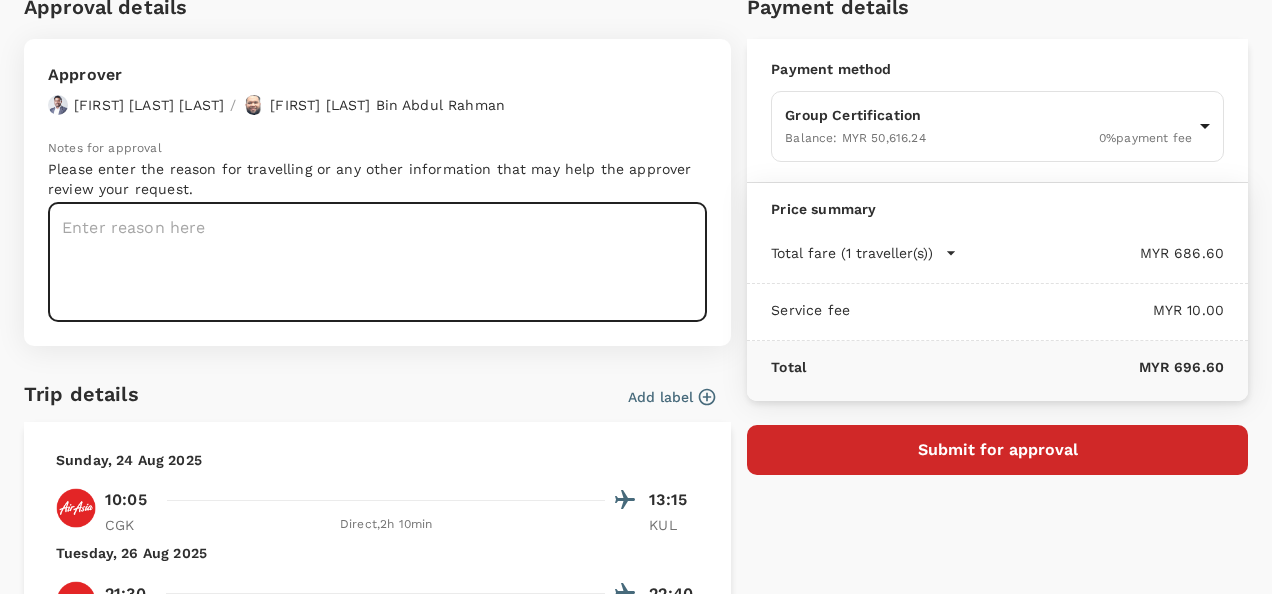 click at bounding box center (377, 262) 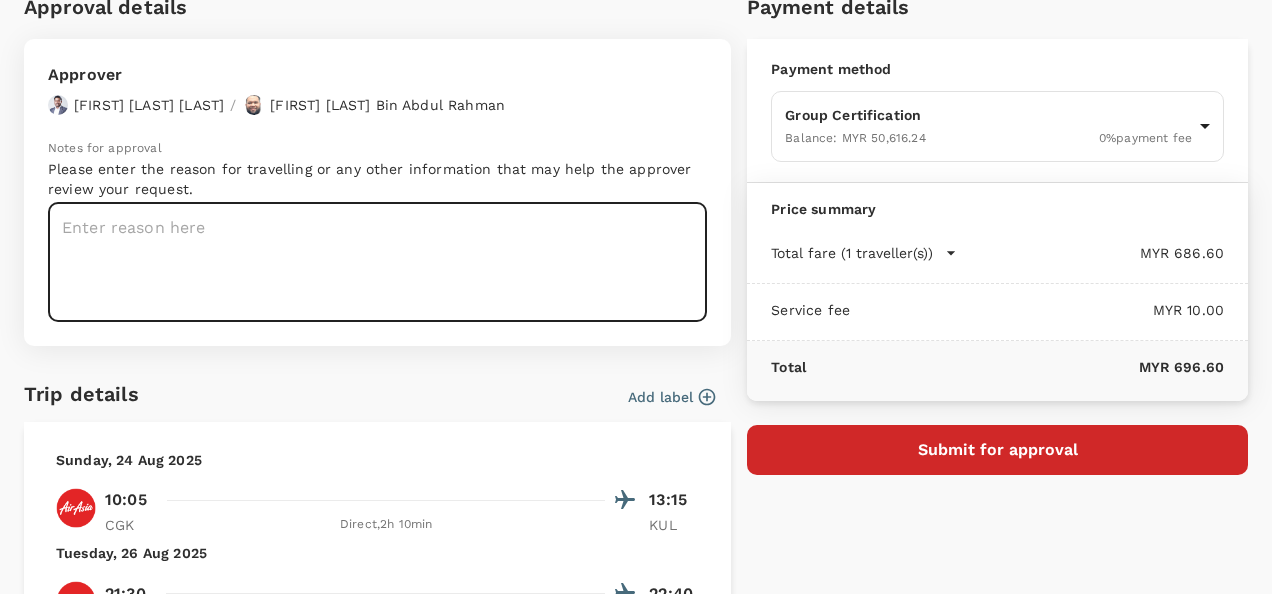 type on "x" 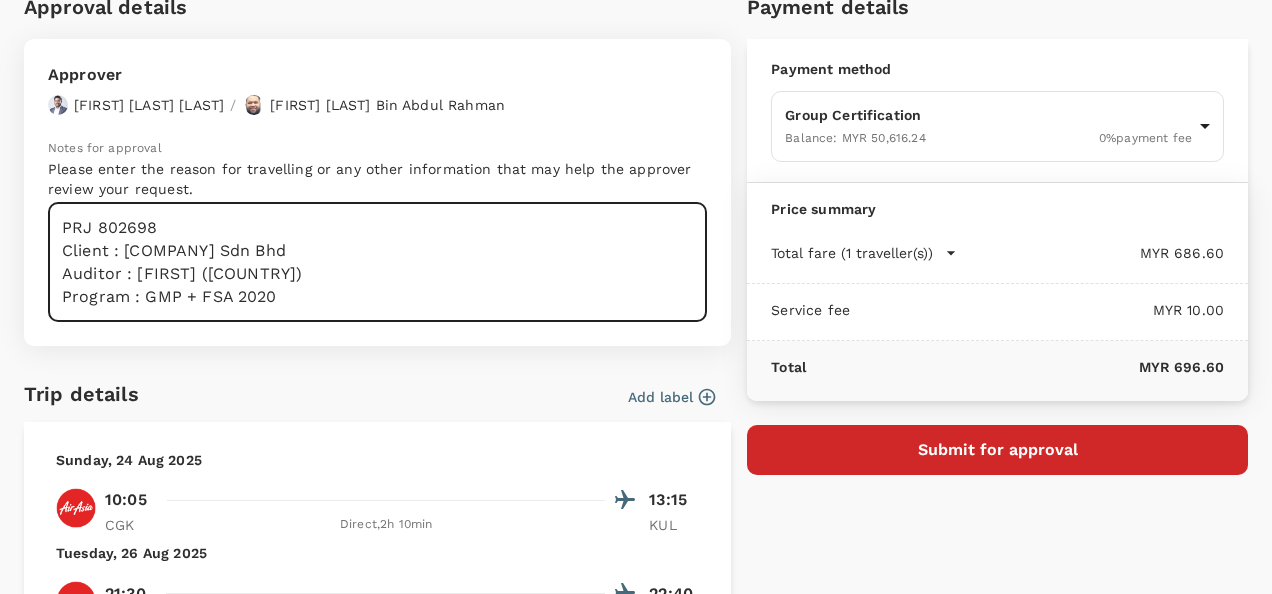 scroll, scrollTop: 8, scrollLeft: 0, axis: vertical 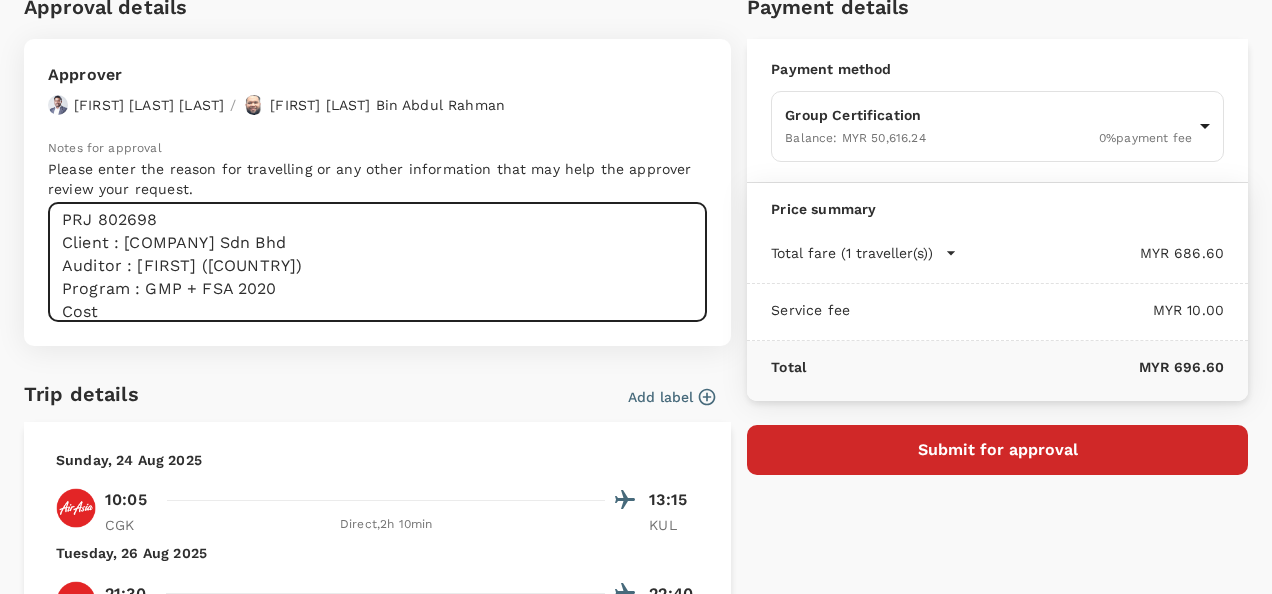 type on "PRJ 802698
Client : [COMPANY] Sdn Bhd
Auditor : [FIRST] ([COUNTRY])
Program : GMP + FSA 2020
Cost" 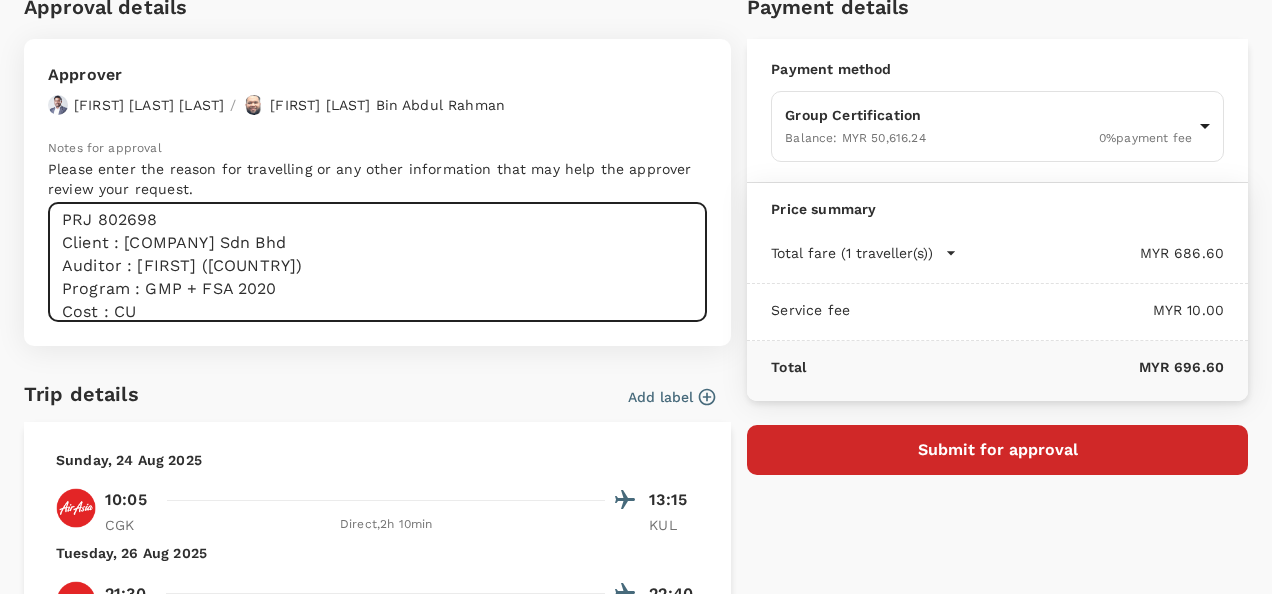 type on "PRJ 802698
Client : [COMPANY] Sdn Bhd
Auditor : [FIRST] ([COUNTRY])
Program : GMP + FSA 2020
Cost : CU" 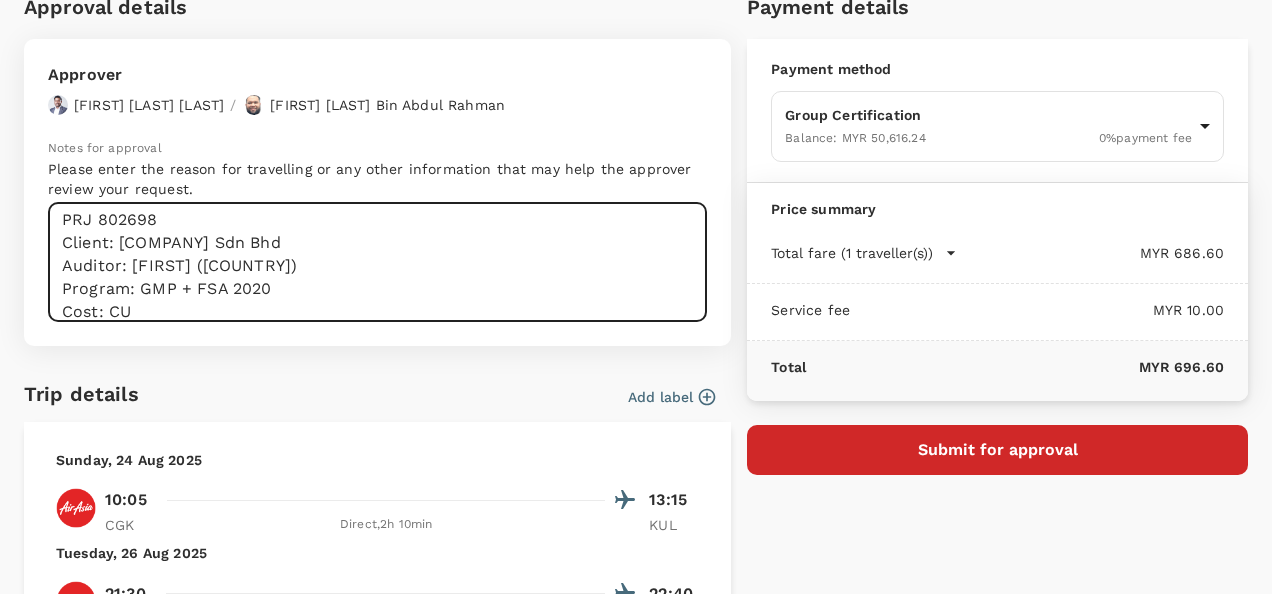 click on "PRJ 802698
Client: [COMPANY] Sdn Bhd
Auditor: [FIRST] ([COUNTRY])
Program: GMP + FSA 2020
Cost: CU" at bounding box center [377, 262] 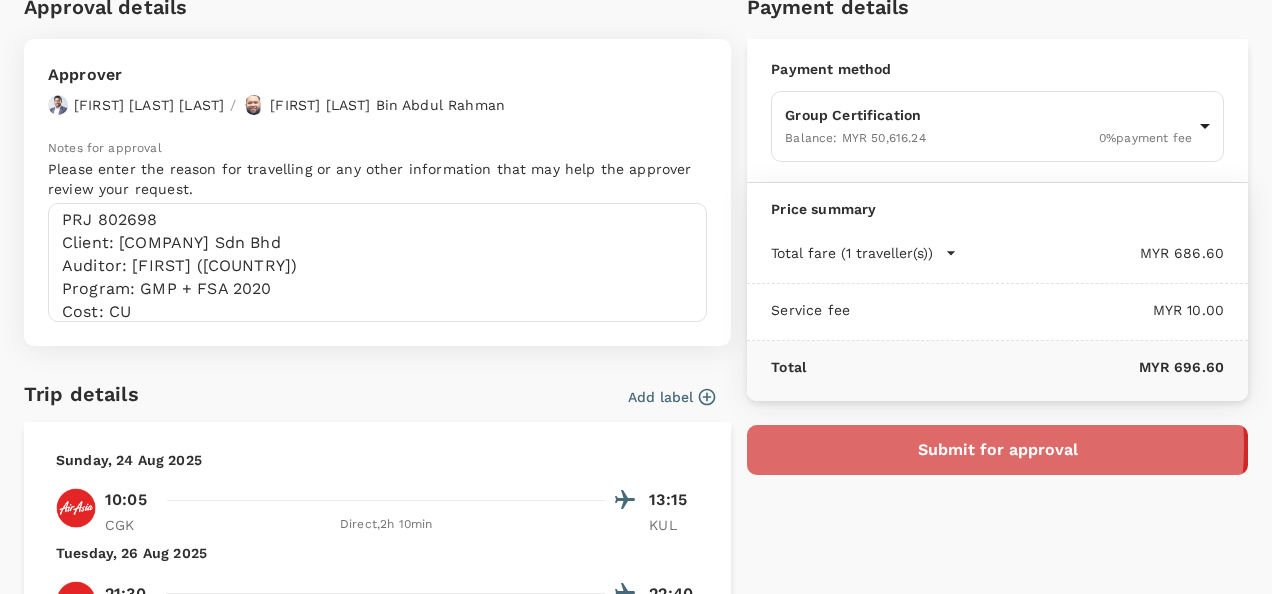 click on "Submit for approval" at bounding box center (997, 450) 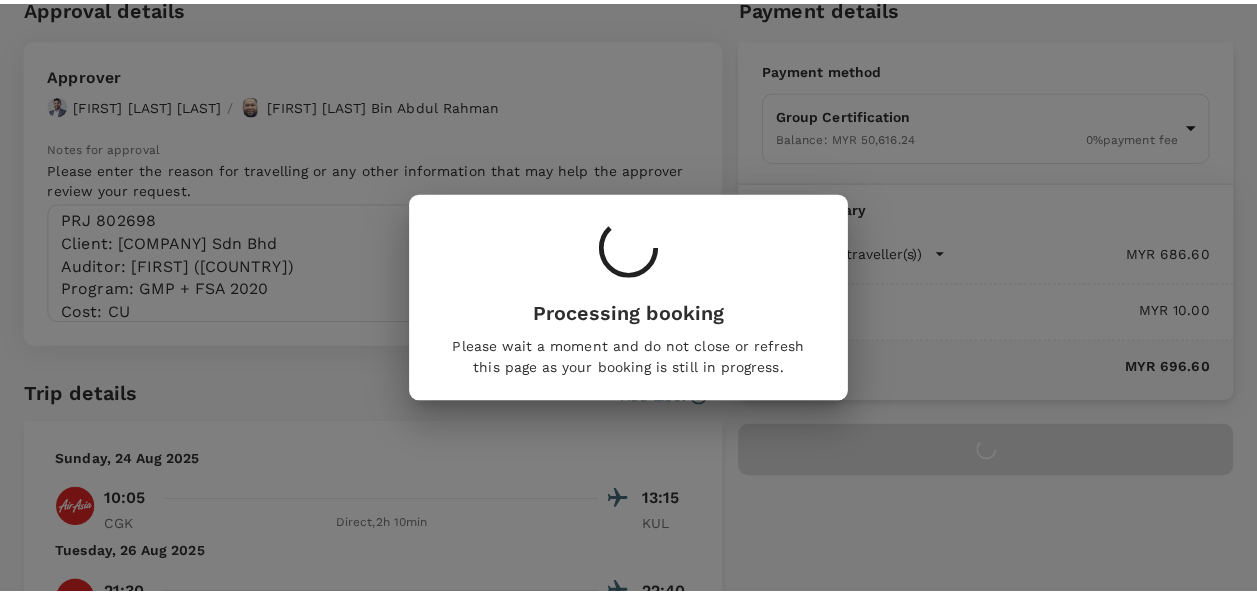 scroll, scrollTop: 0, scrollLeft: 0, axis: both 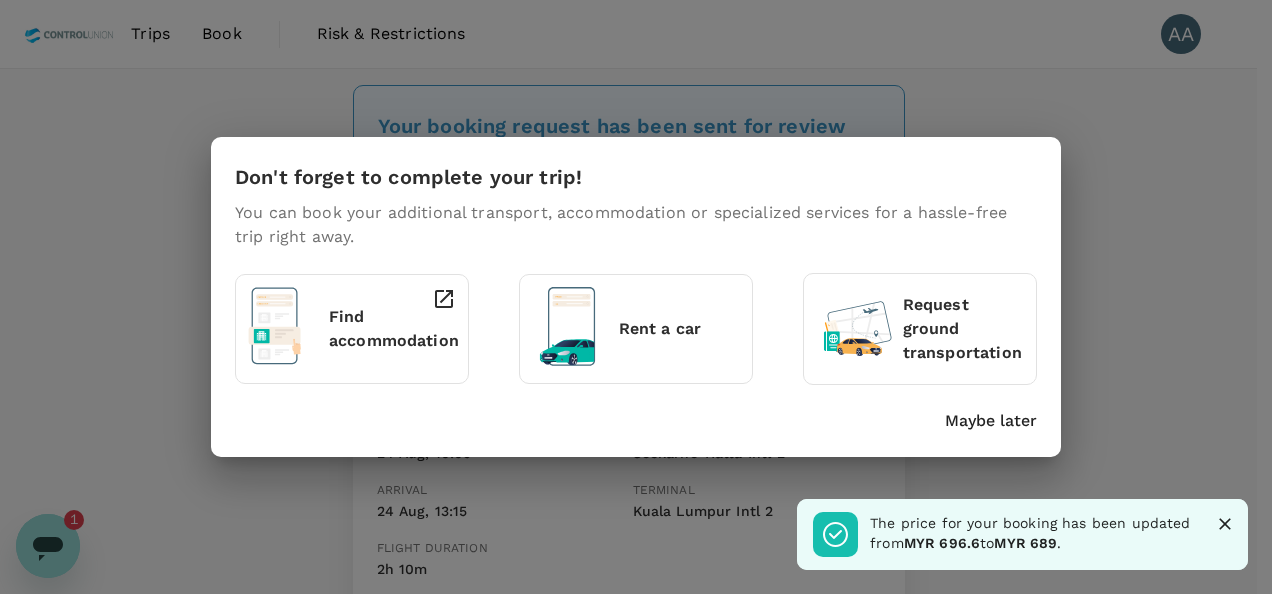 click on "Don't forget to complete your trip! You can book your additional transport, accommodation or specialized services for a hassle-free trip right away. Find accommodation Rent a car Request ground transportation Maybe later" at bounding box center [636, 297] 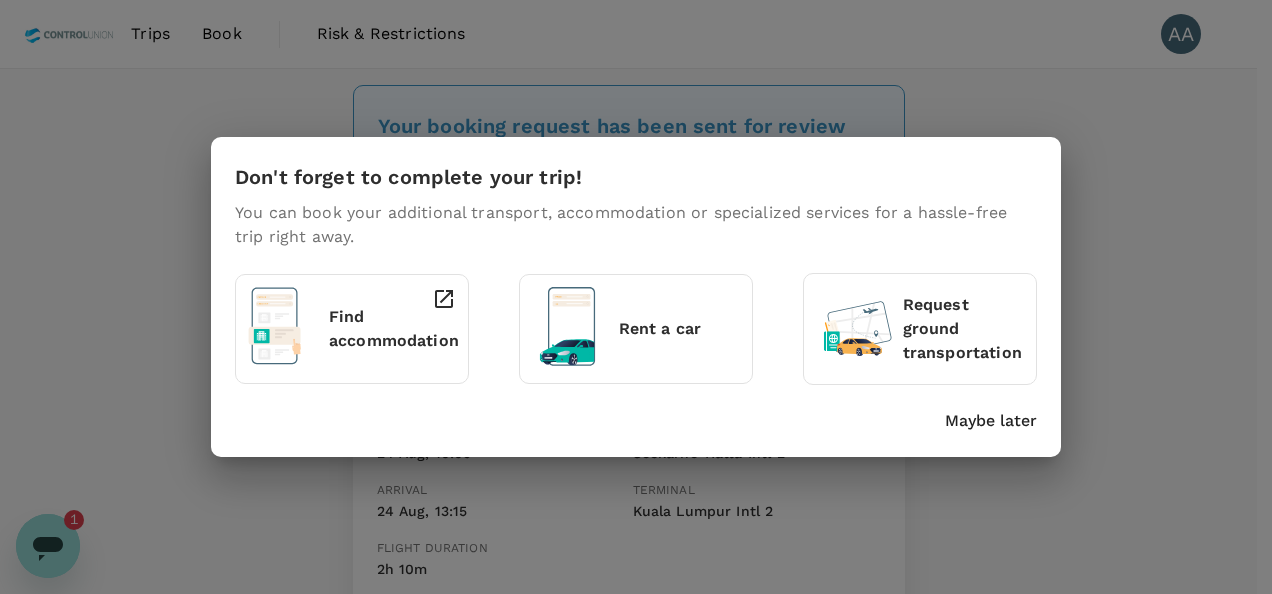 click on "Don't forget to complete your trip! You can book your additional transport, accommodation or specialized services for a hassle-free trip right away. Find accommodation Rent a car Request ground transportation Maybe later" at bounding box center [636, 297] 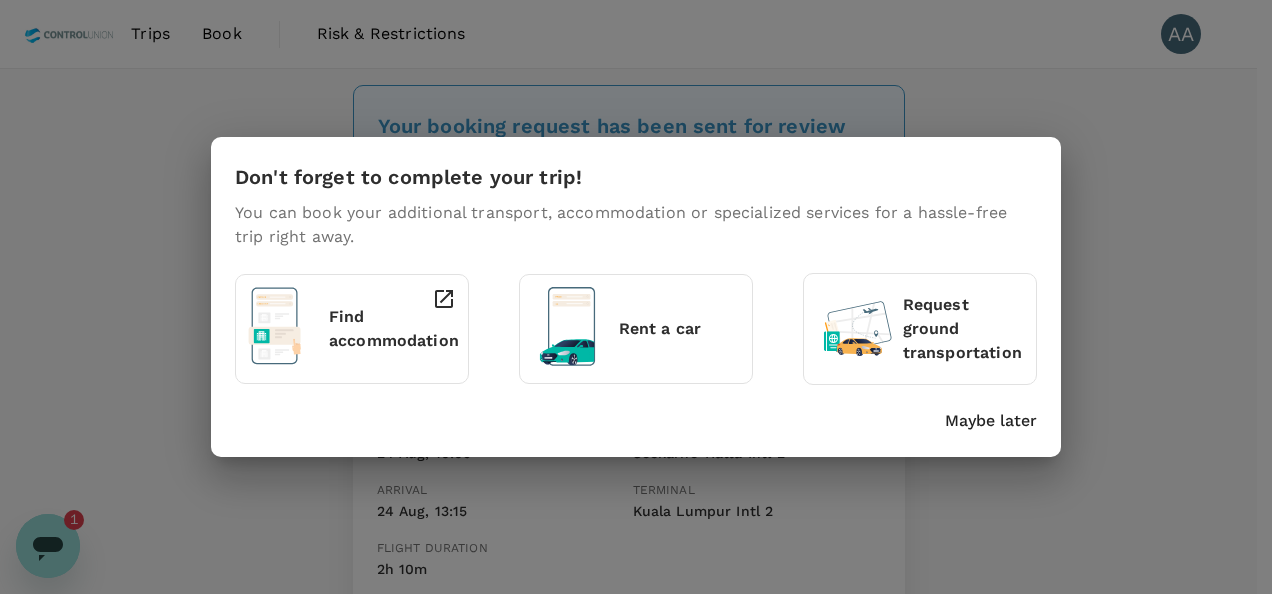 click on "Maybe later" at bounding box center [991, 421] 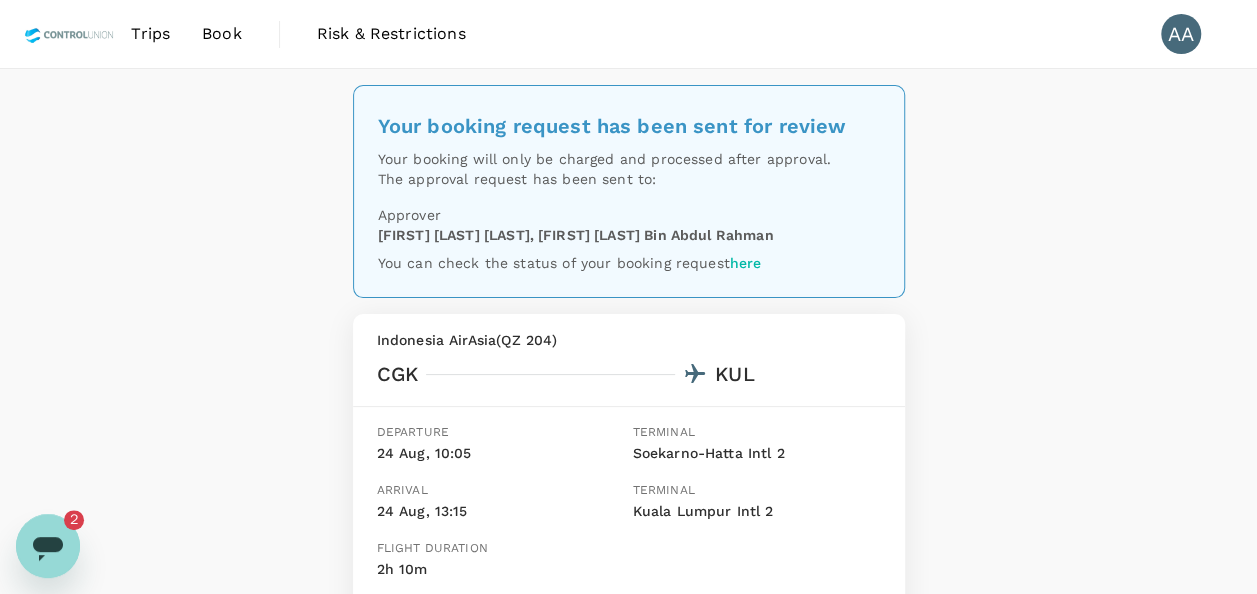 click at bounding box center (48, 546) 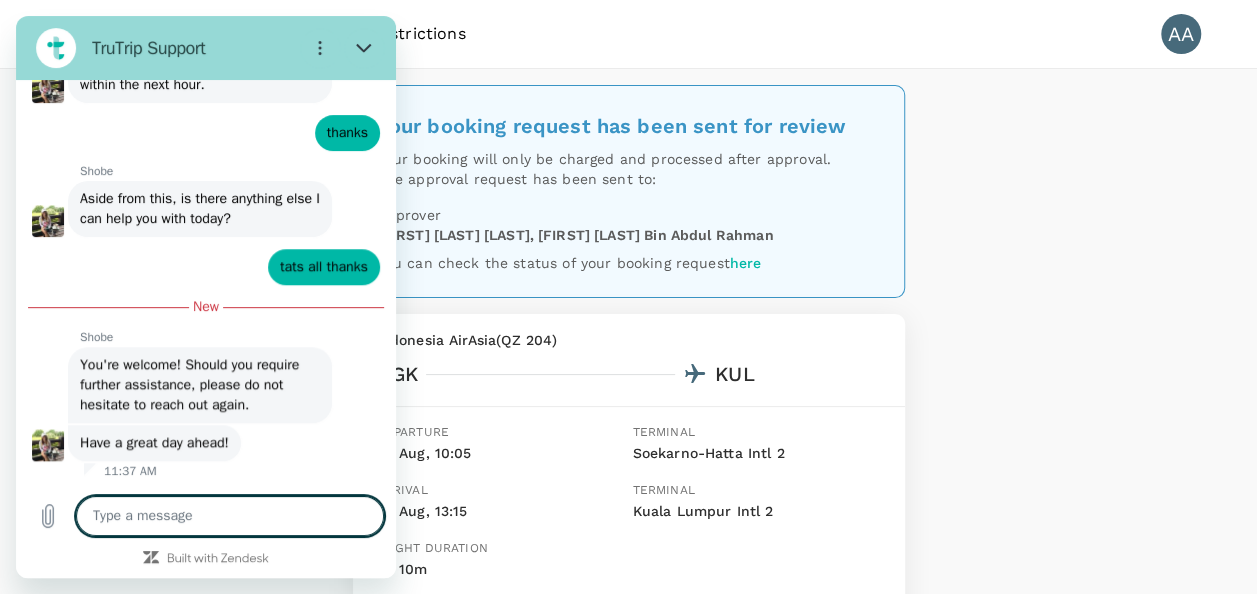 scroll, scrollTop: 770, scrollLeft: 0, axis: vertical 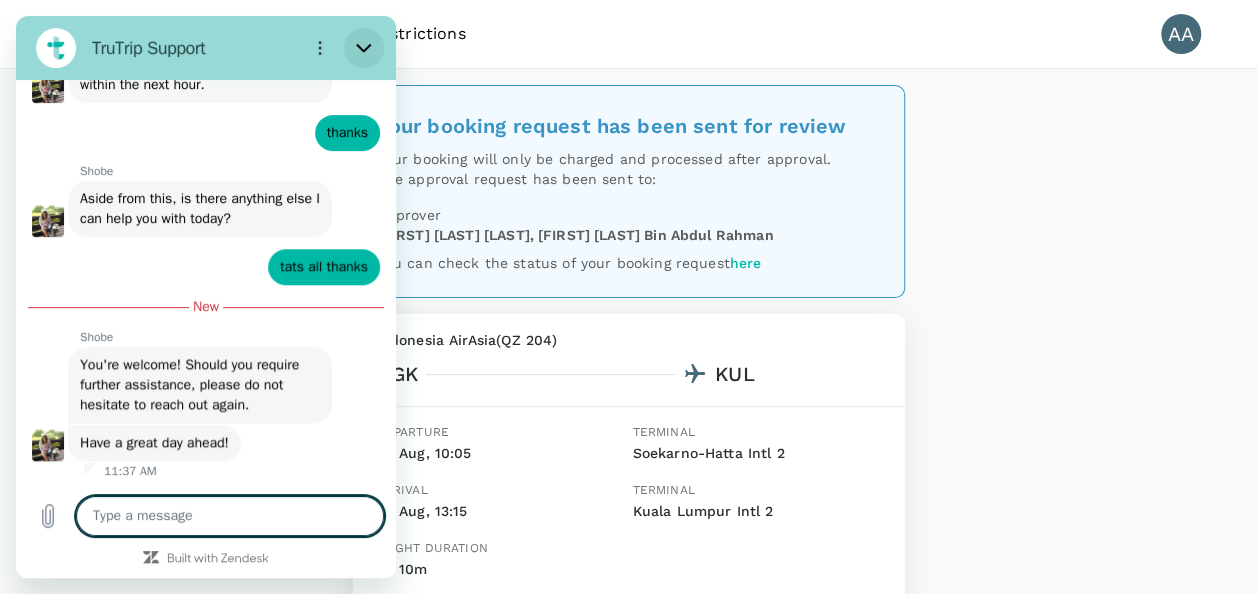 click 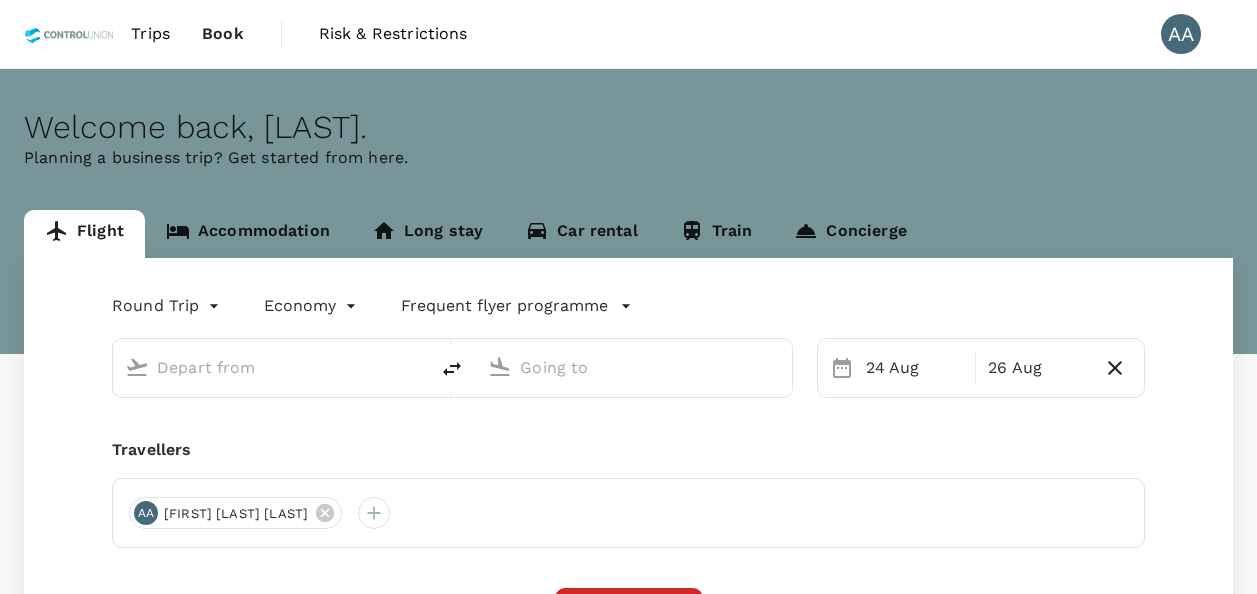 scroll, scrollTop: 0, scrollLeft: 0, axis: both 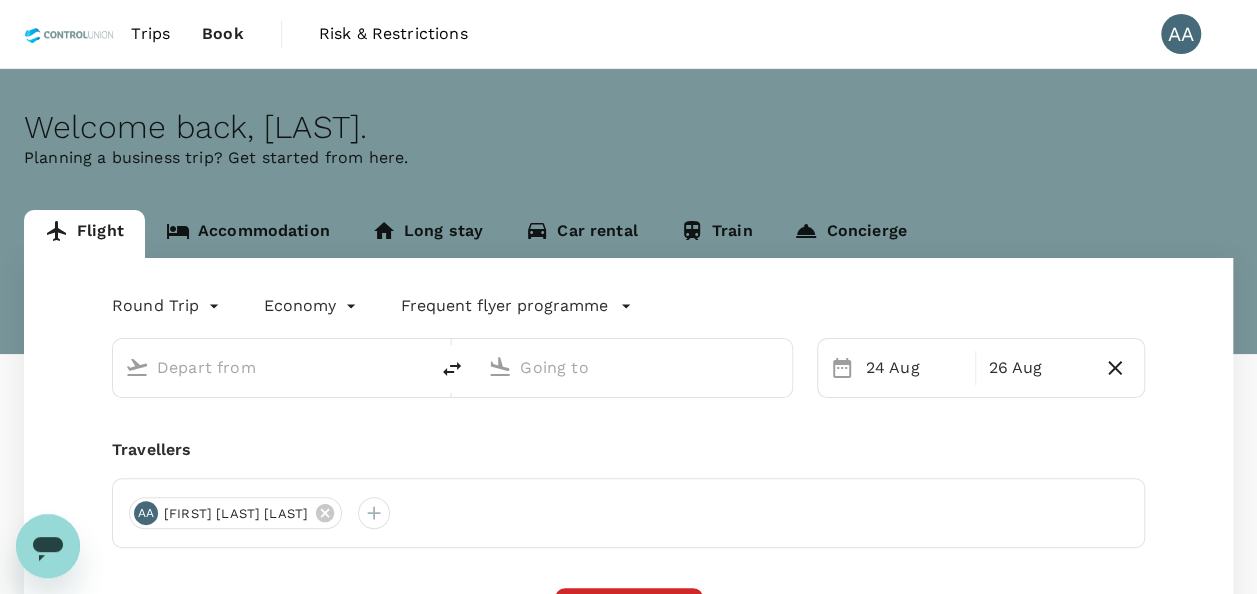 type on "Jakarta, Indonesia (any)" 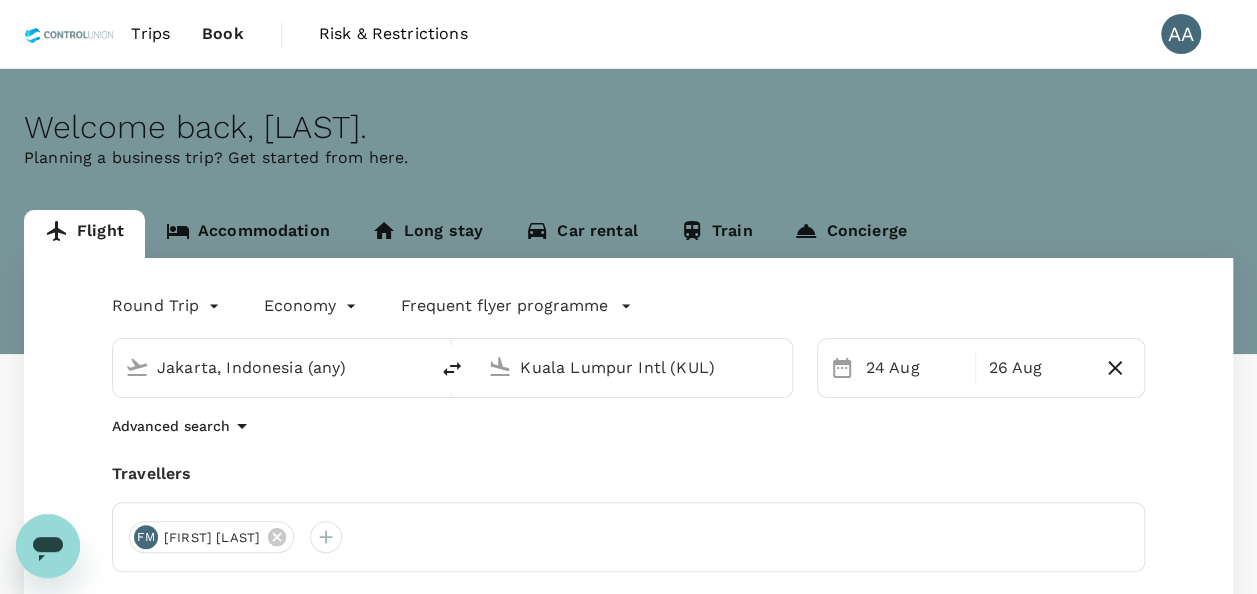 click on "Trips" at bounding box center (150, 34) 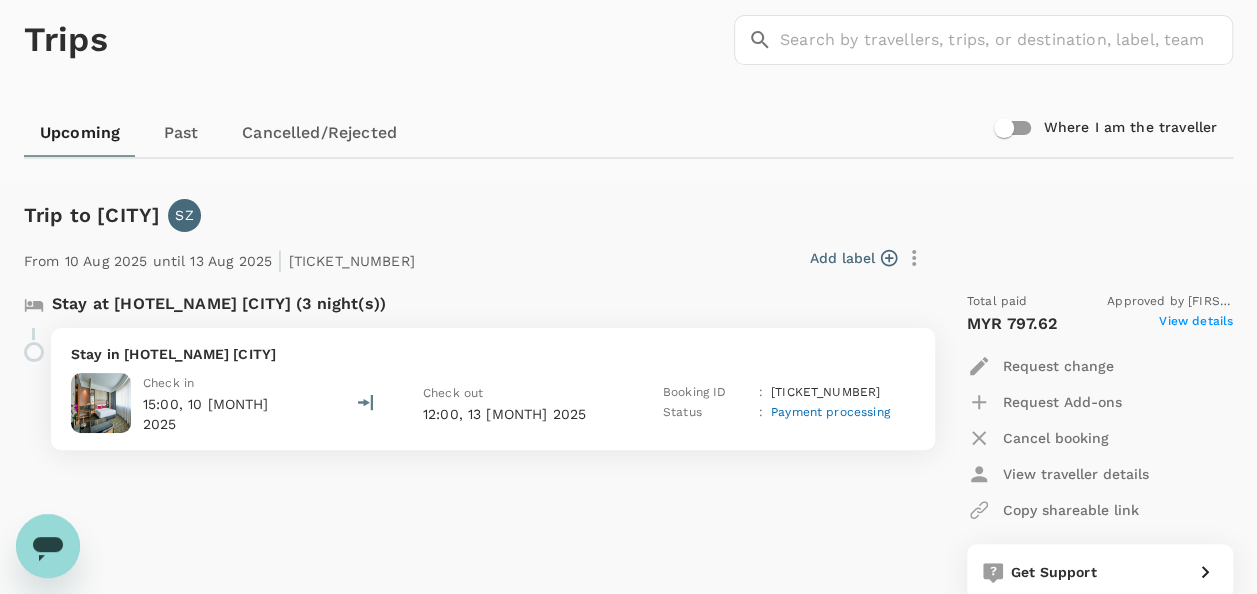 scroll, scrollTop: 0, scrollLeft: 0, axis: both 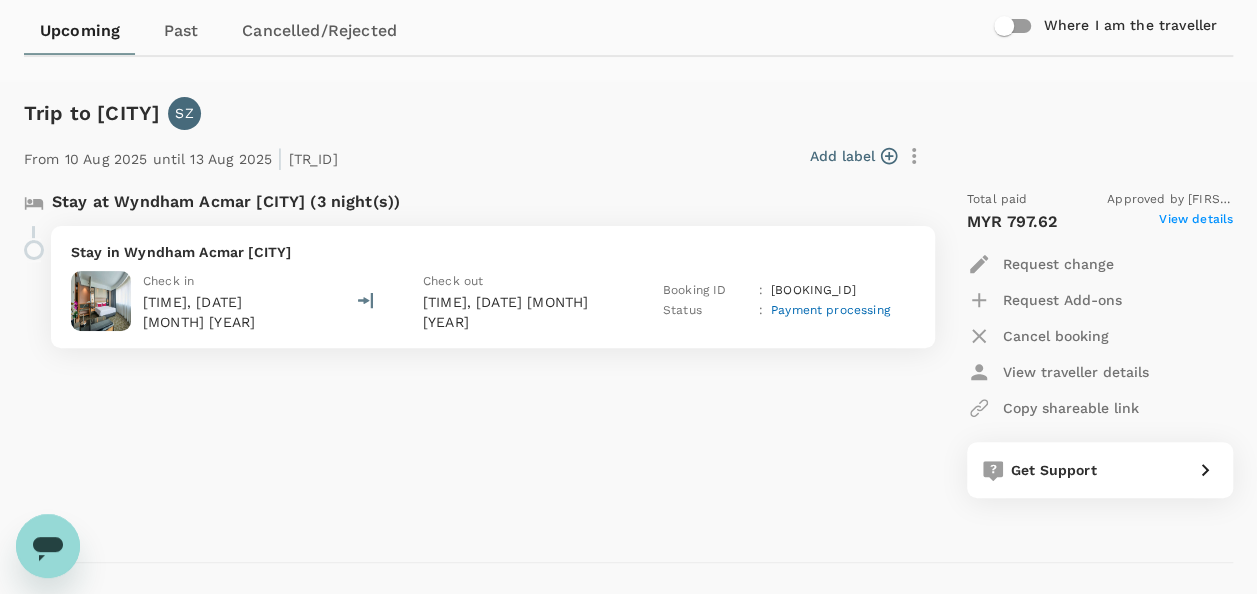 click 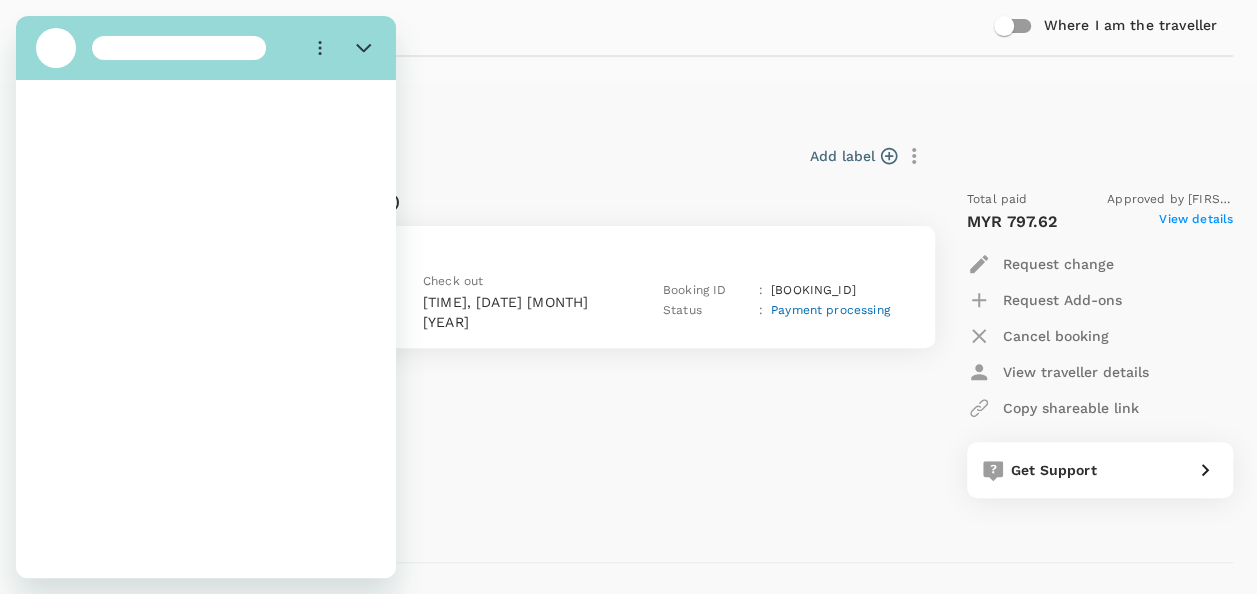 scroll, scrollTop: 0, scrollLeft: 0, axis: both 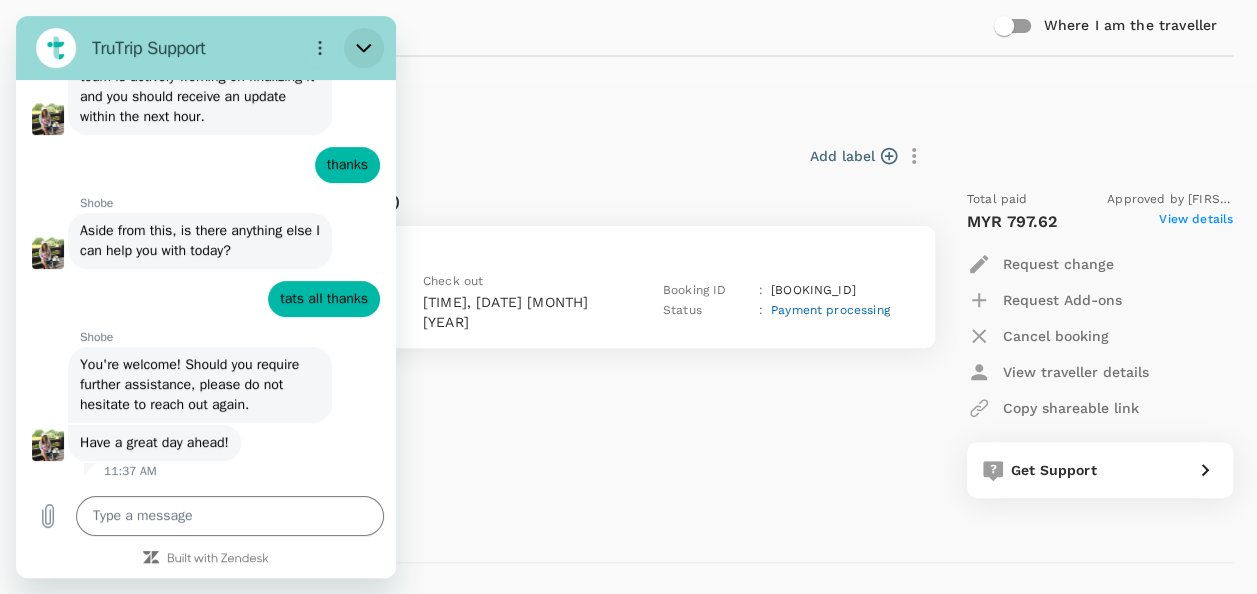 click at bounding box center (364, 48) 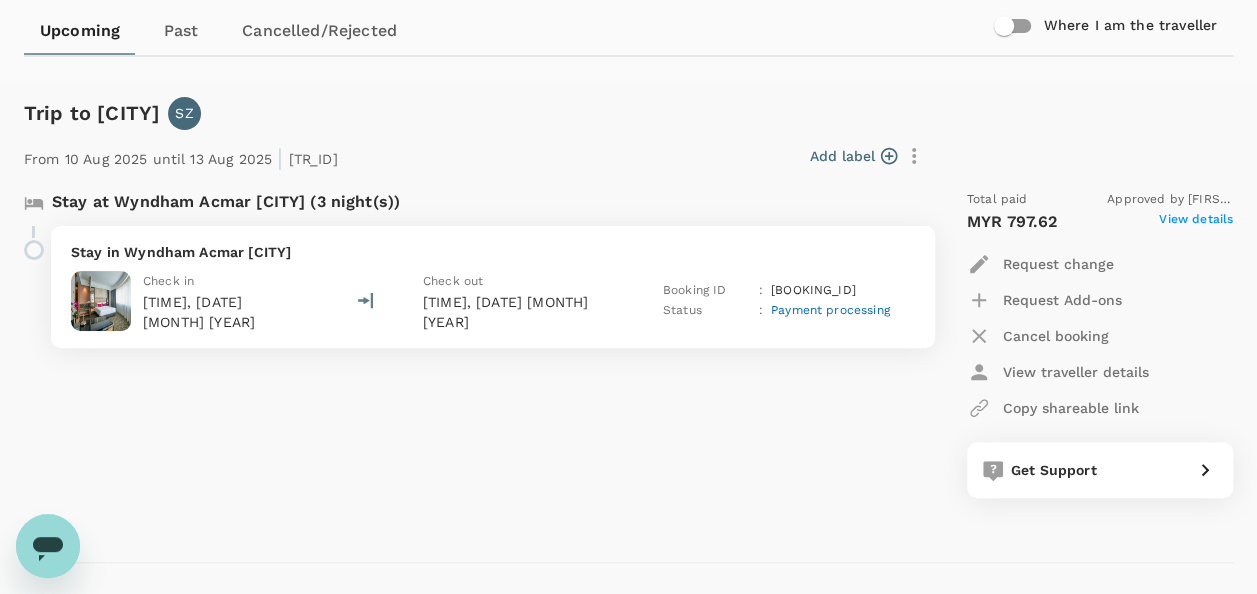 type on "x" 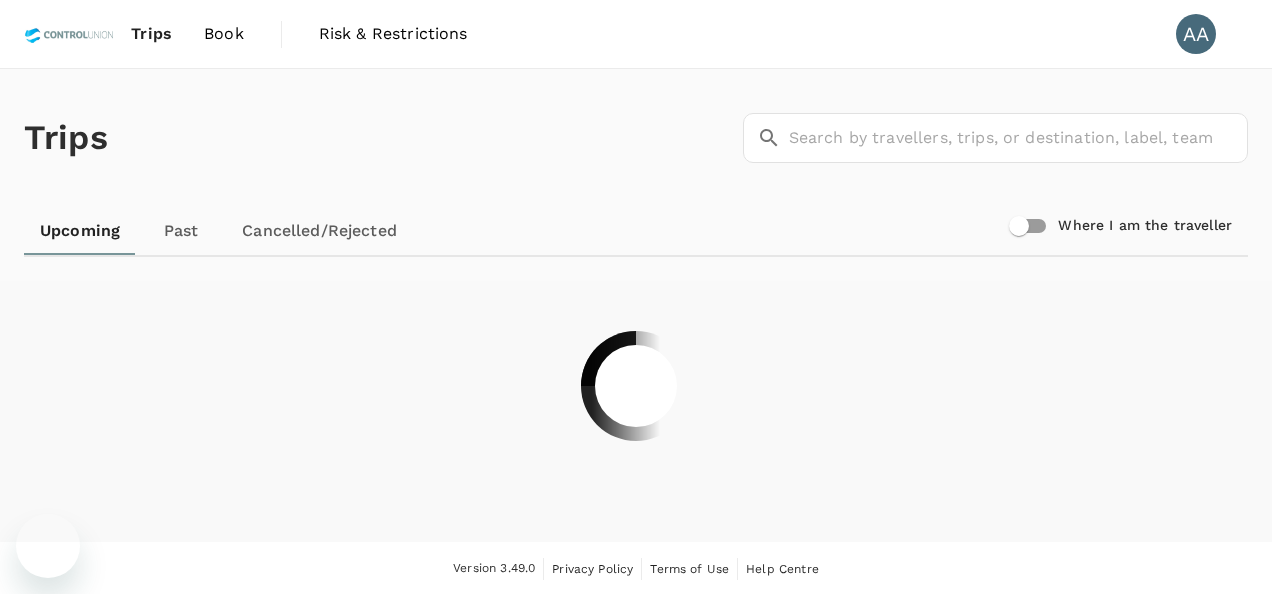 scroll, scrollTop: 0, scrollLeft: 0, axis: both 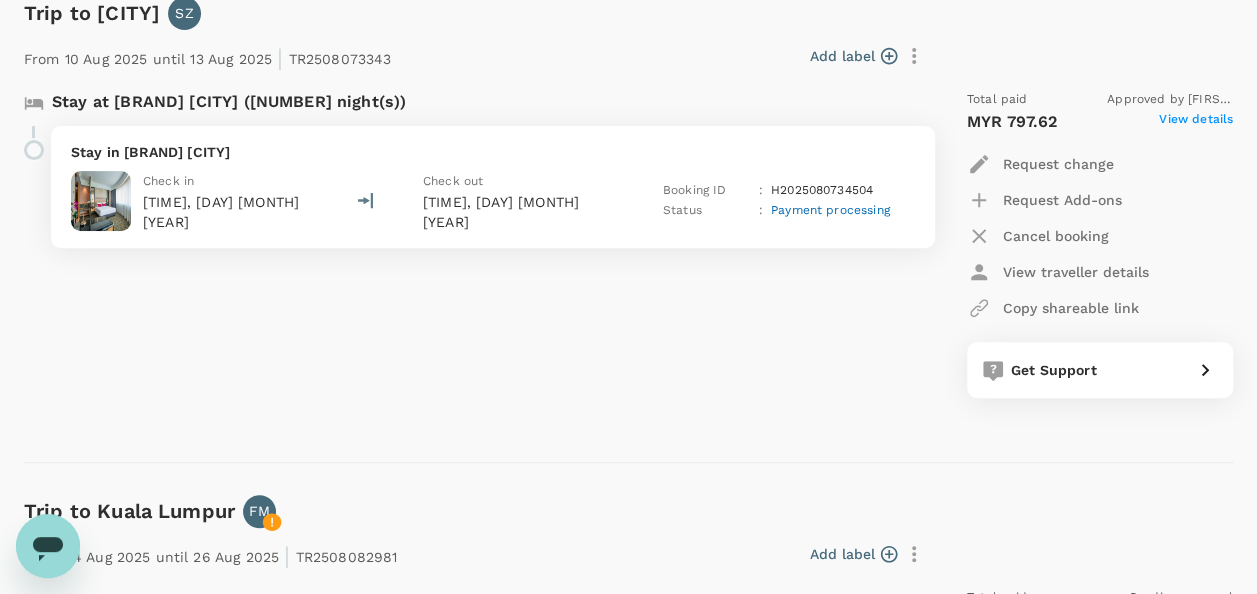 click 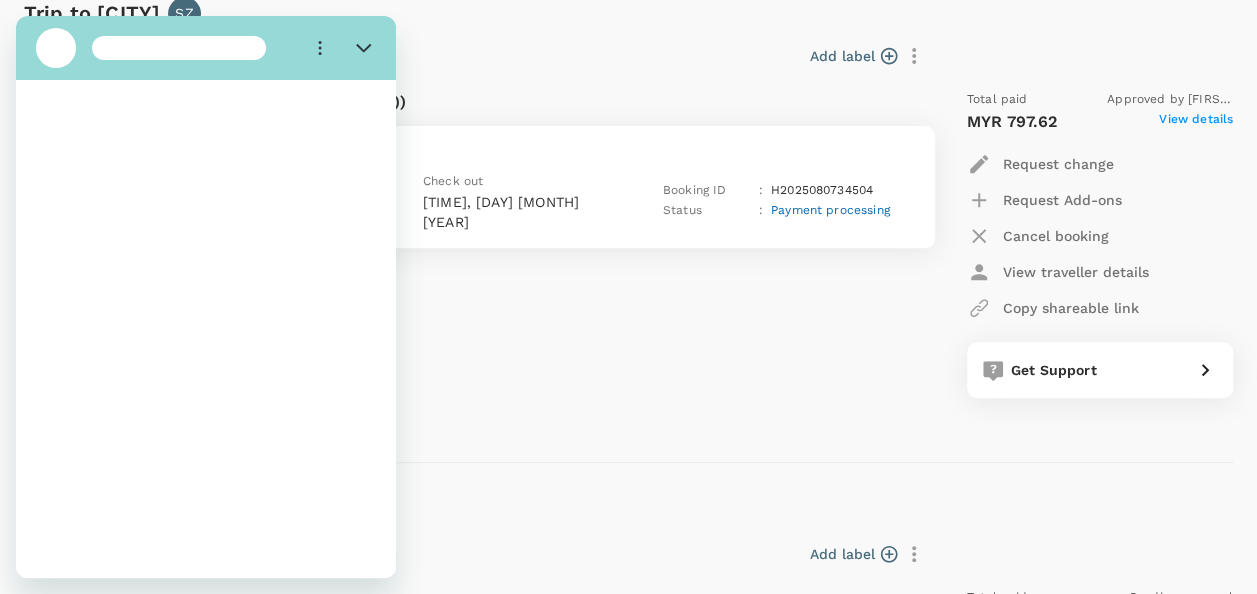 scroll, scrollTop: 0, scrollLeft: 0, axis: both 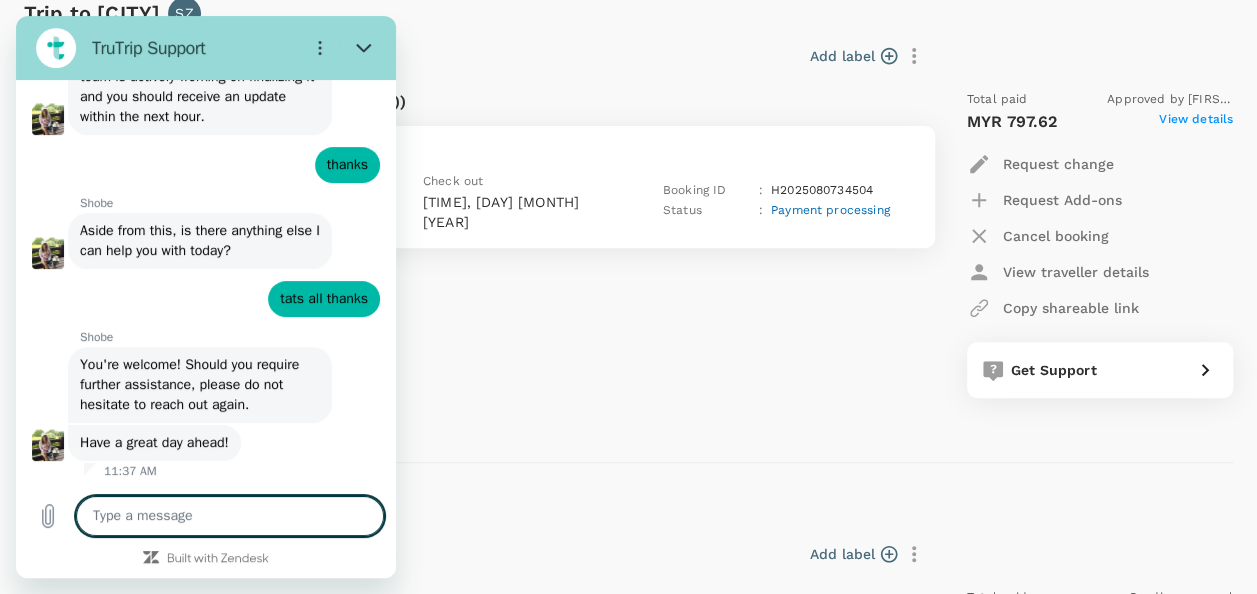 click at bounding box center (230, 516) 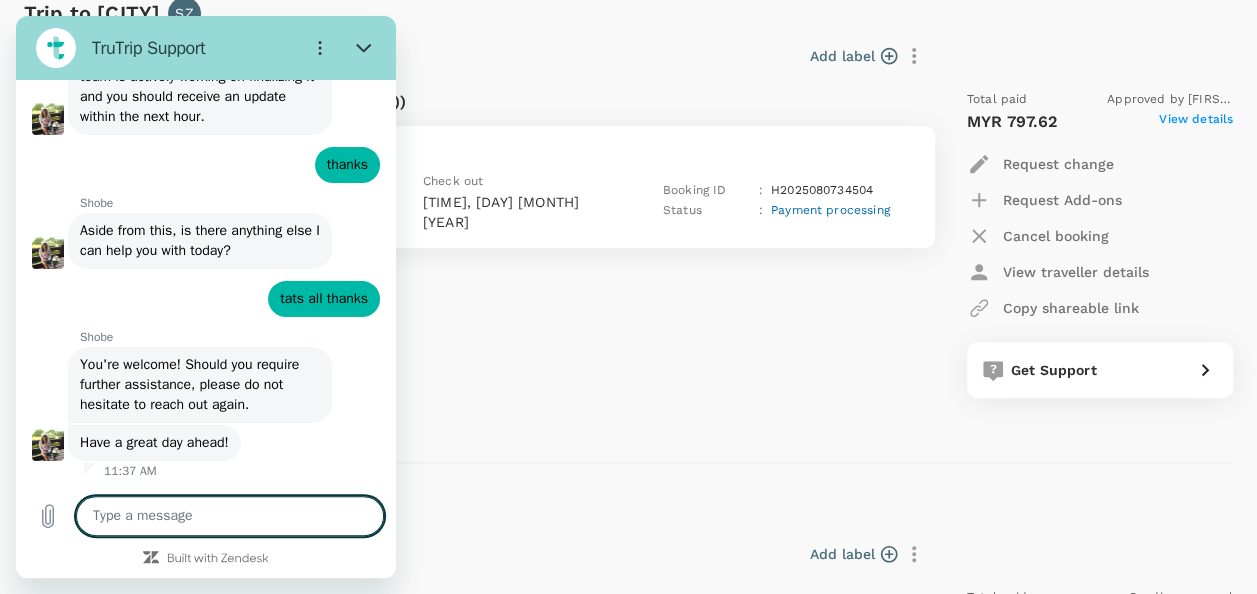 type on "H" 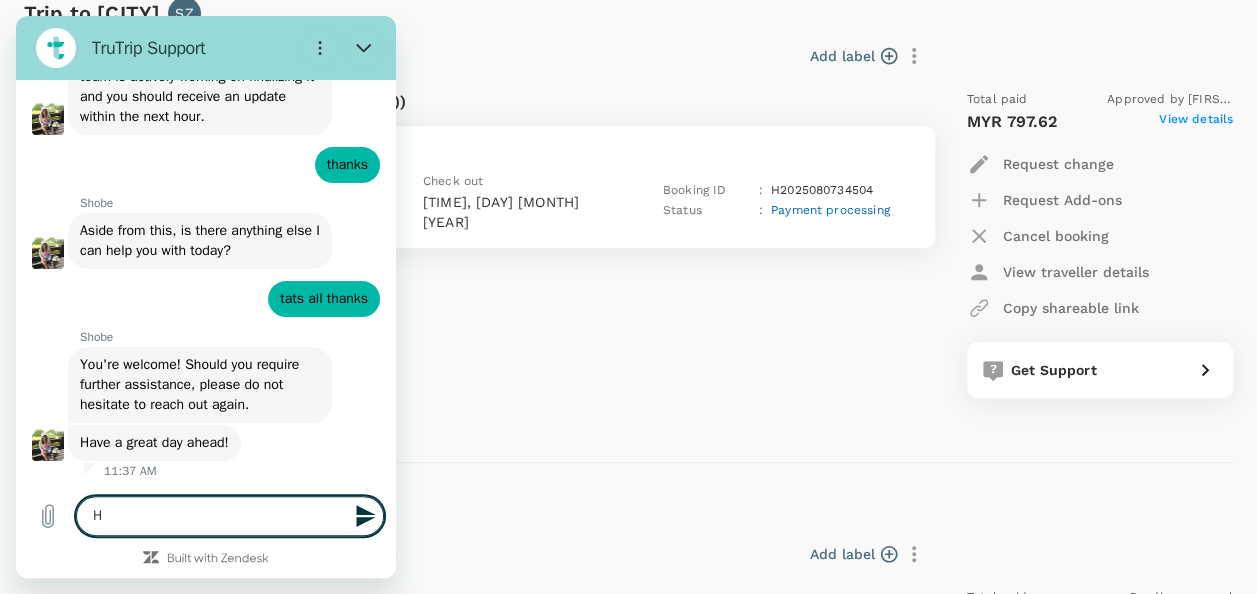 type on "Hi" 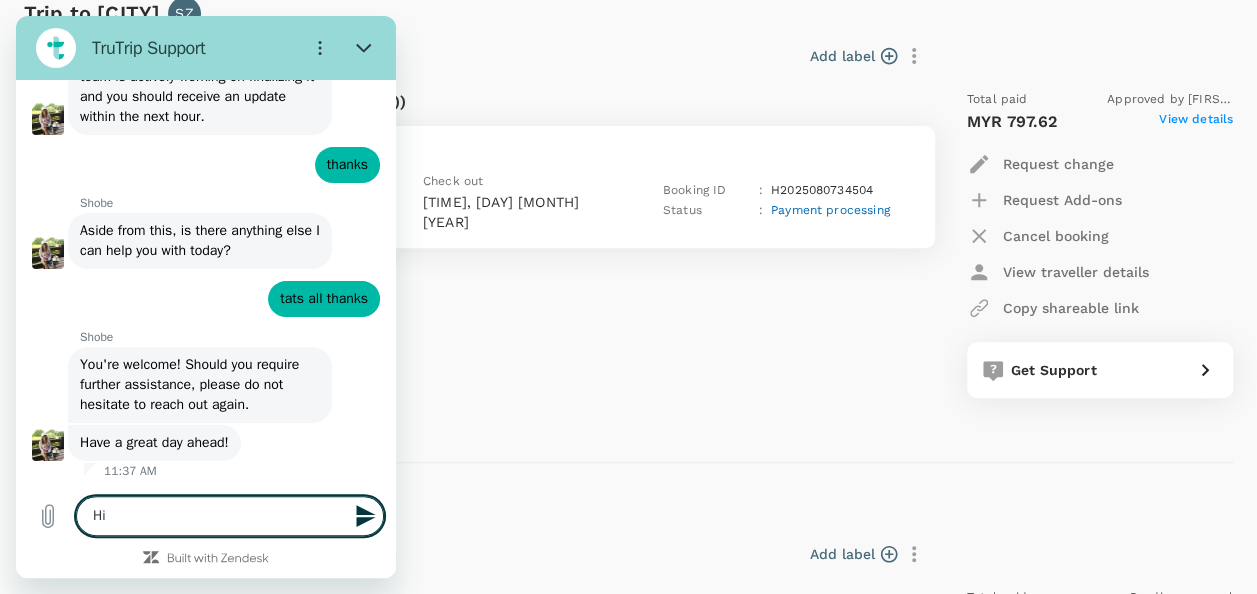 type on "Hi" 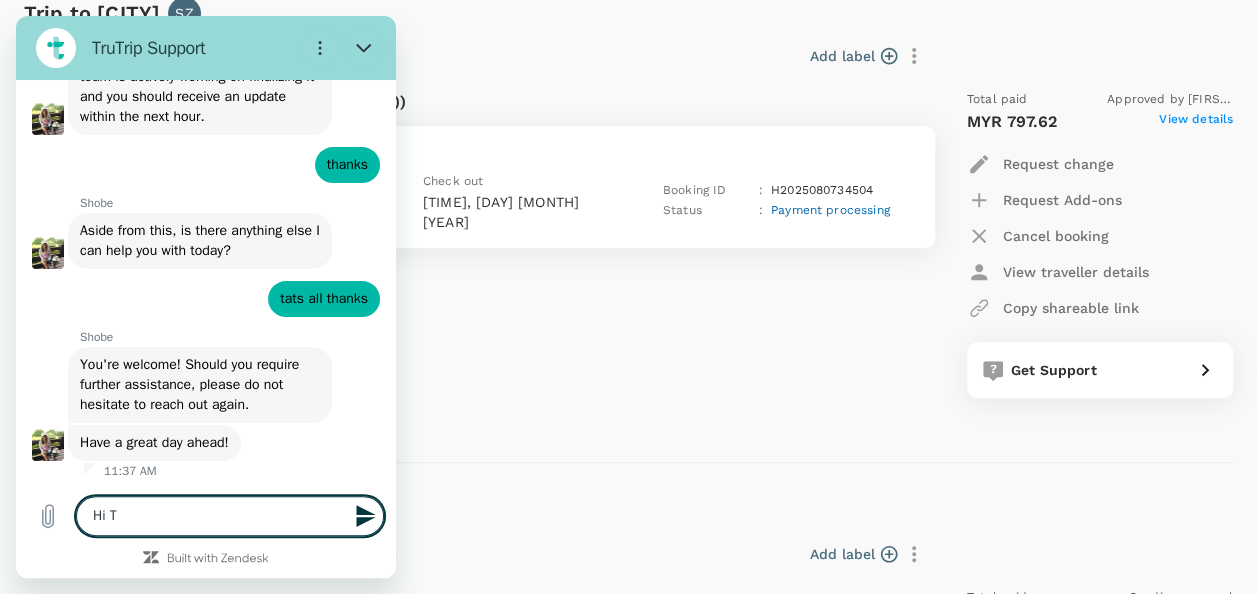type on "Hi Th" 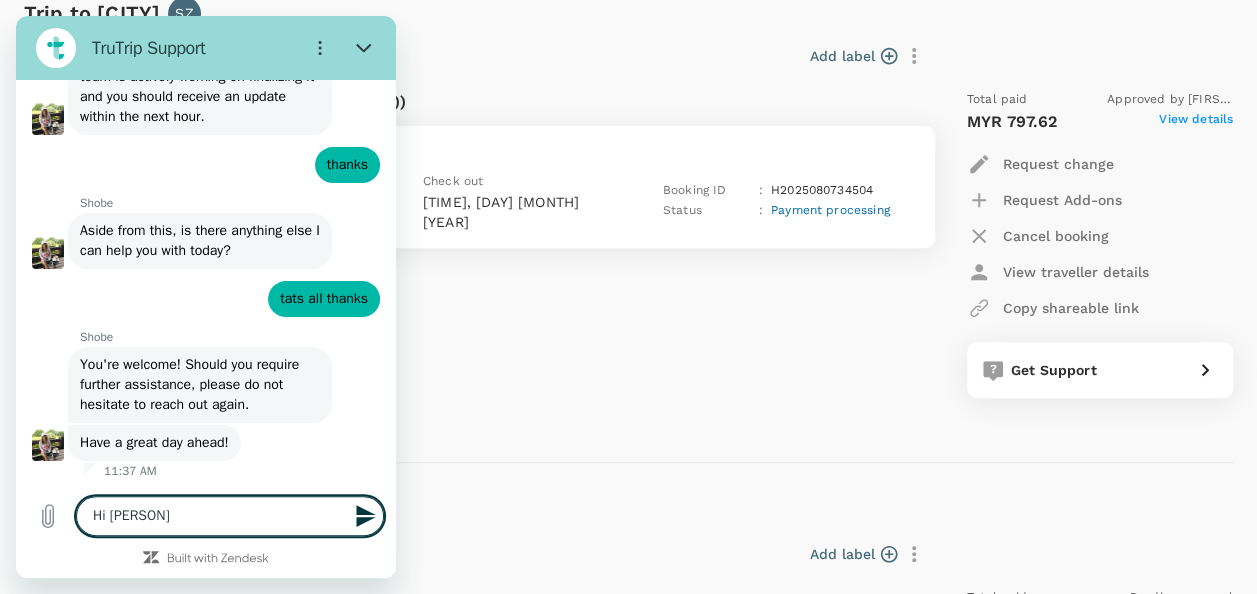 type on "Hi The" 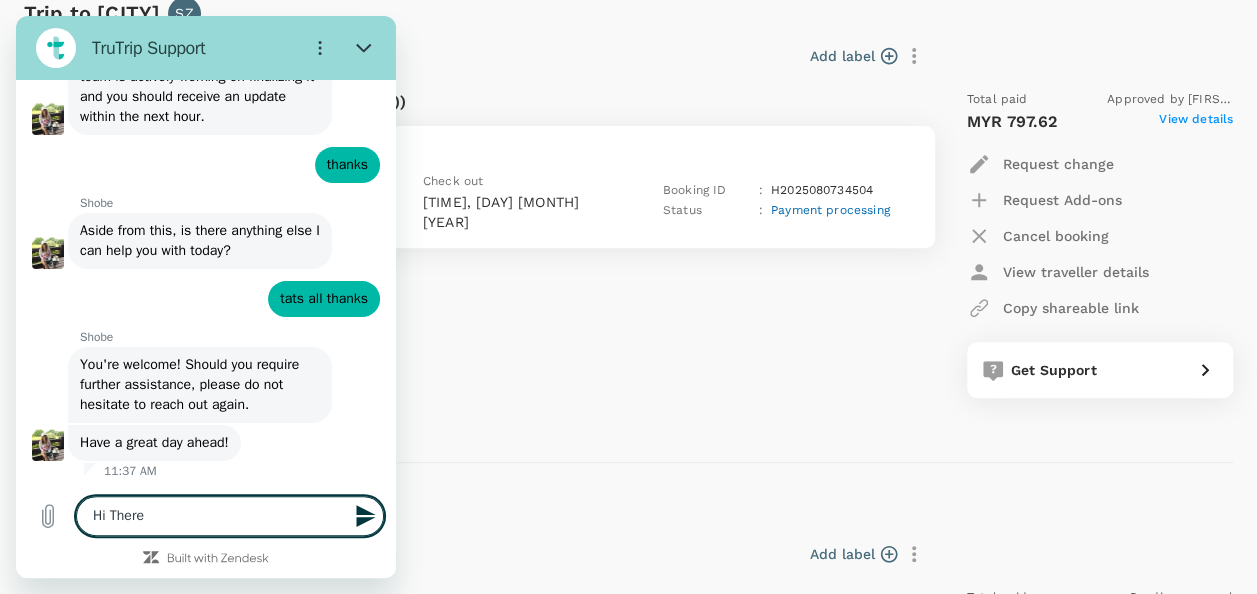 type 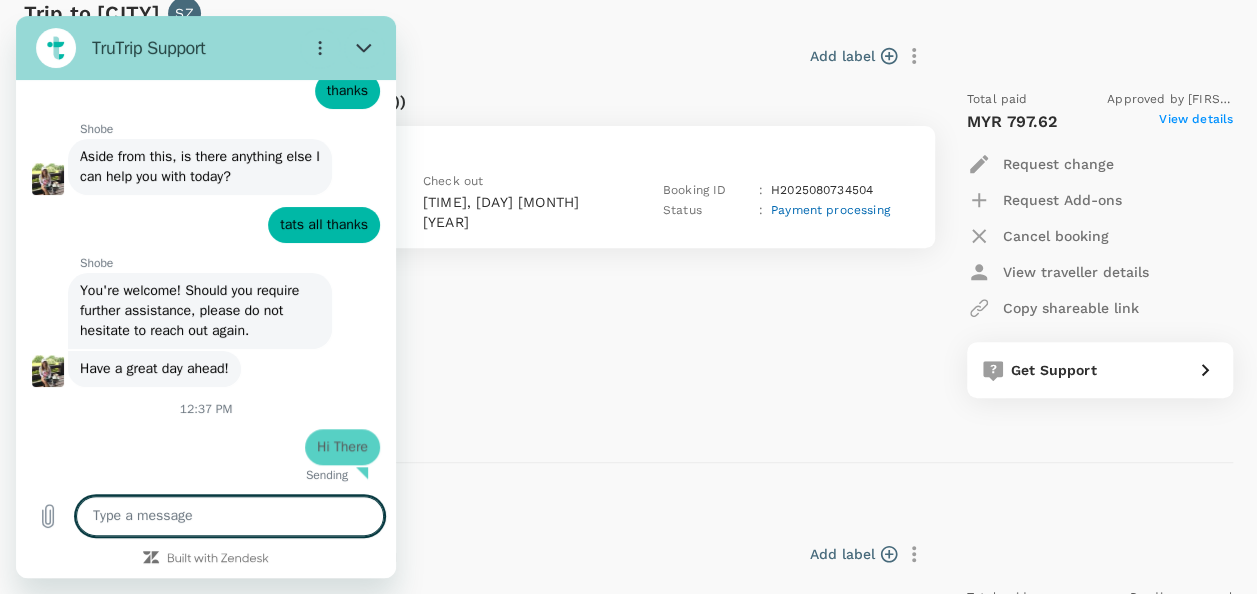 type on "x" 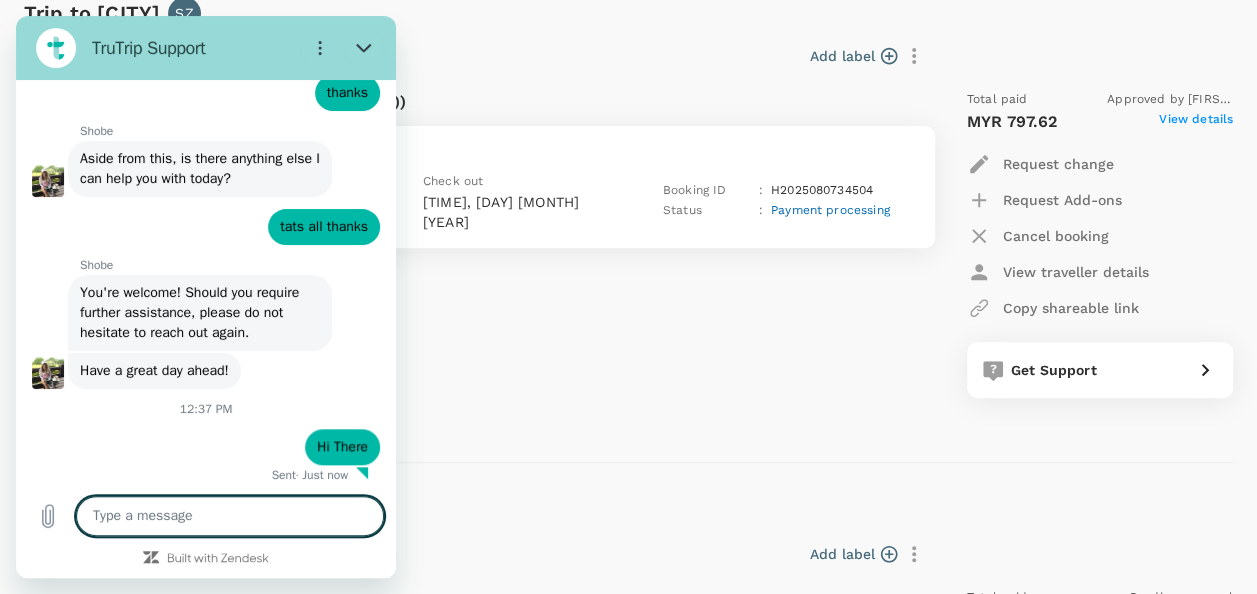 type on "a" 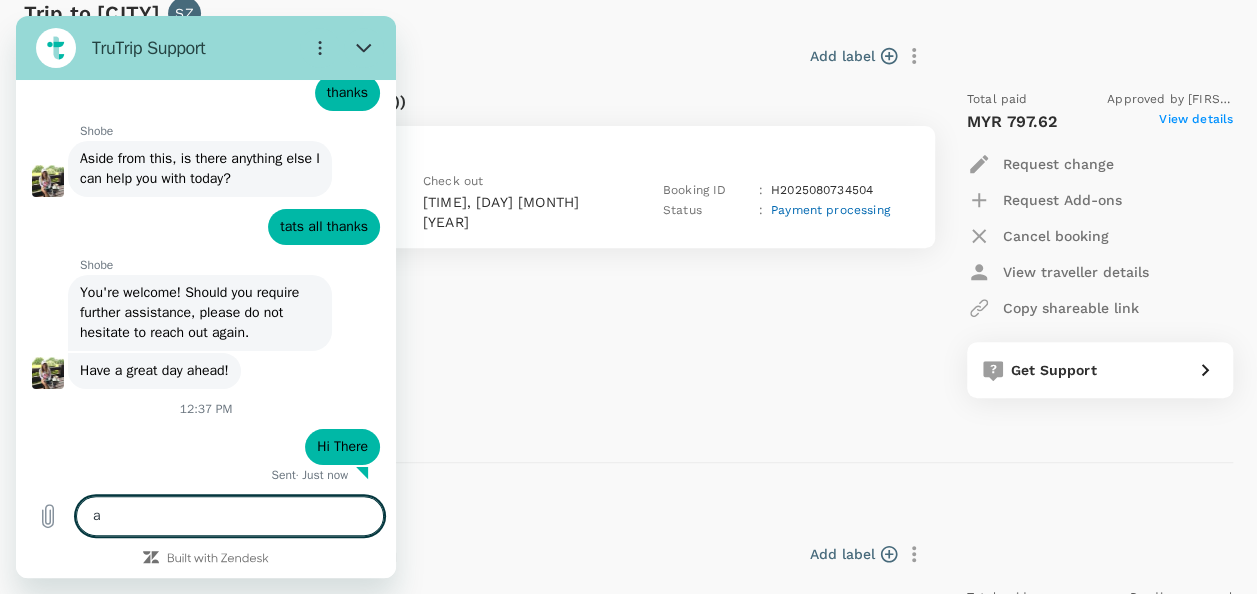 type on "x" 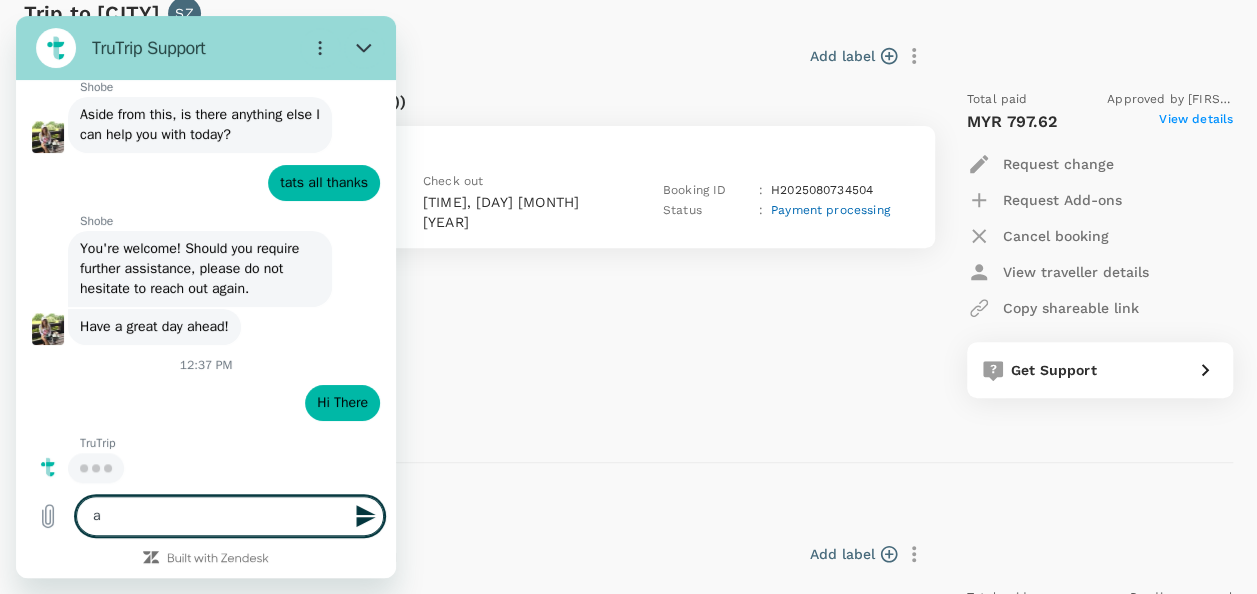 type on "al" 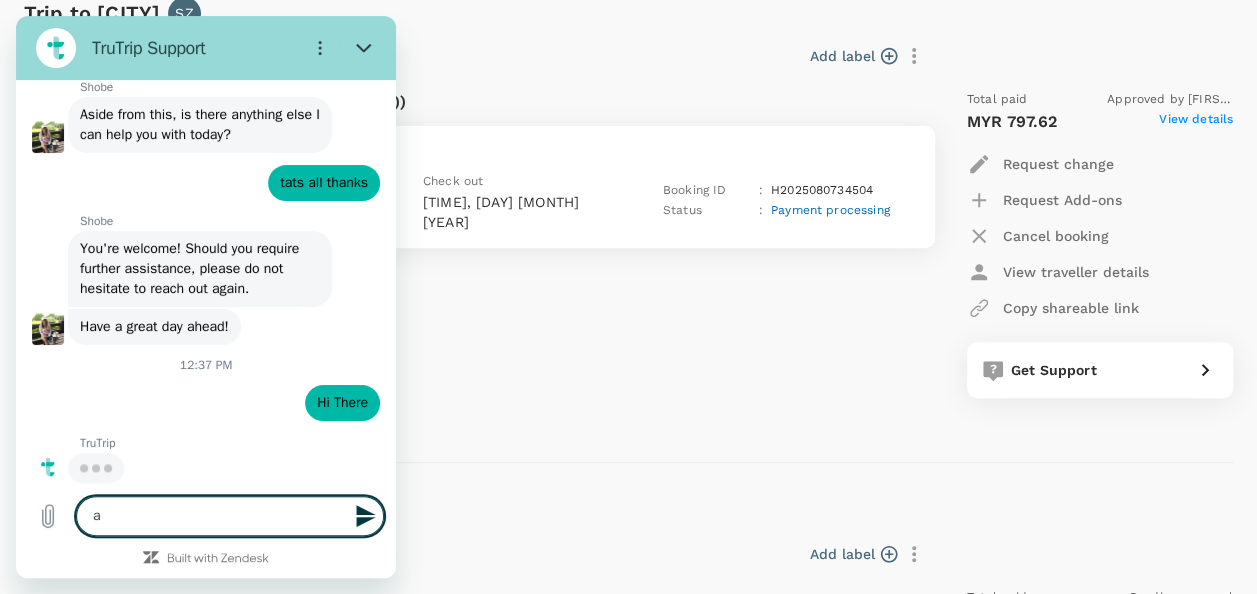 type on "x" 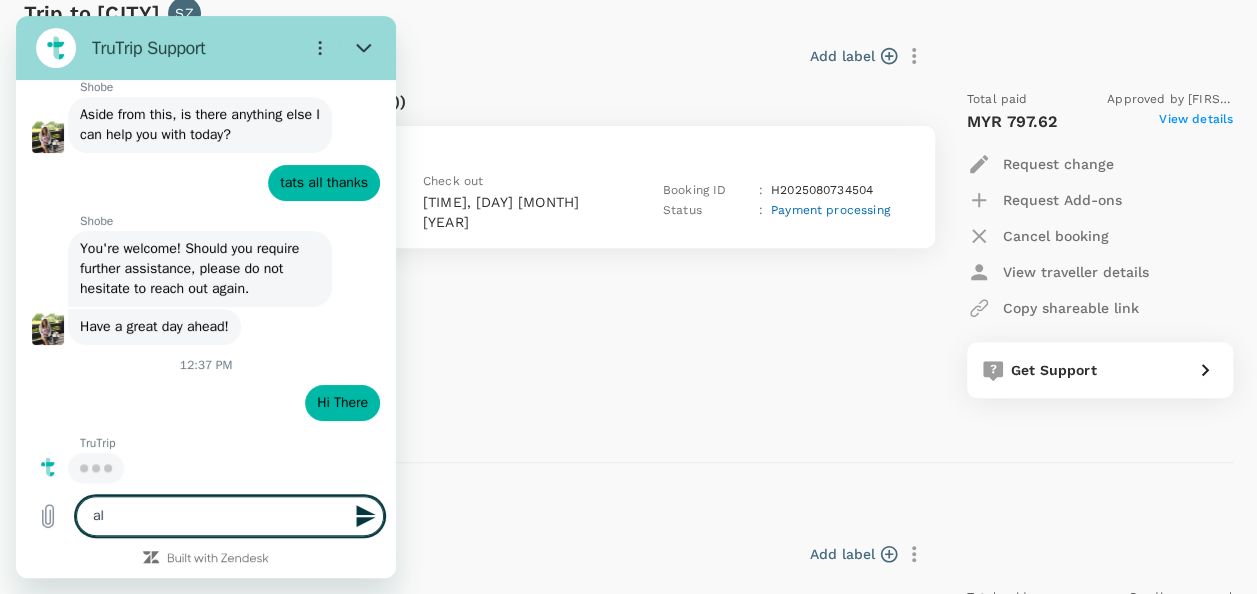 scroll, scrollTop: 852, scrollLeft: 0, axis: vertical 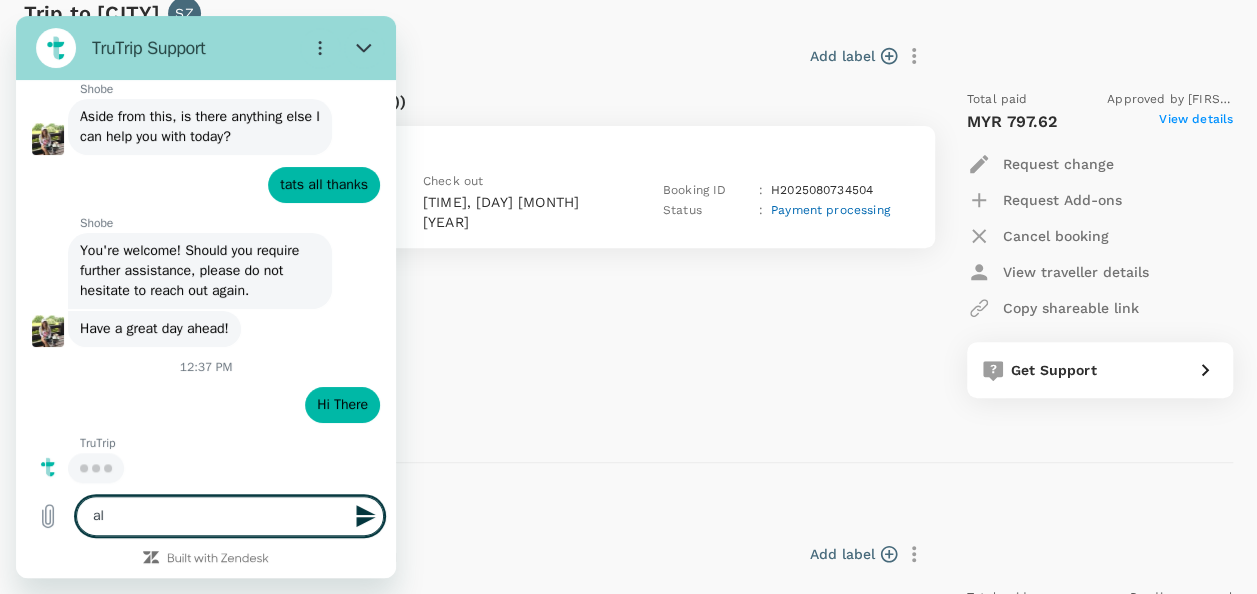 type on "alr" 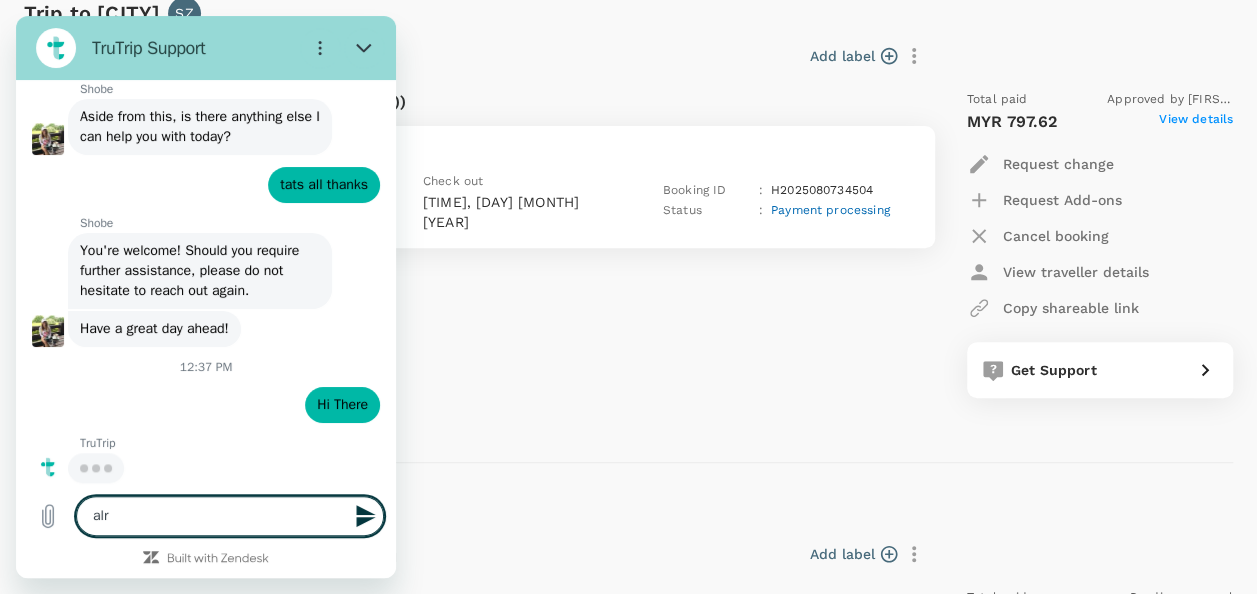 type on "alre" 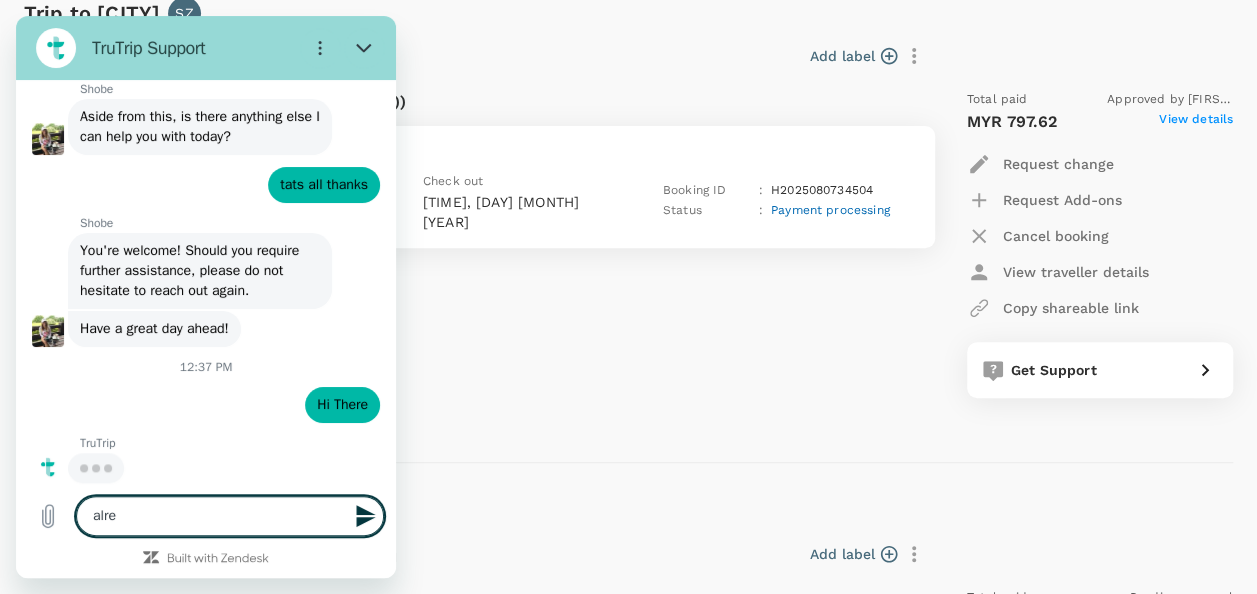 type on "alrea" 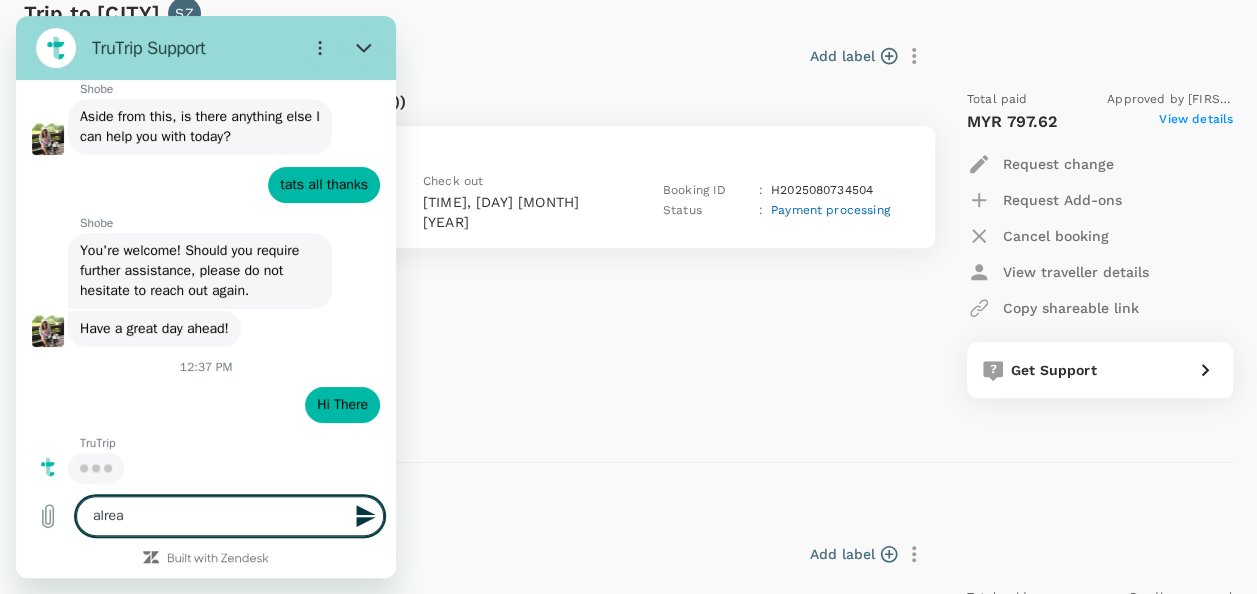 type on "alread" 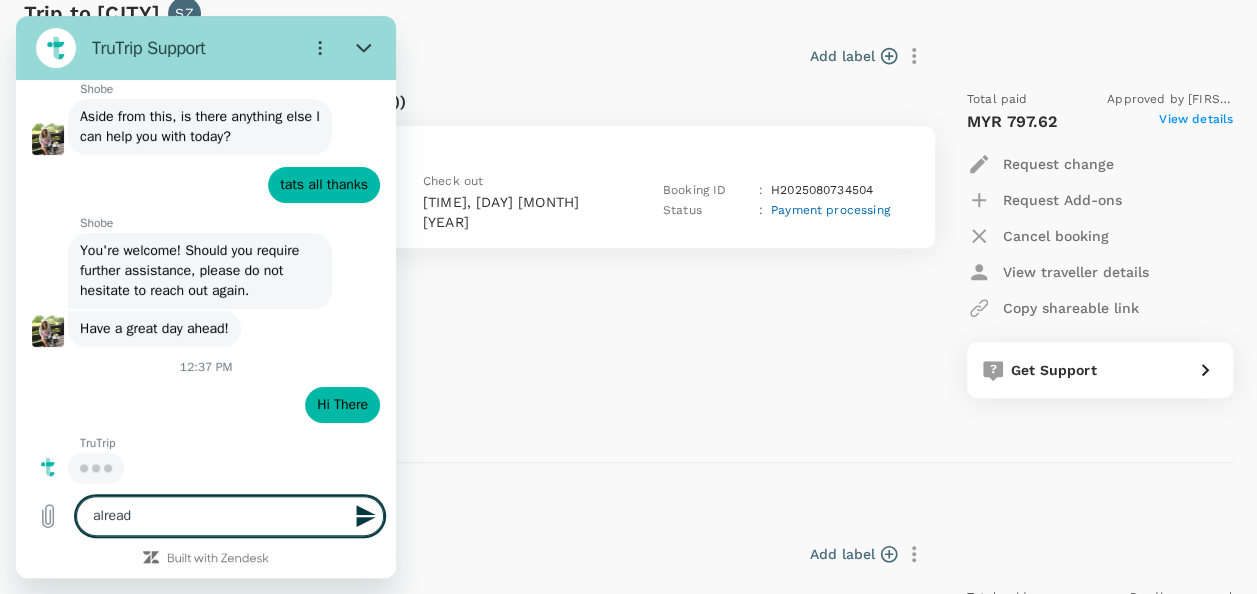 type on "already" 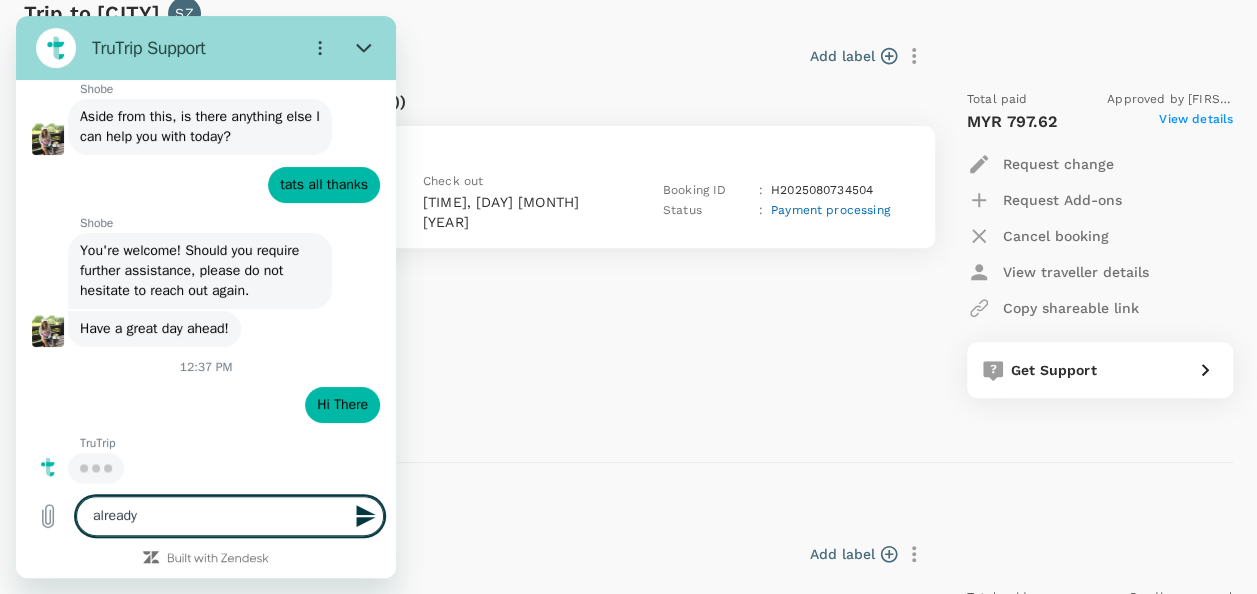 type on "already" 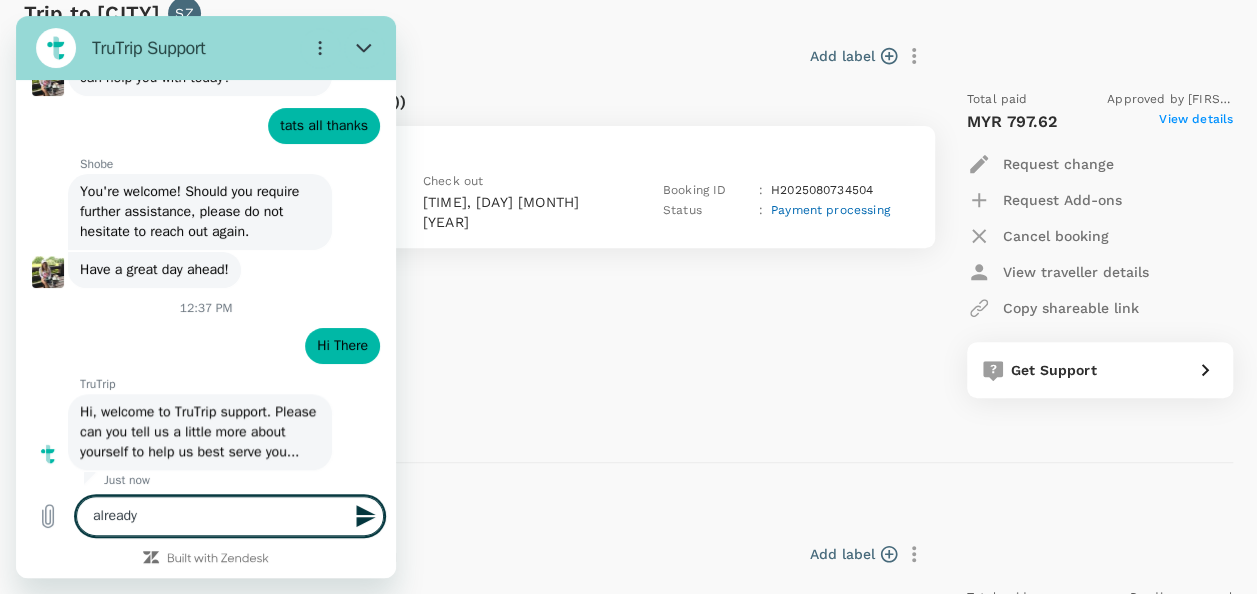type on "x" 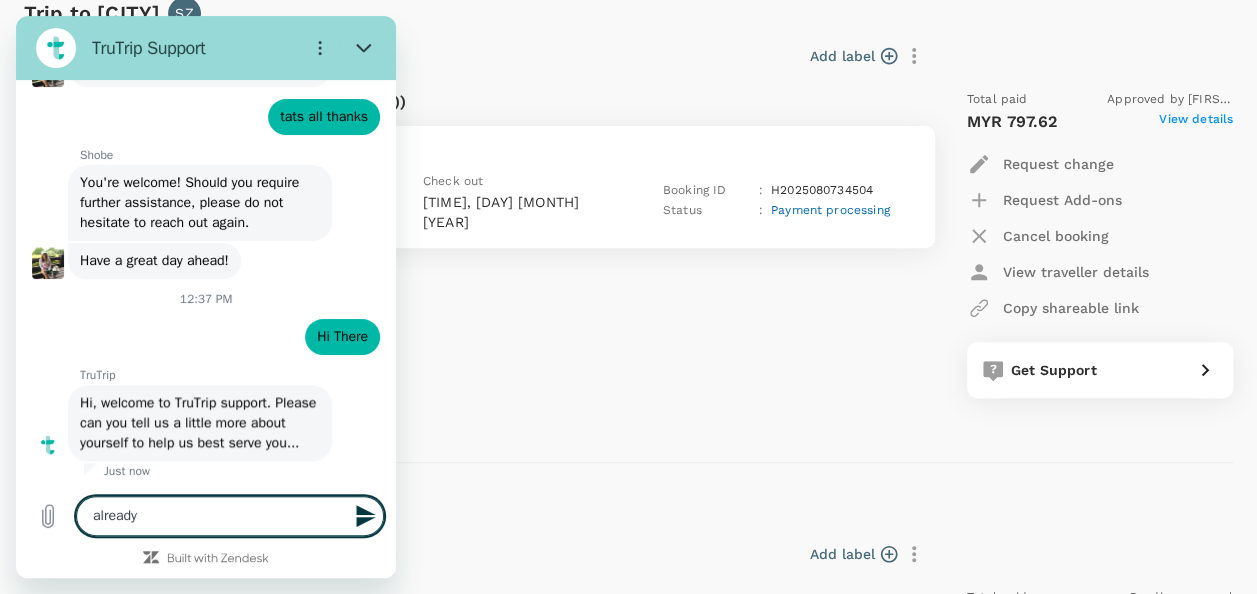 type on "already 1" 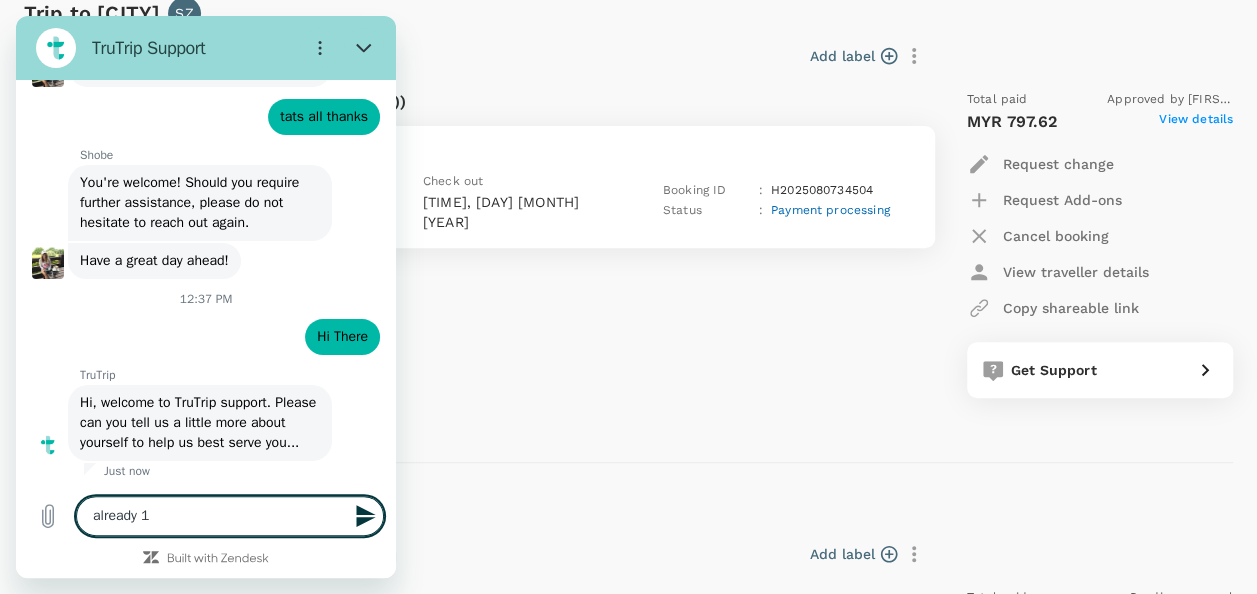 type on "already 1" 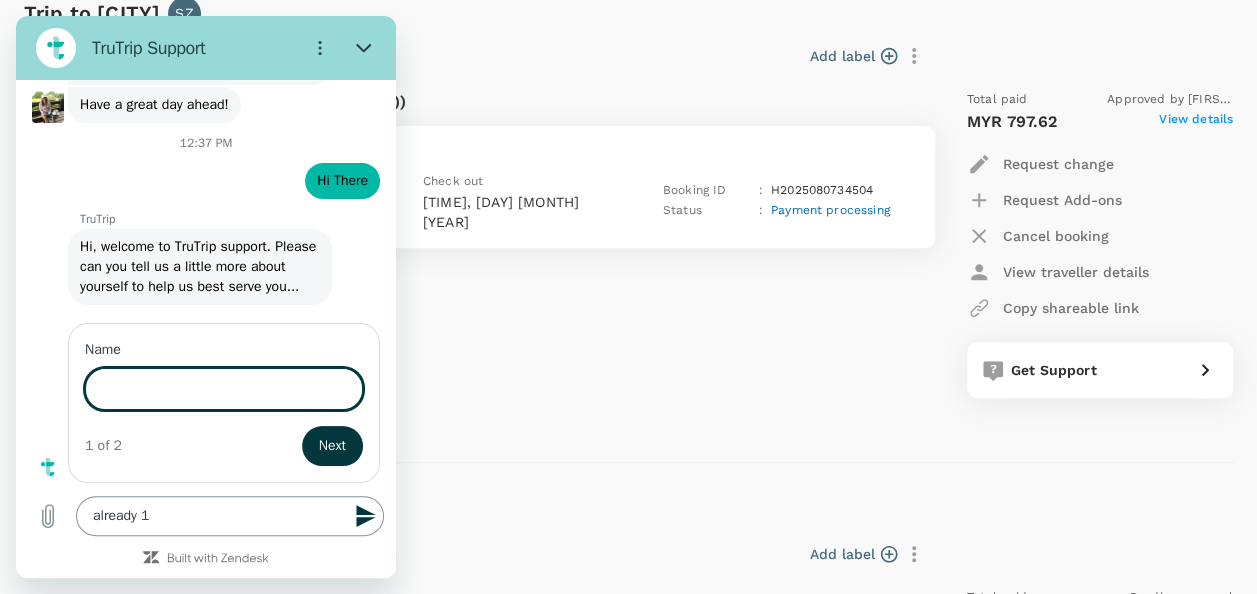 scroll, scrollTop: 1093, scrollLeft: 0, axis: vertical 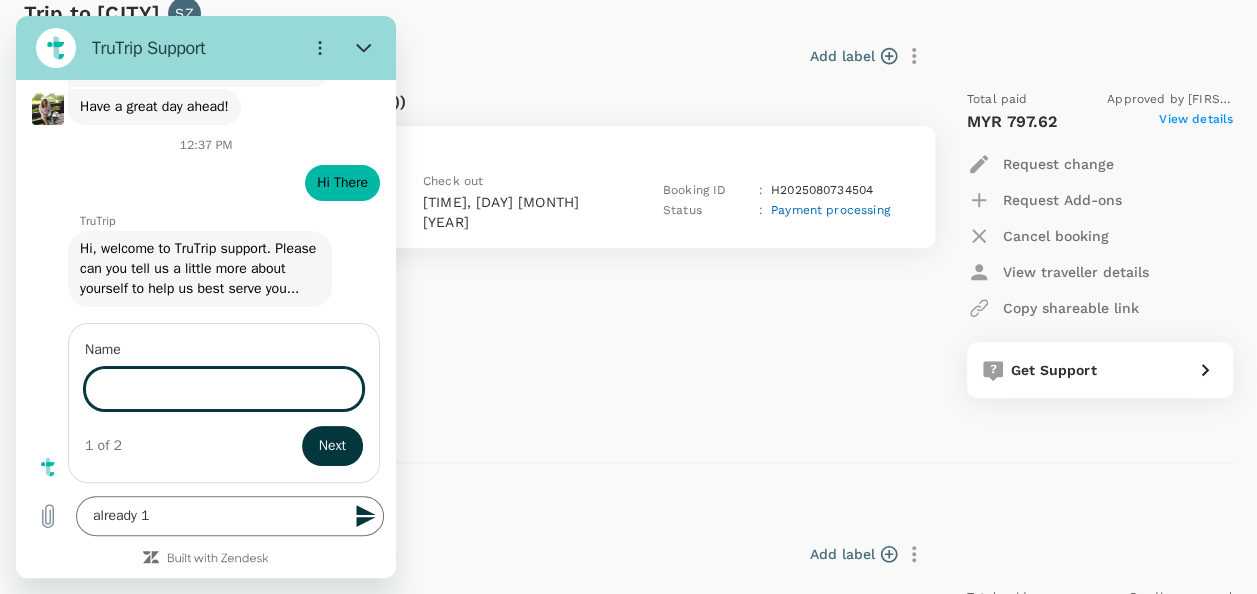 click on "Name" at bounding box center (224, 389) 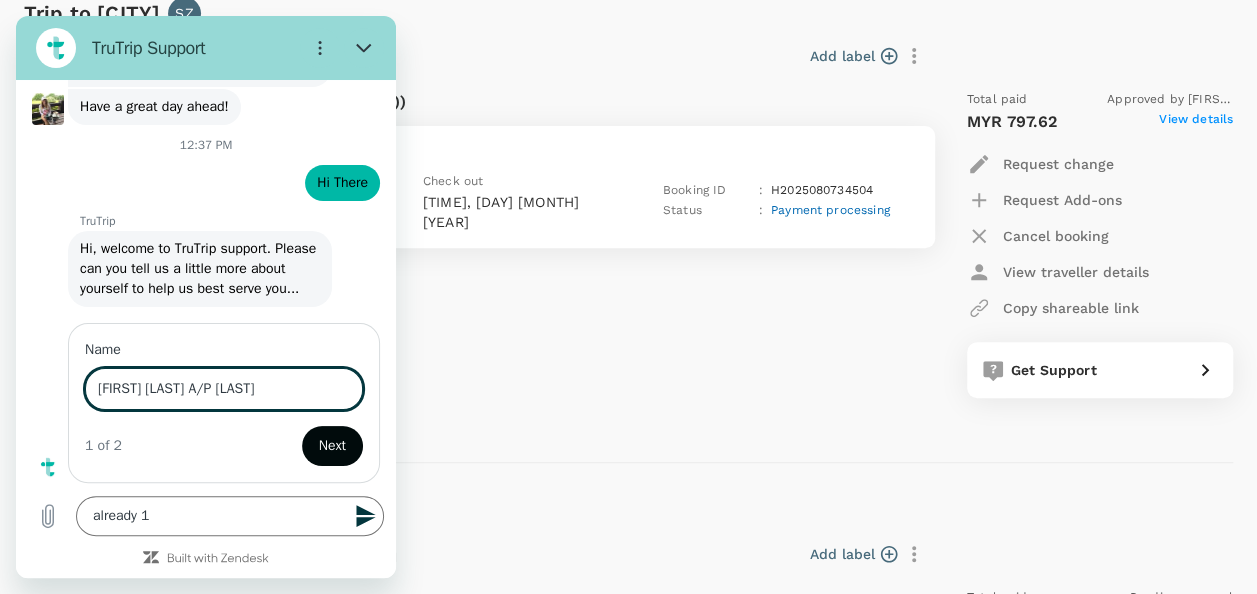 click on "Next" at bounding box center (332, 446) 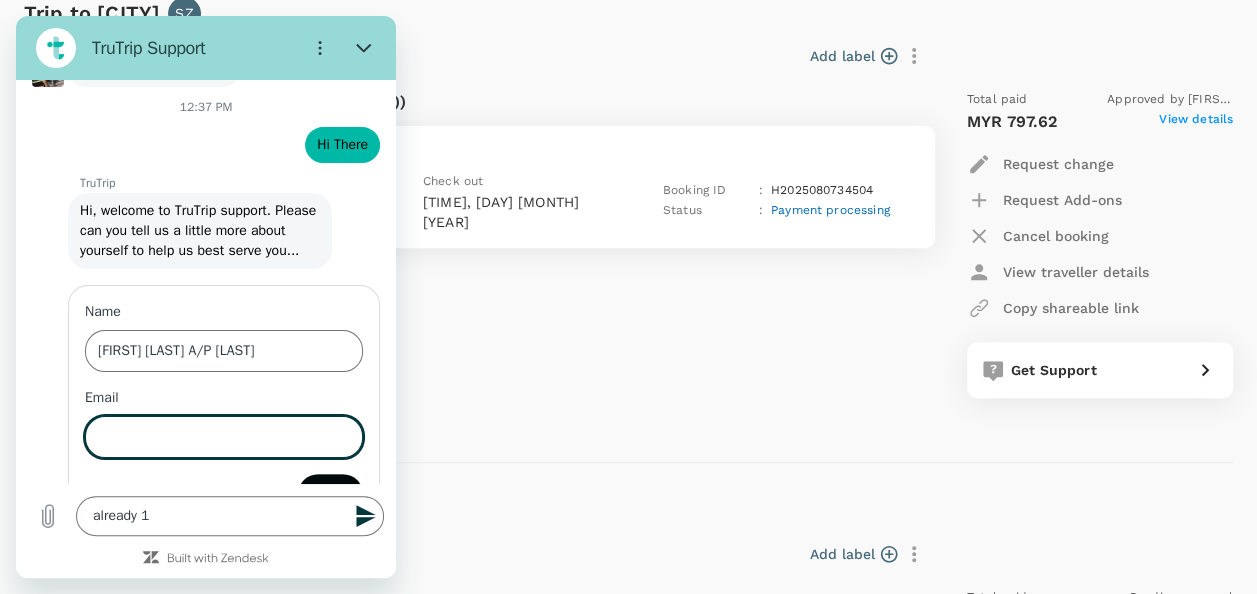 scroll, scrollTop: 1178, scrollLeft: 0, axis: vertical 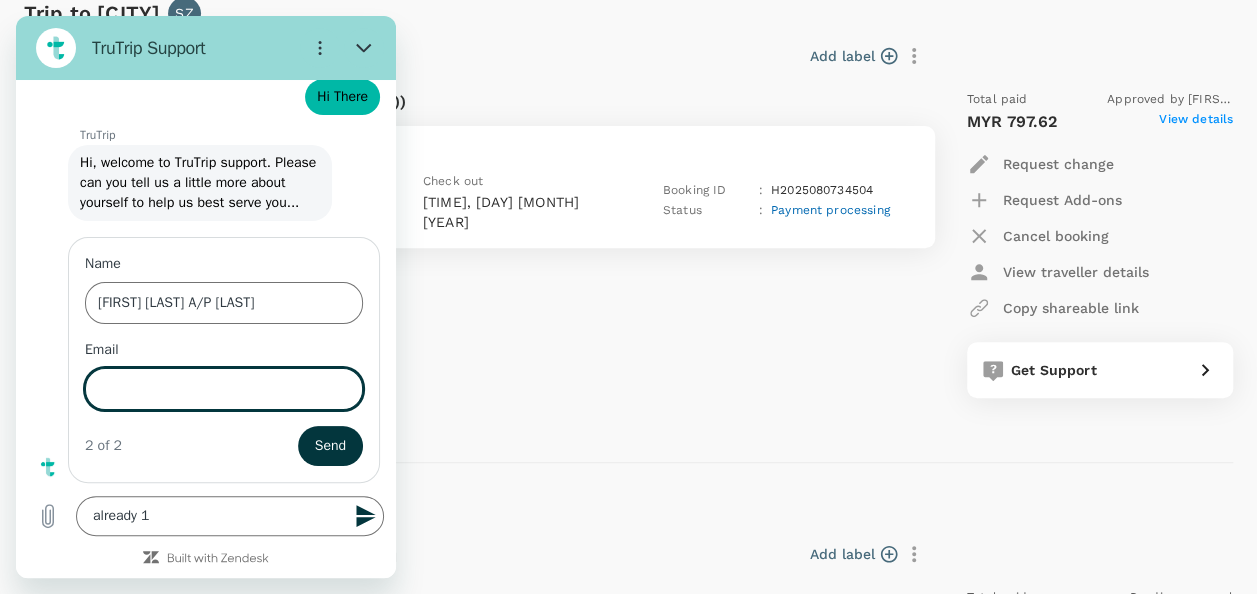 click on "Email" at bounding box center (224, 389) 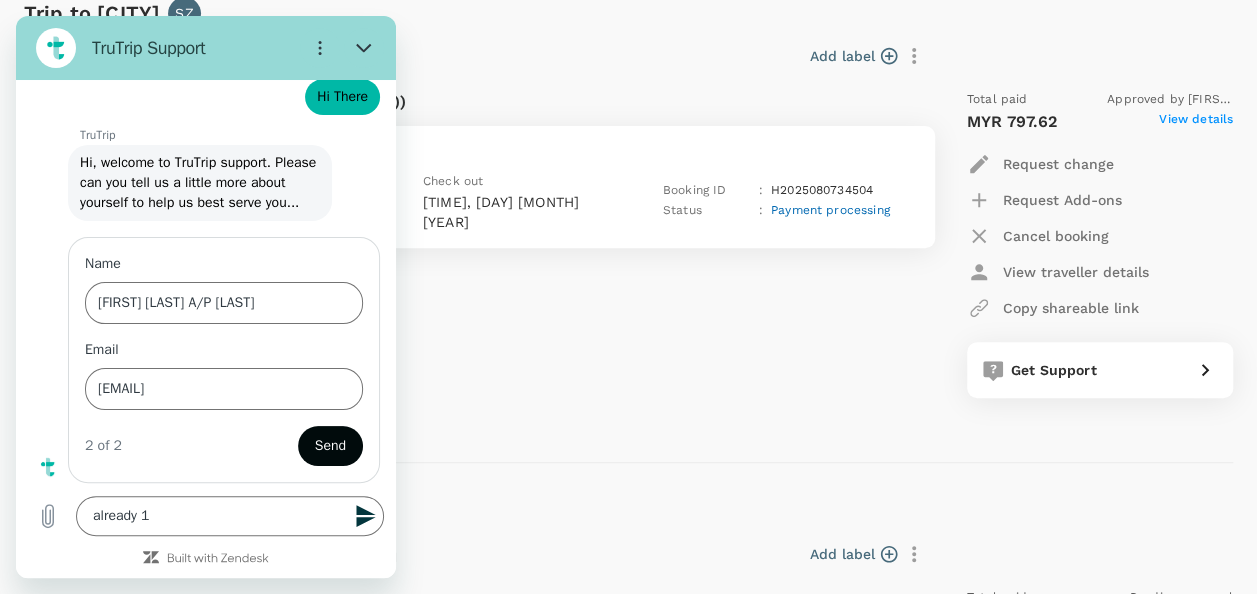click on "Send" at bounding box center (330, 446) 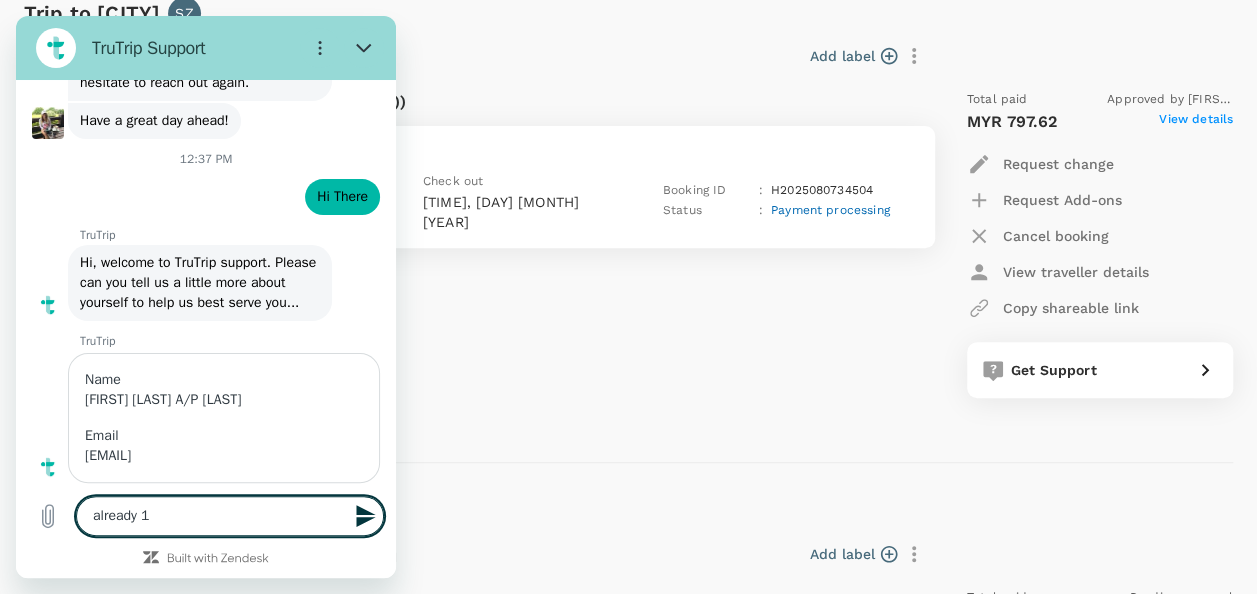 type on "x" 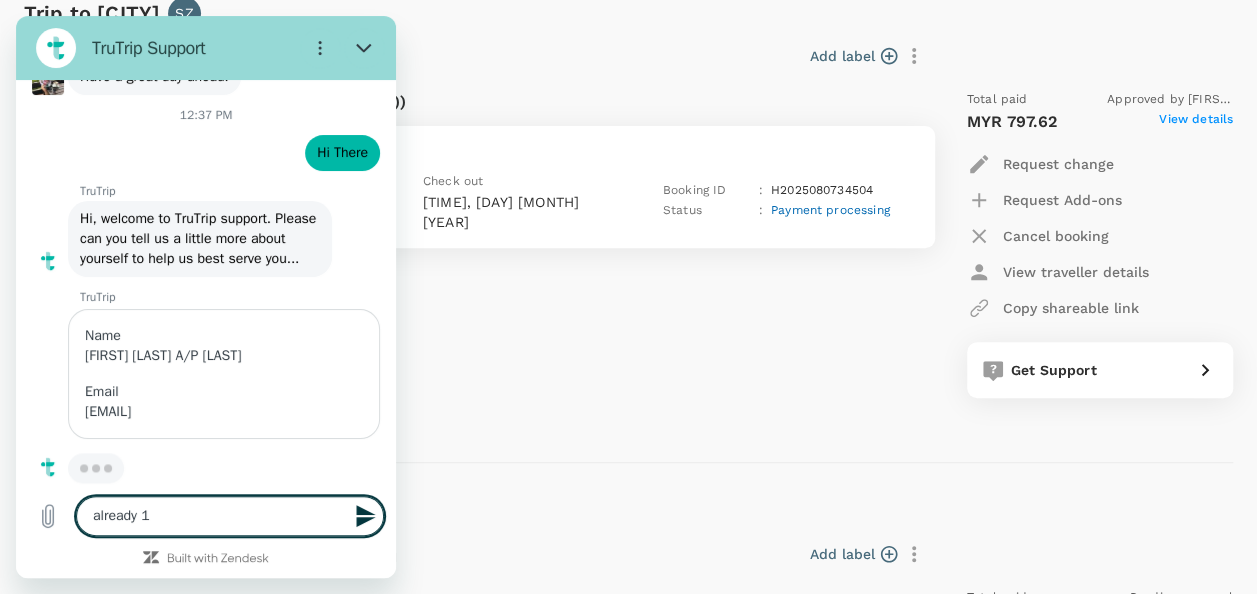 scroll, scrollTop: 1124, scrollLeft: 0, axis: vertical 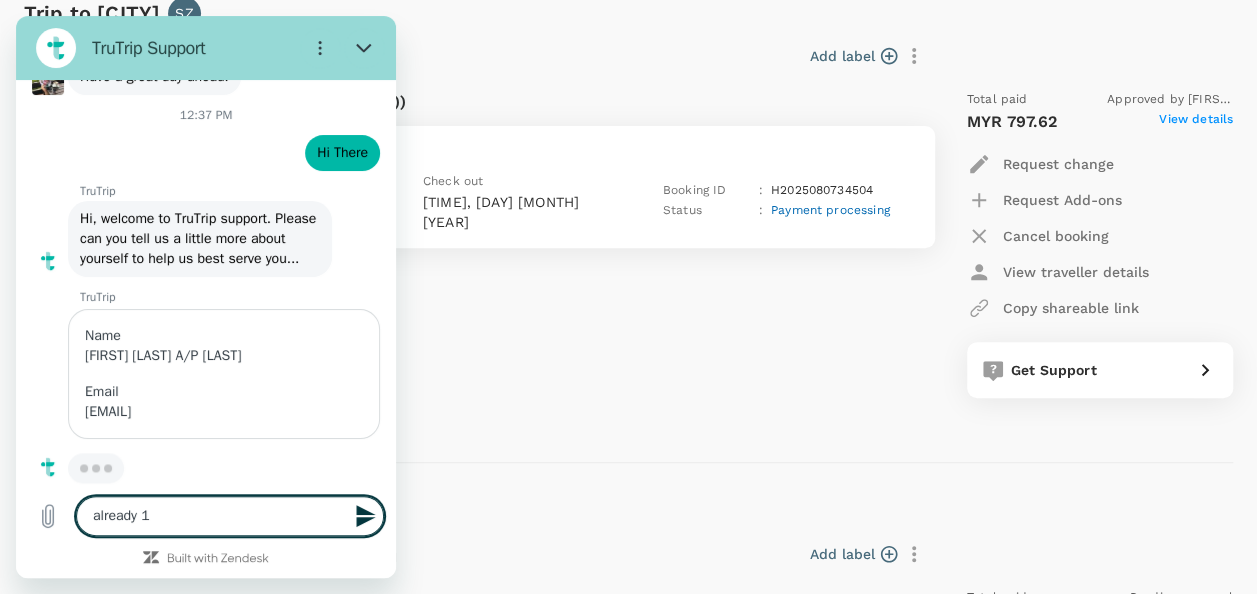 click on "already 1" at bounding box center (230, 516) 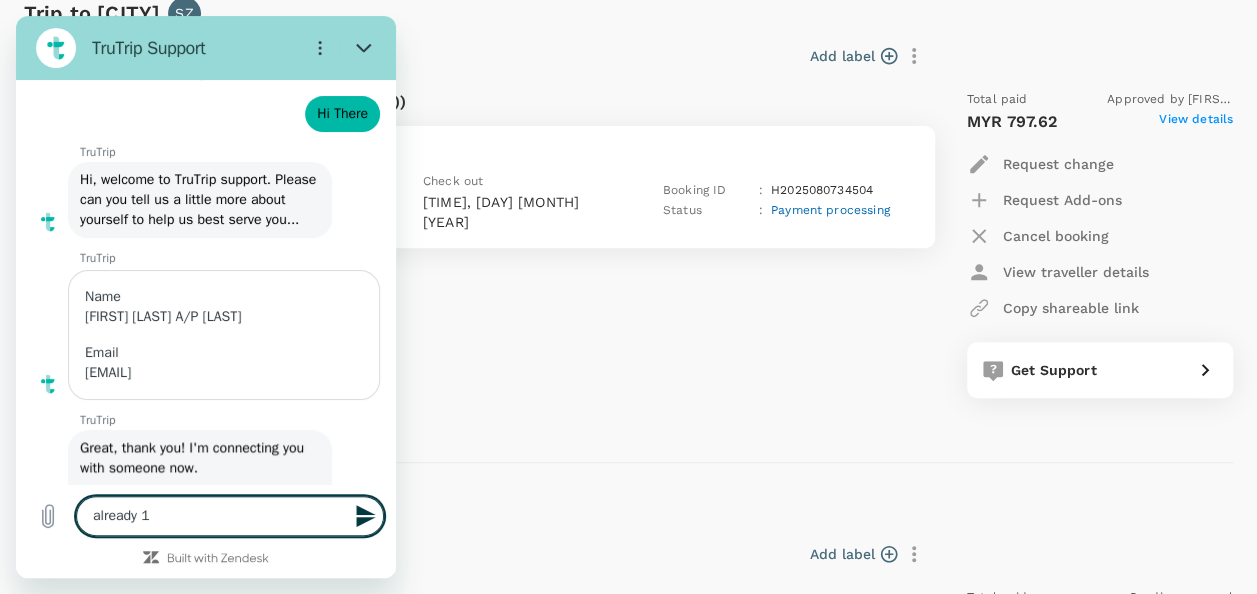 type on "already 1 h" 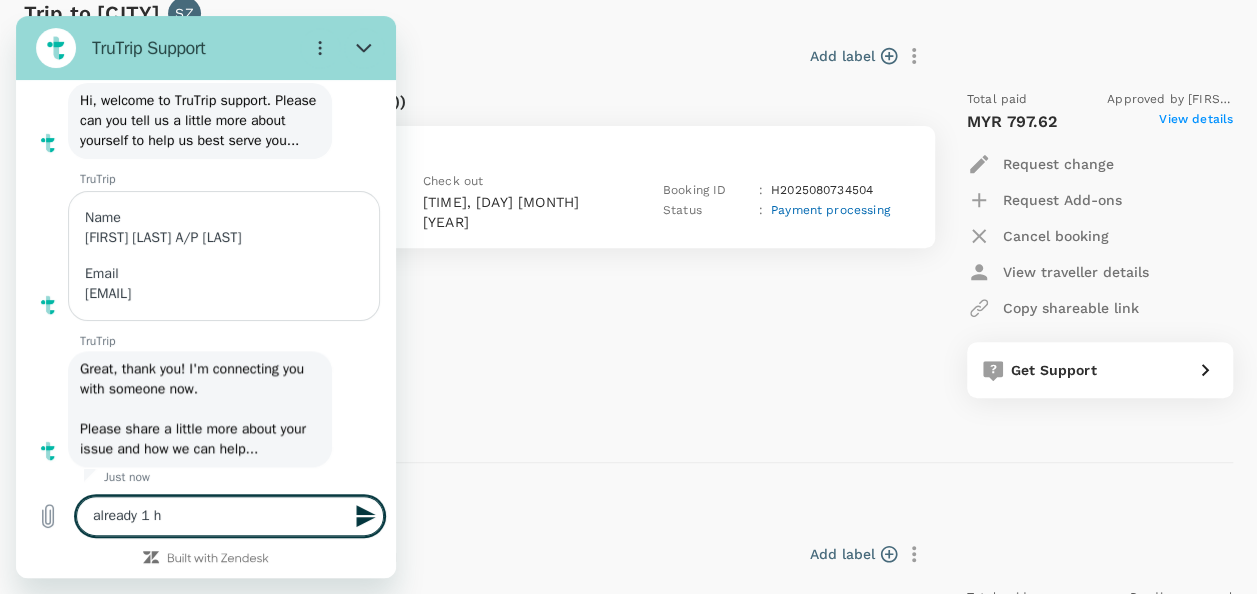 type on "x" 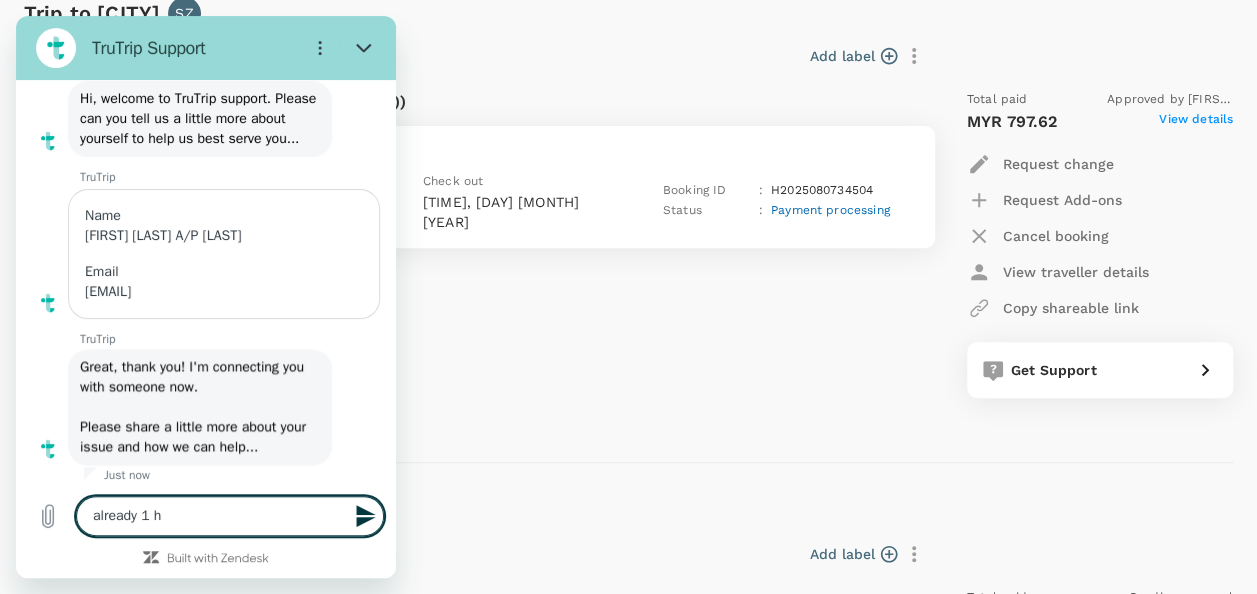 type on "already 1 ho" 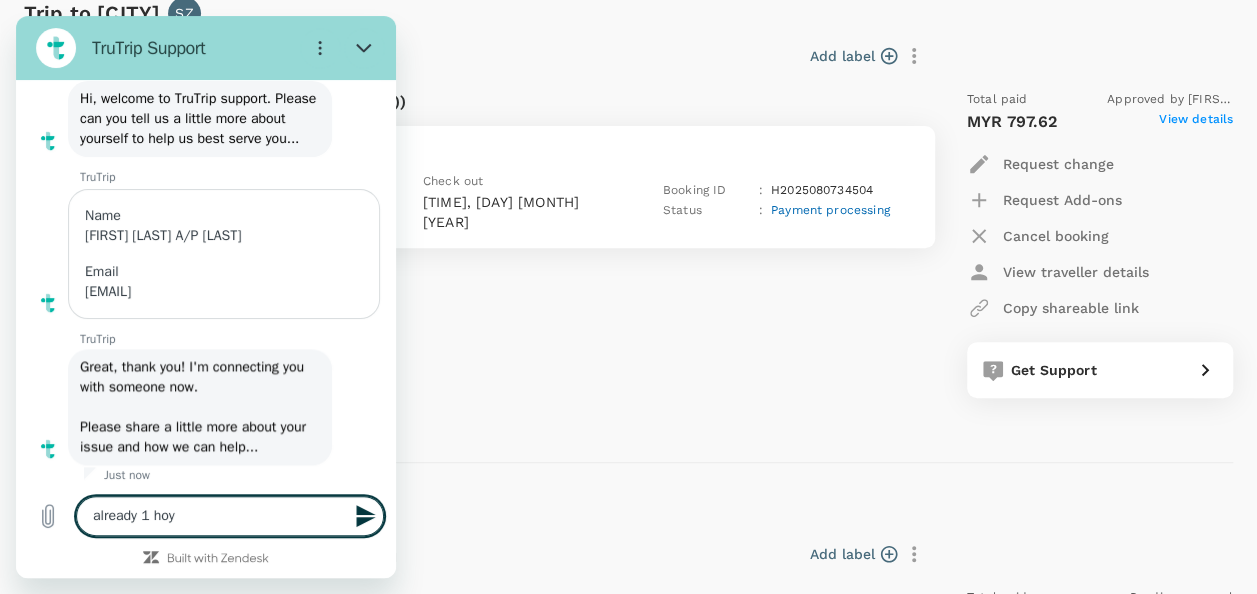 type on "already 1 hoyu" 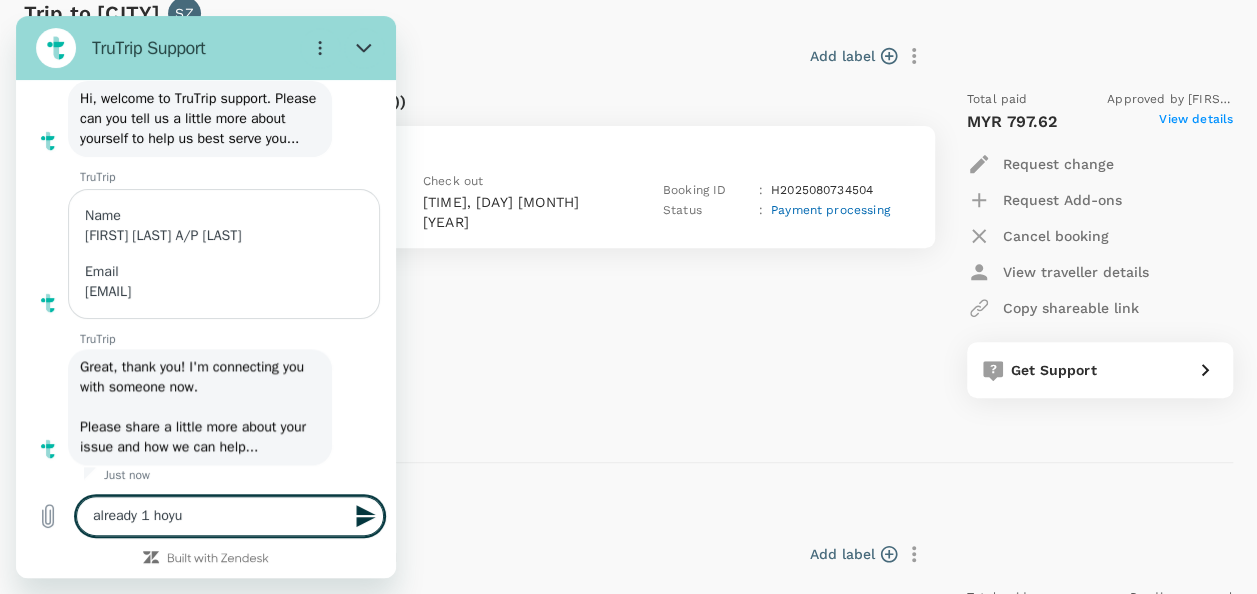 type on "already 1 hoyur" 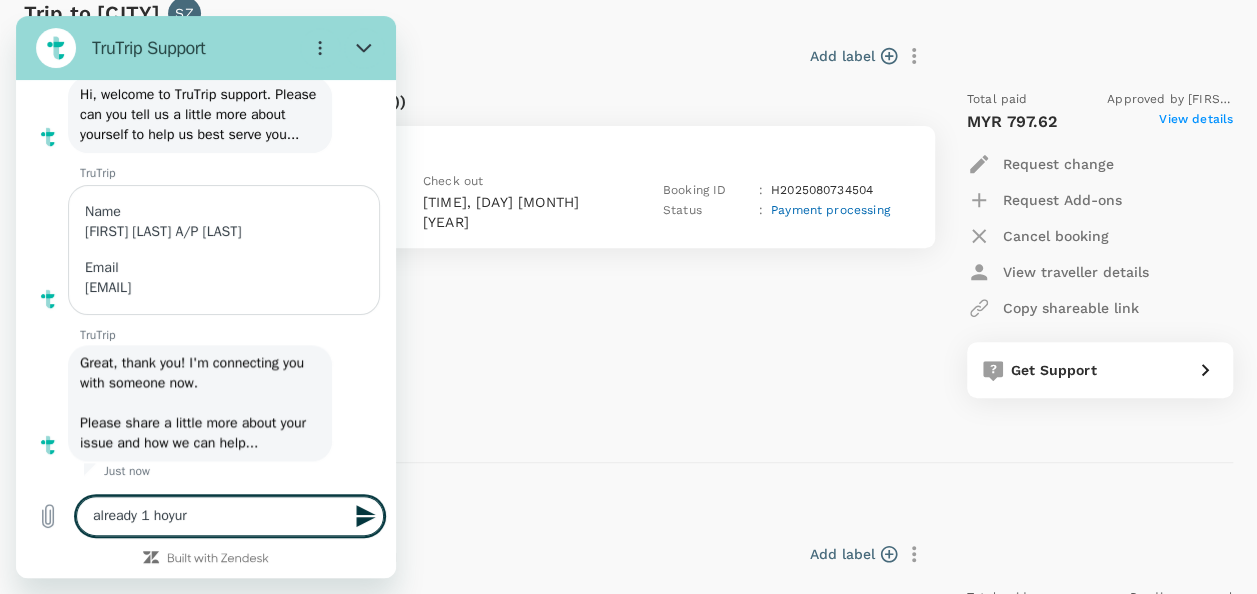 scroll, scrollTop: 1248, scrollLeft: 0, axis: vertical 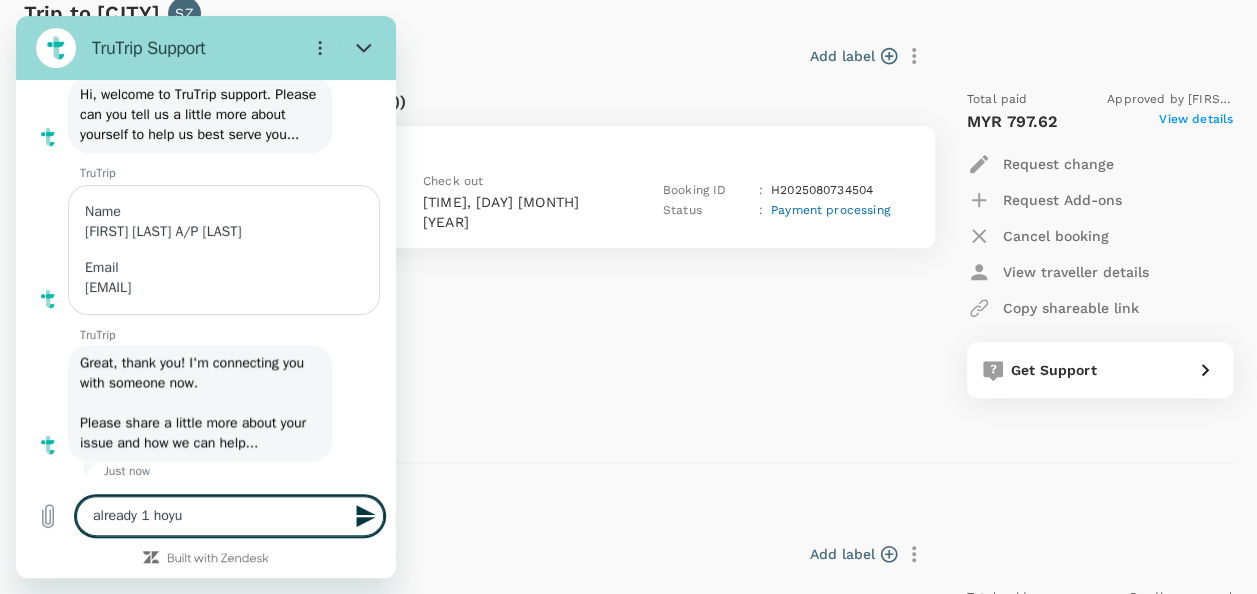 type on "already 1 hoy" 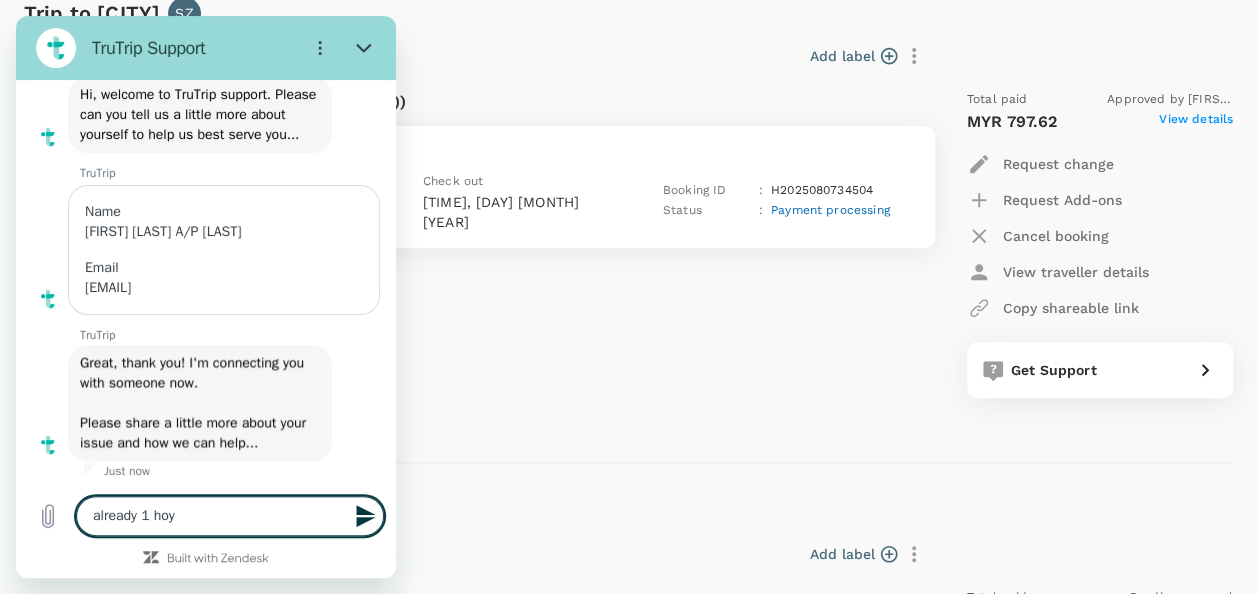 type on "already 1 ho" 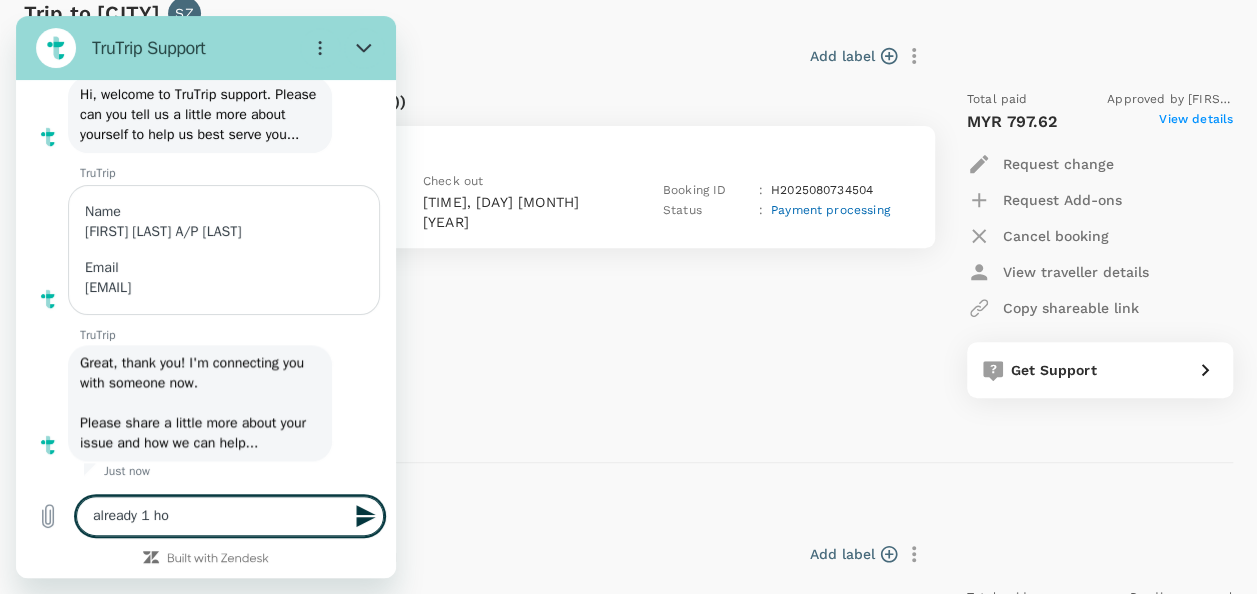 type on "already 1 hou" 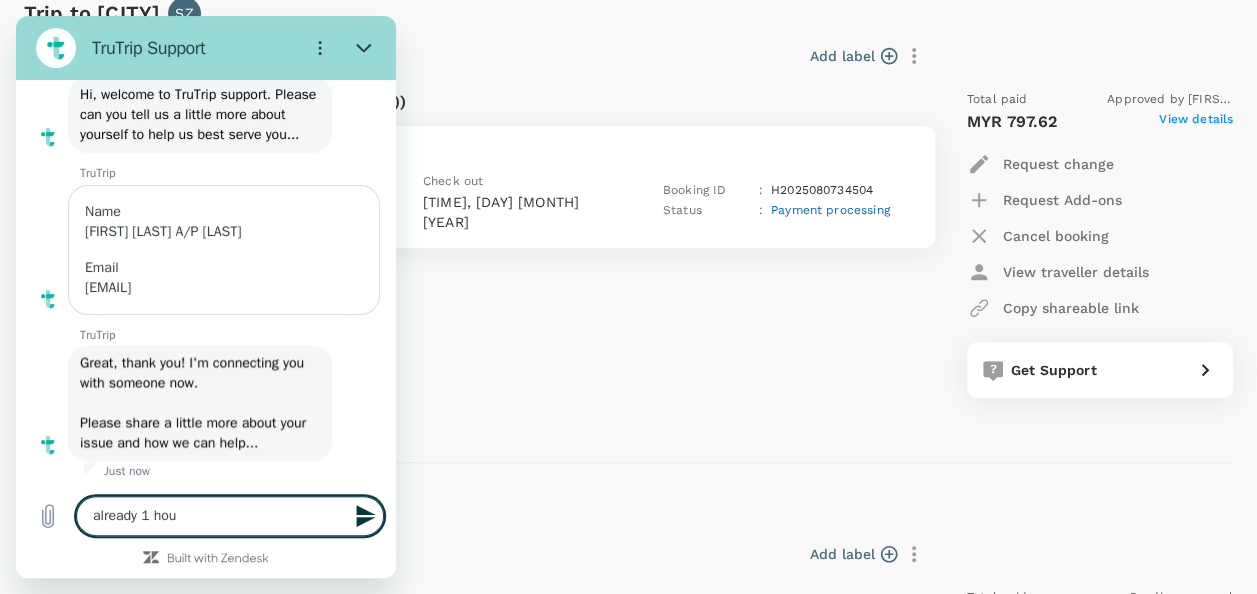 type on "already 1 hour" 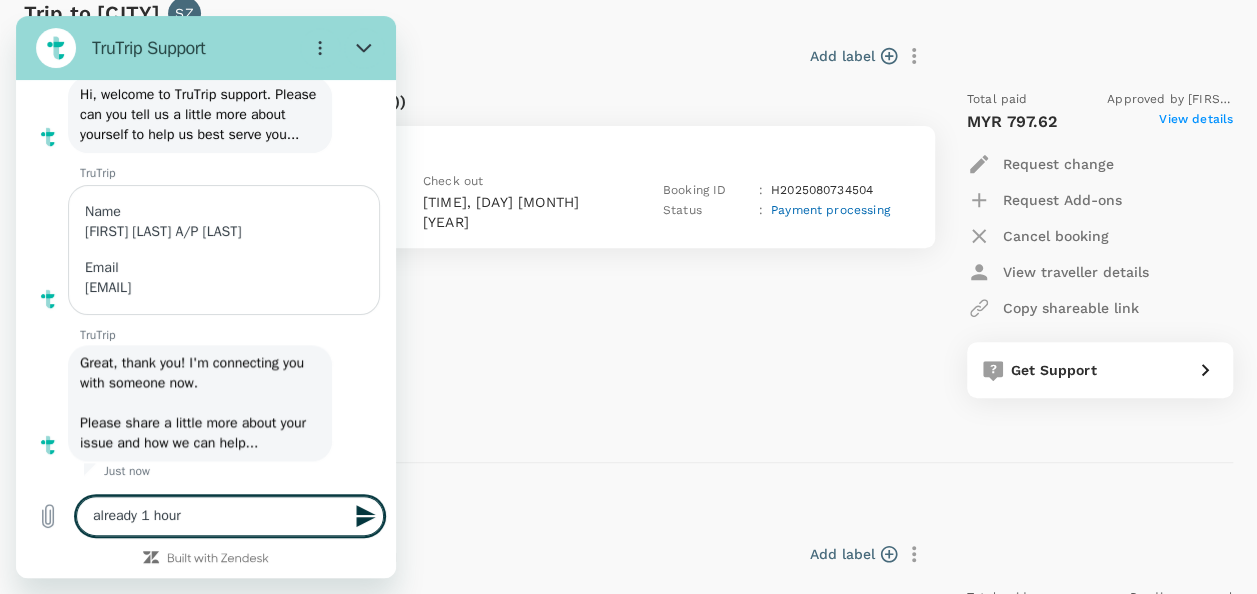 type on "x" 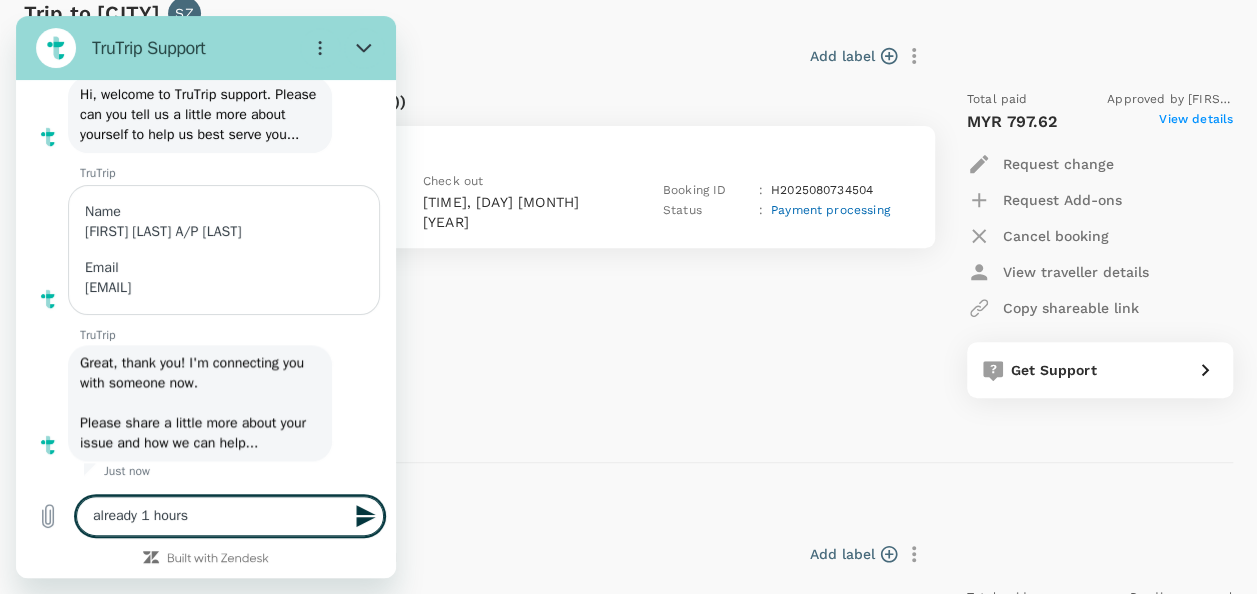 type on "already 1 hours" 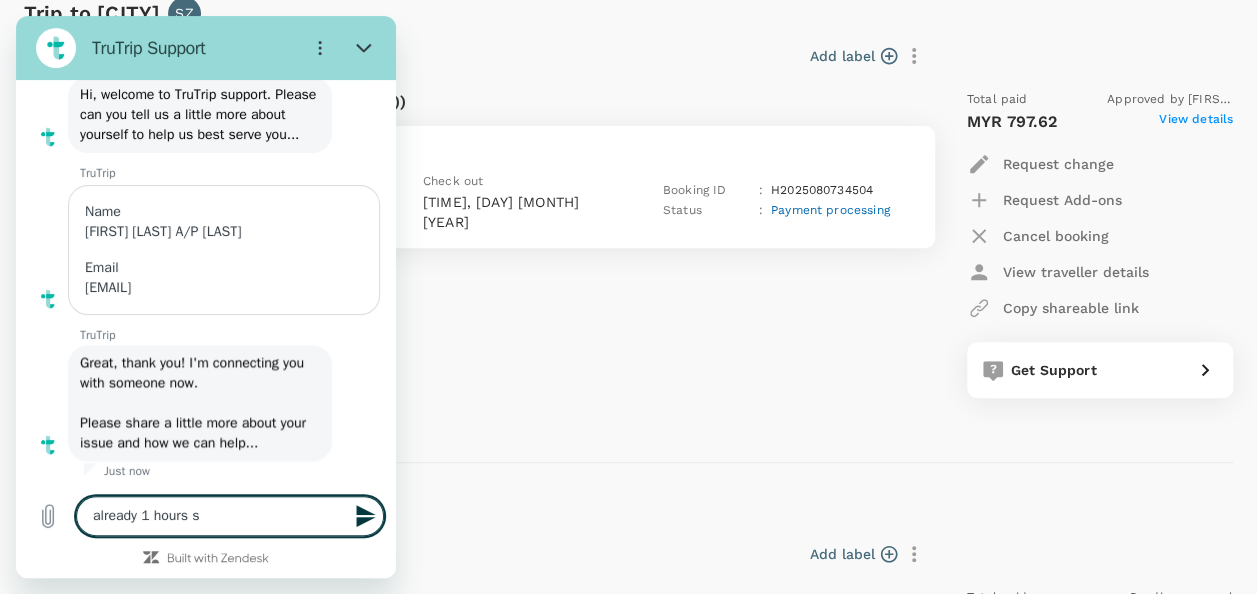 type on "already 1 hours st" 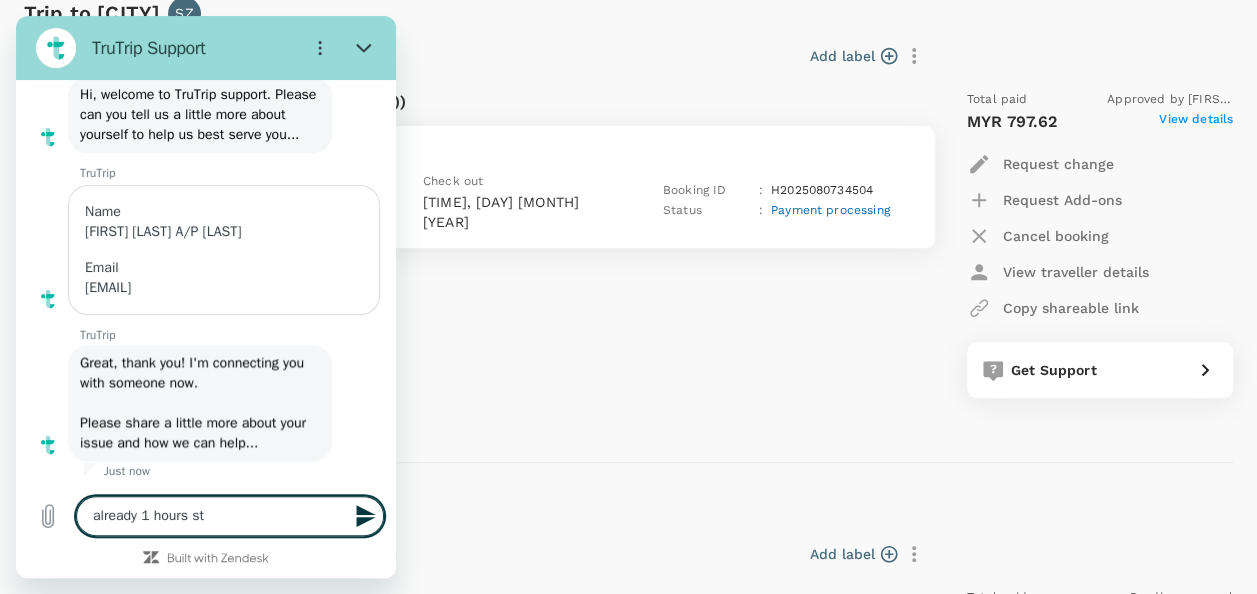 type on "already 1 hours s" 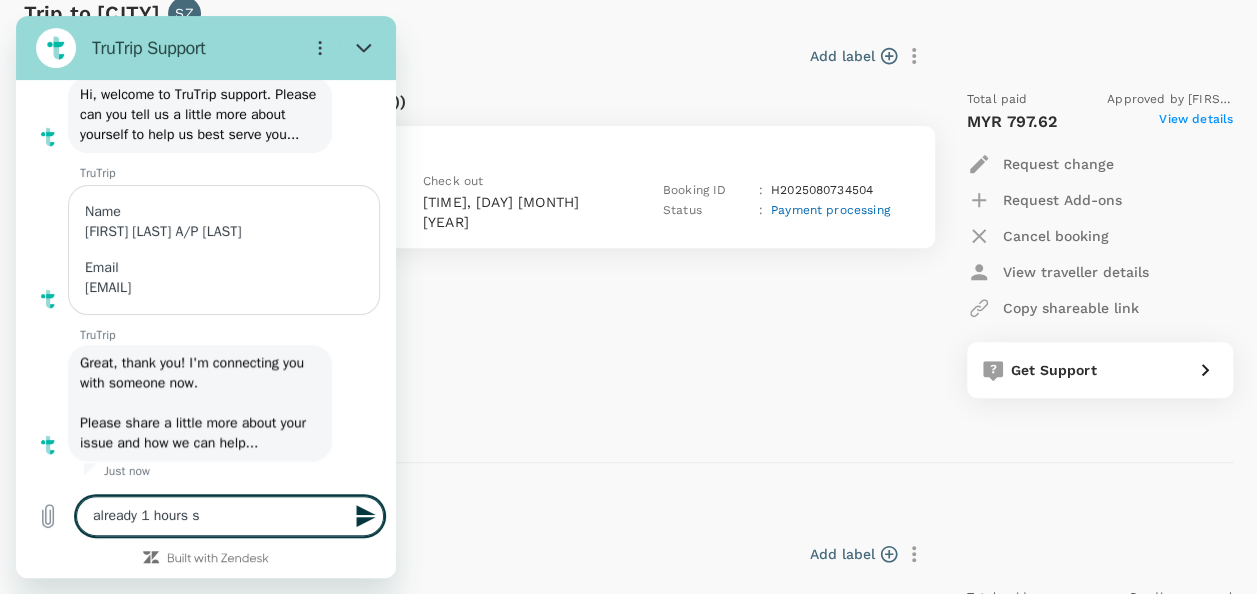 type on "already 1 hours" 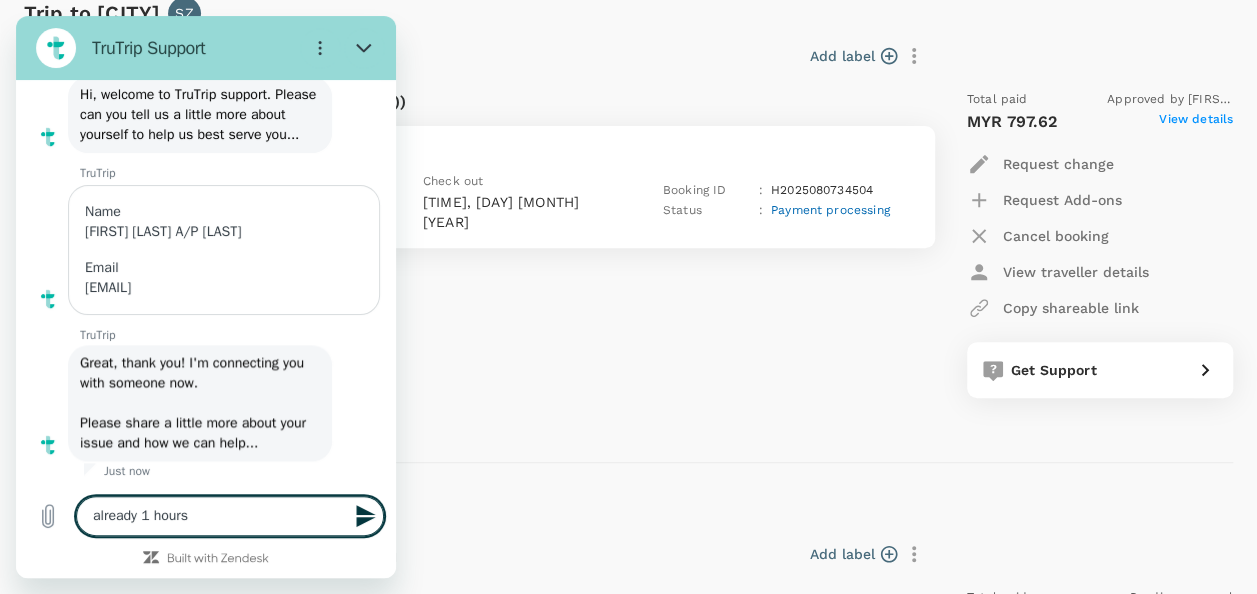 type on "x" 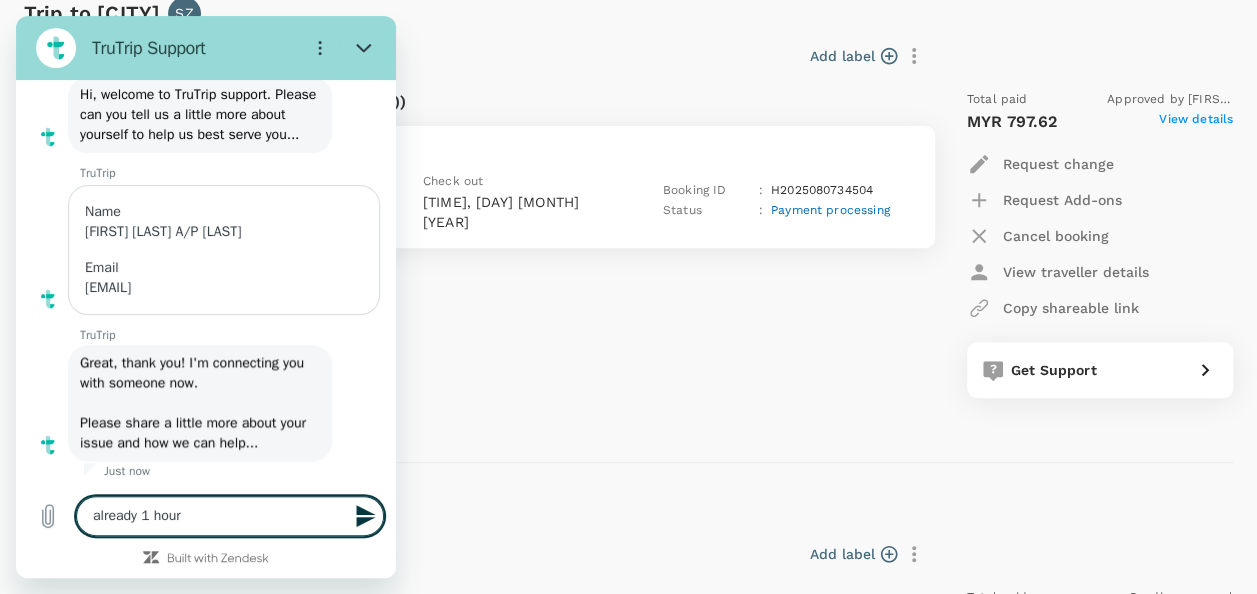 type on "already 1 hour" 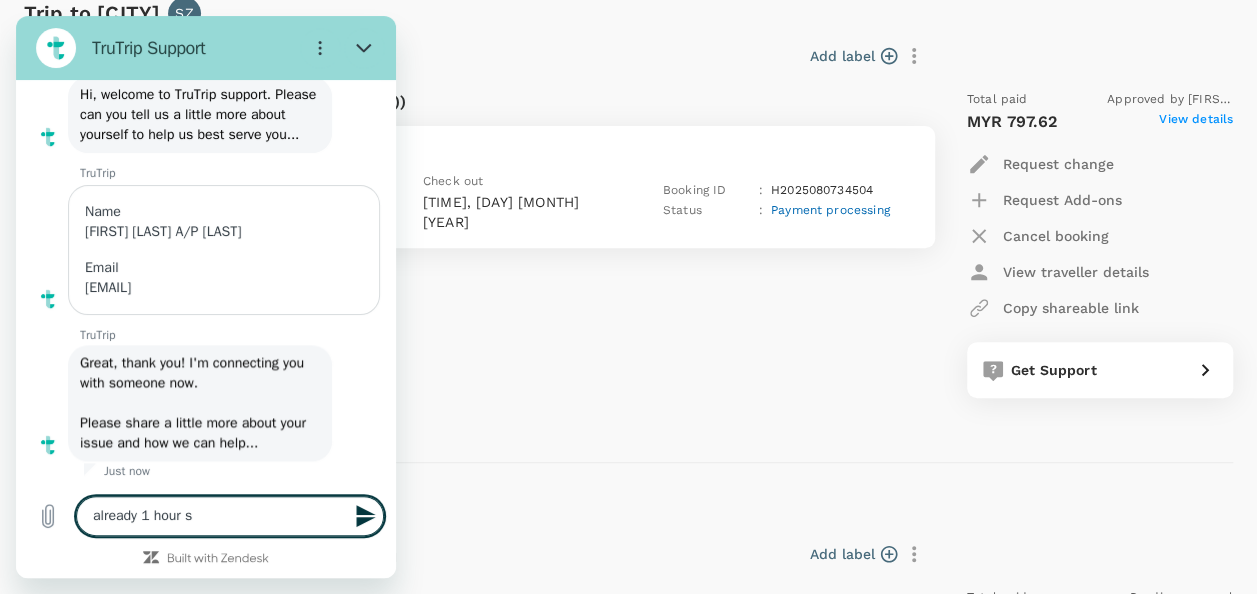 type on "already 1 hour st" 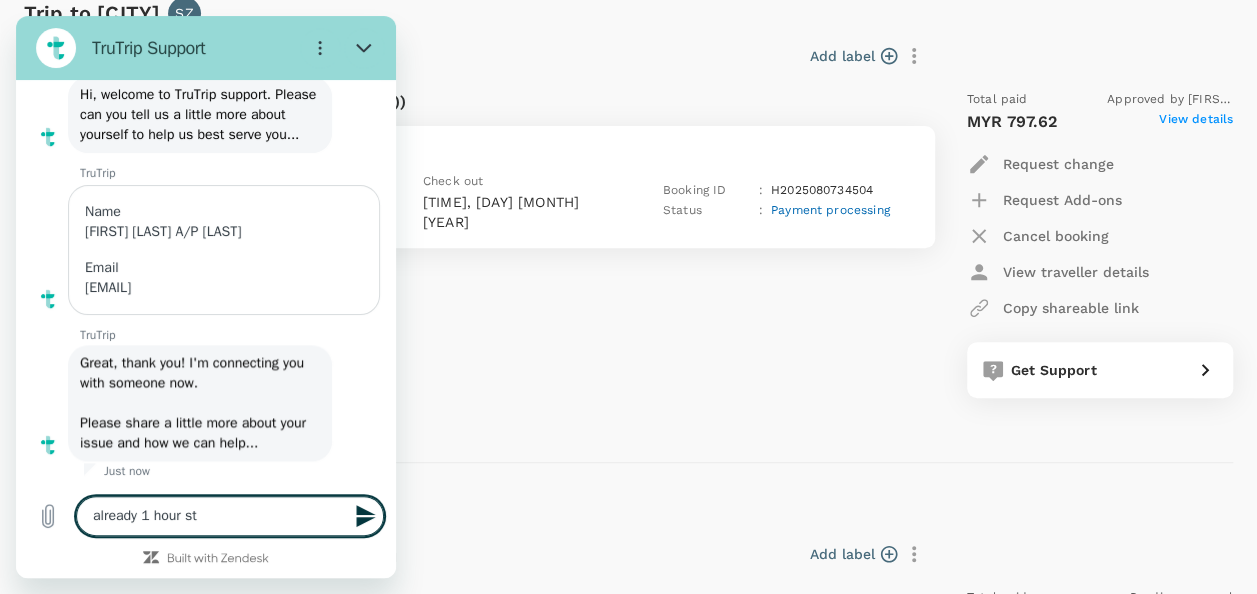 type on "already 1 hour sti" 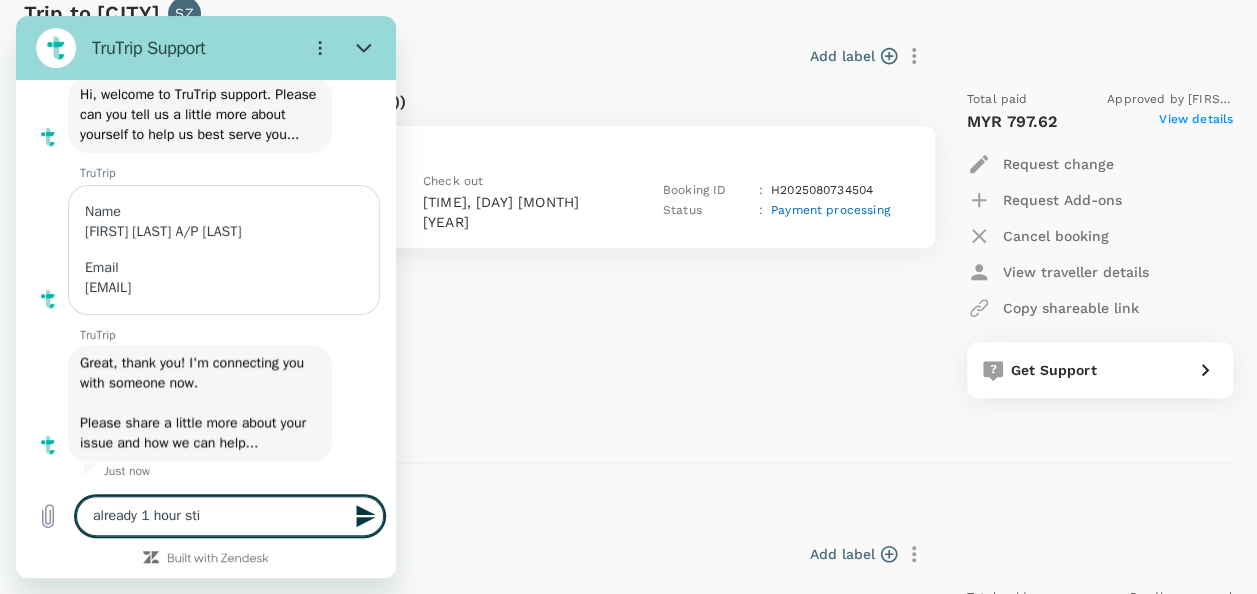 type on "already 1 hour stil" 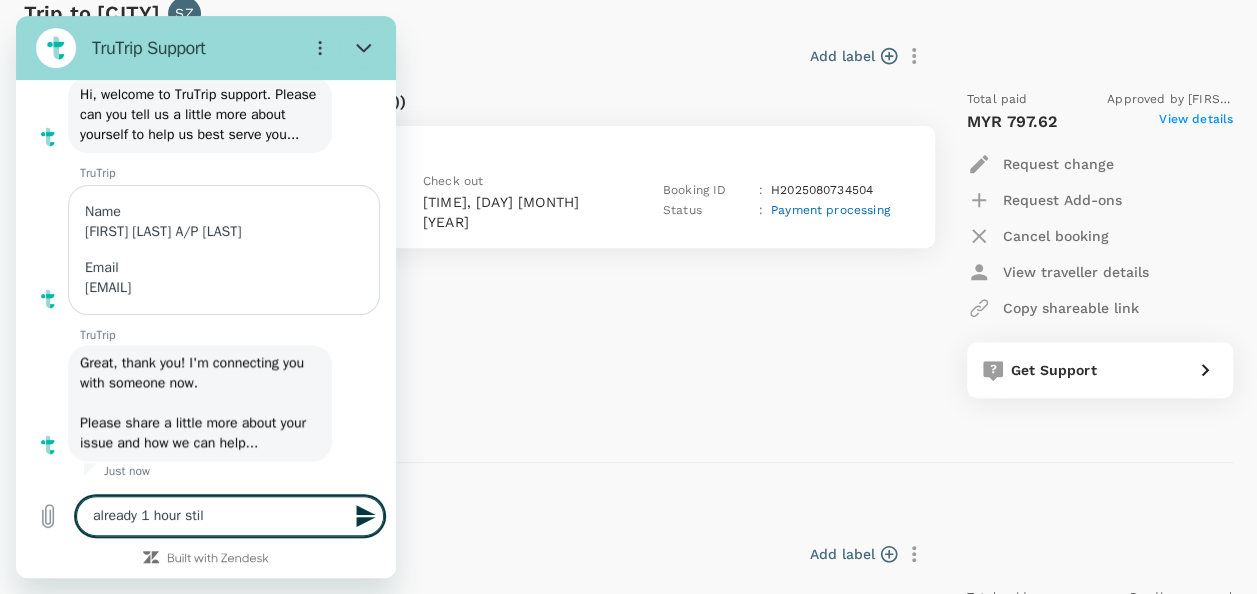 type on "already 1 hour still" 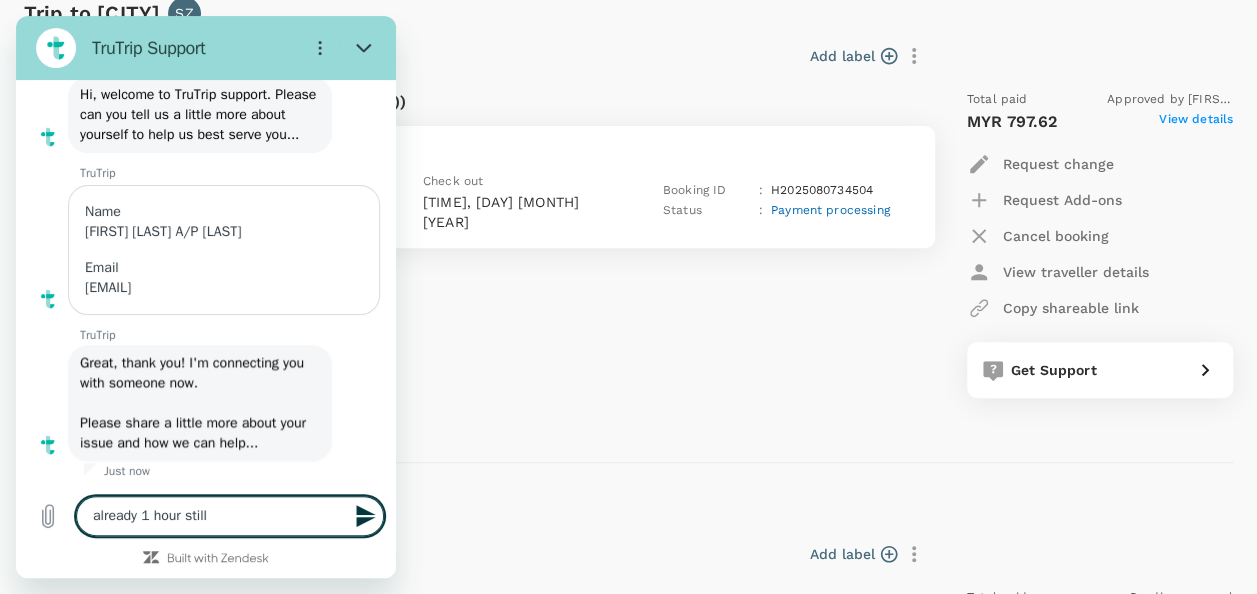 type on "already 1 hour still" 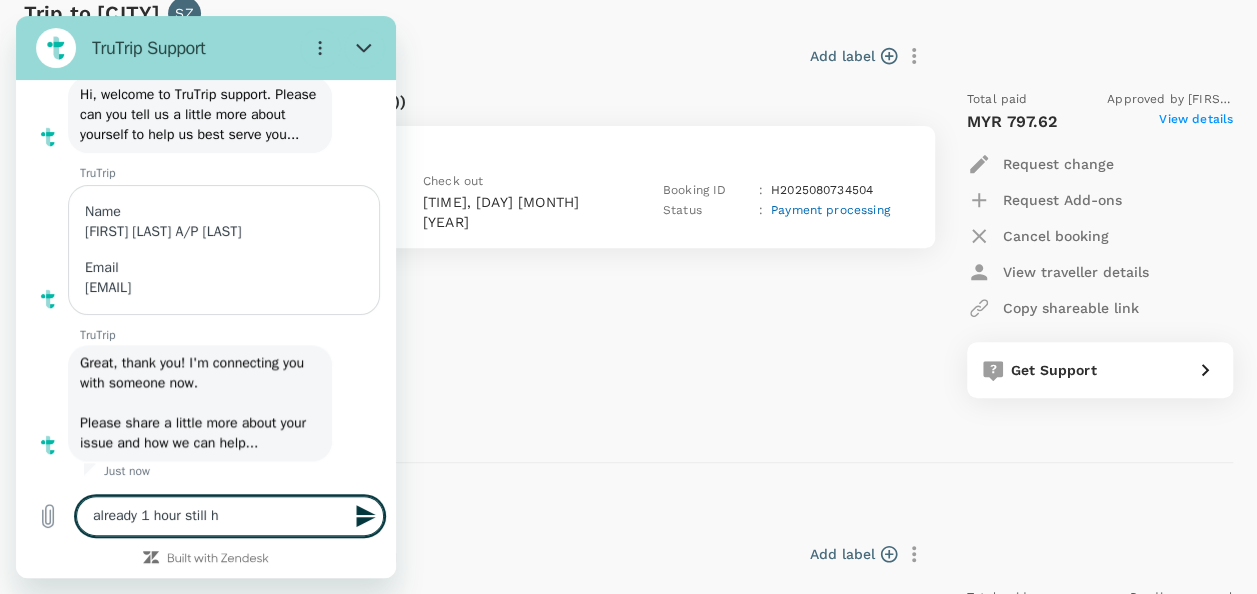 type on "already 1 hour still ha" 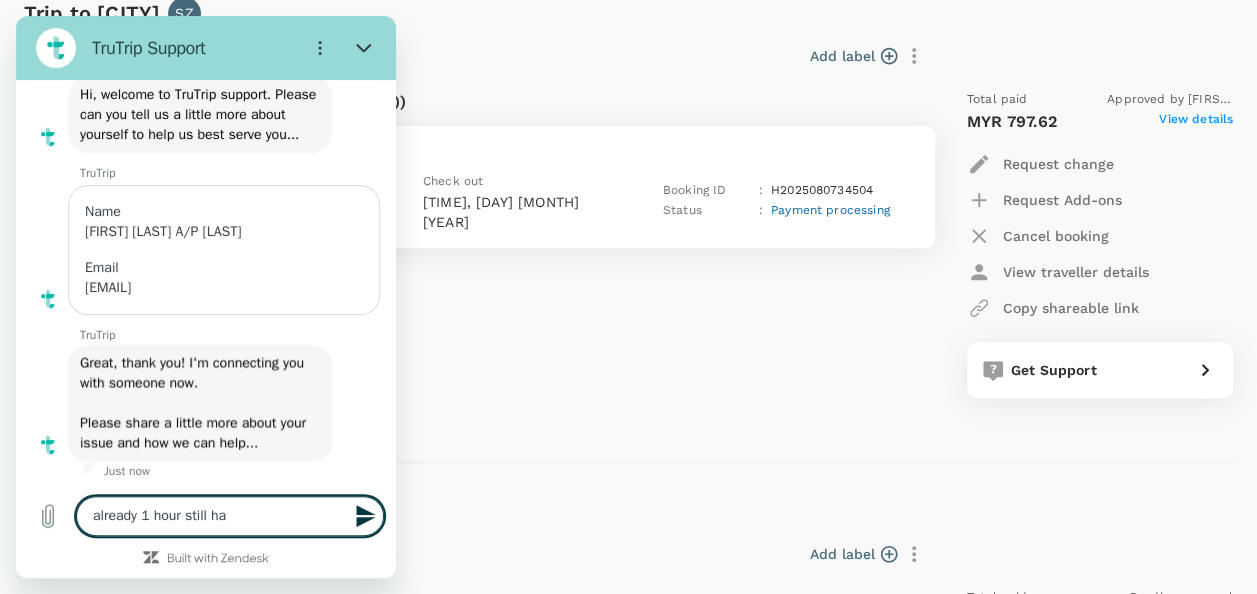 type on "already 1 hour still hab" 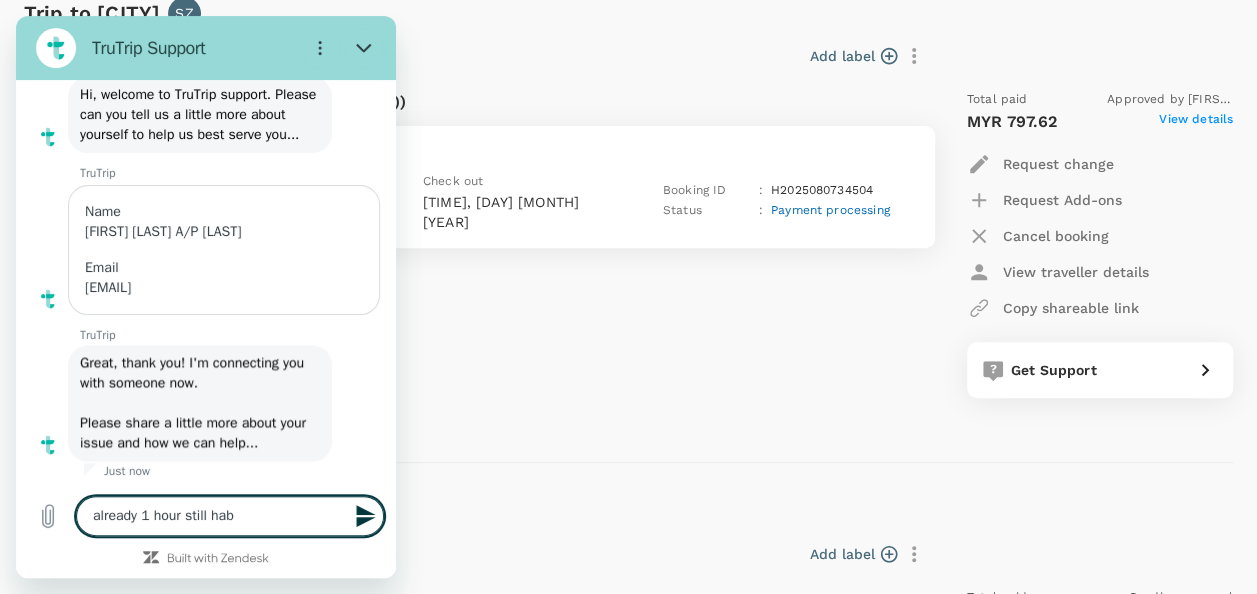type on "already 1 hour still ha" 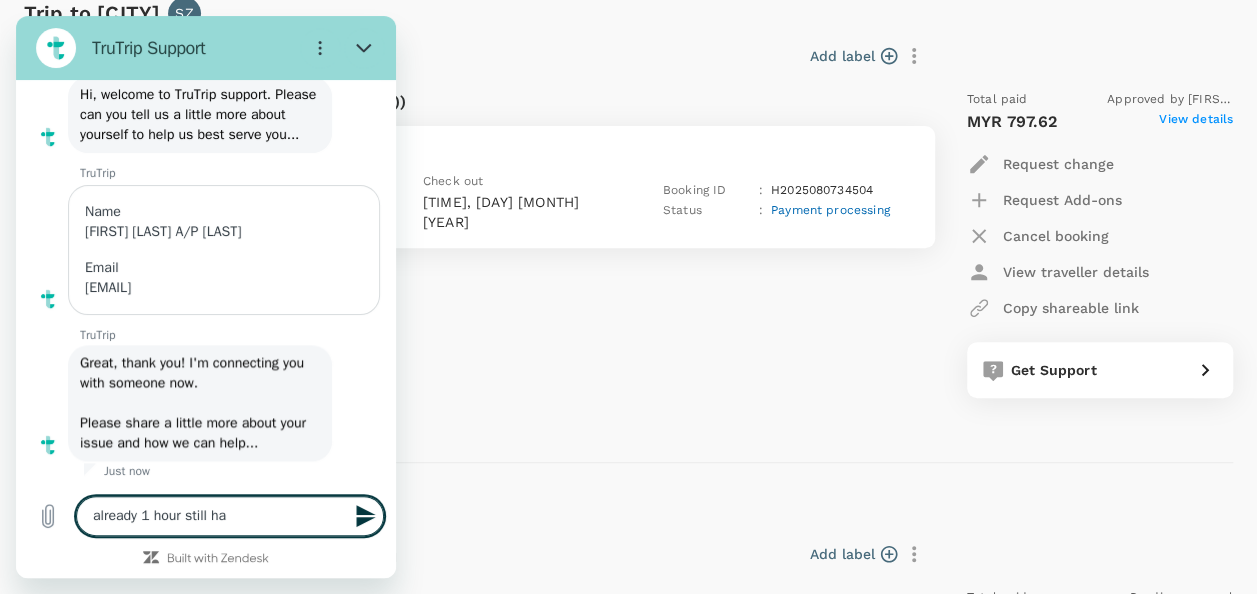 type on "already 1 hour still hav" 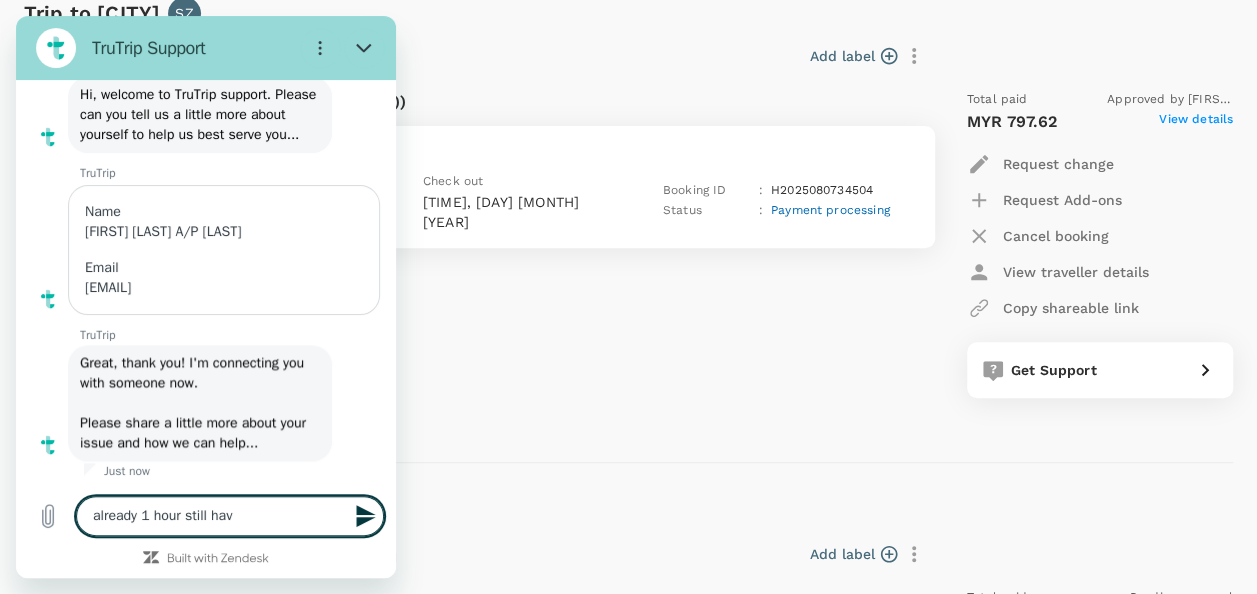 type on "already 1 hour still have" 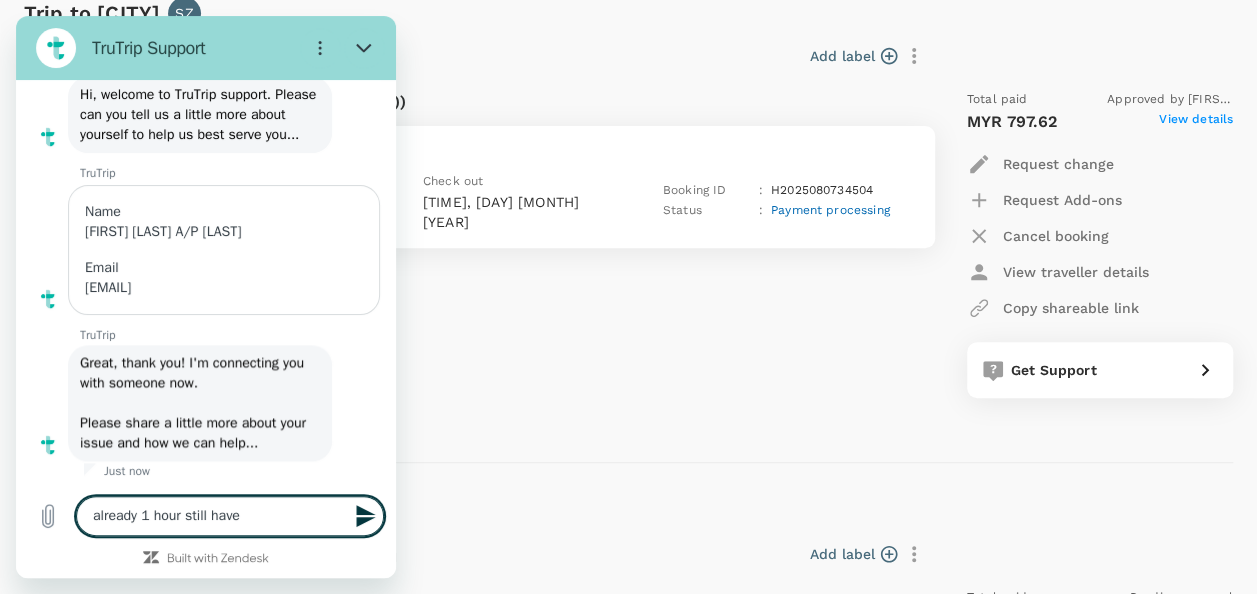 type on "already 1 hour still haven" 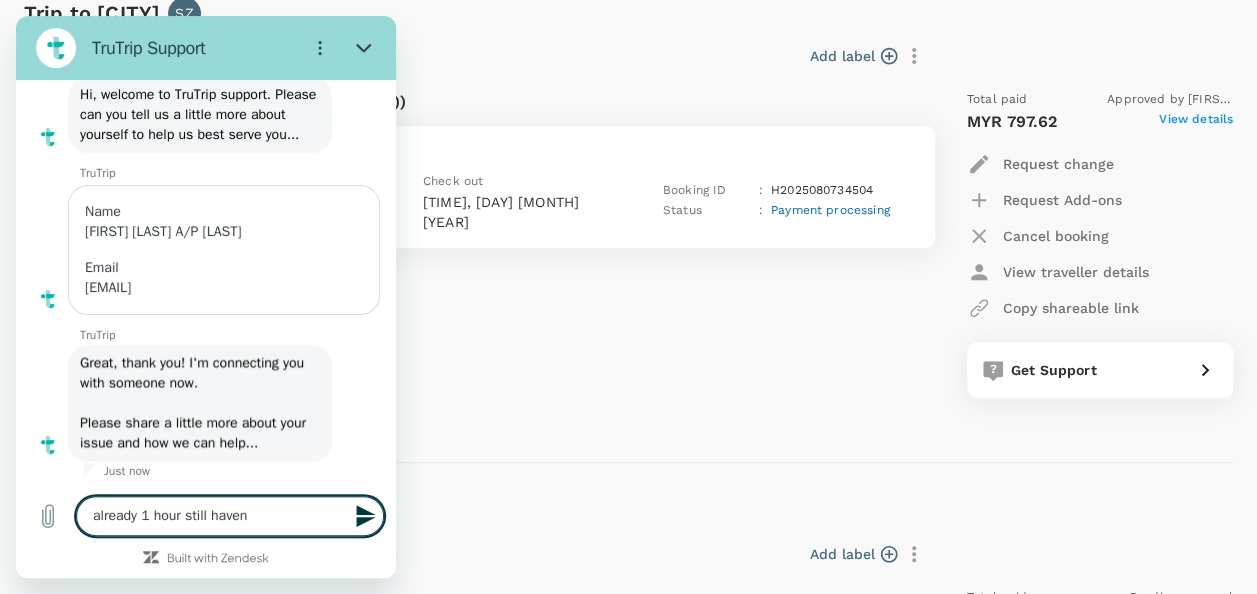 type on "already 1 hour still havent" 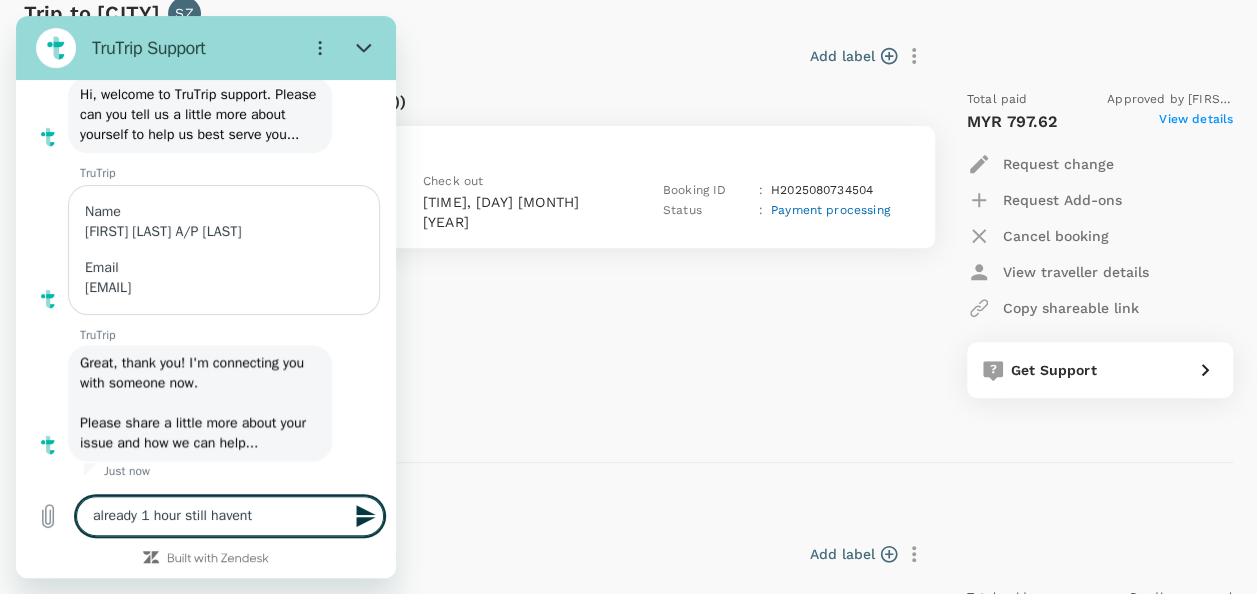 type on "already 1 hour still havent" 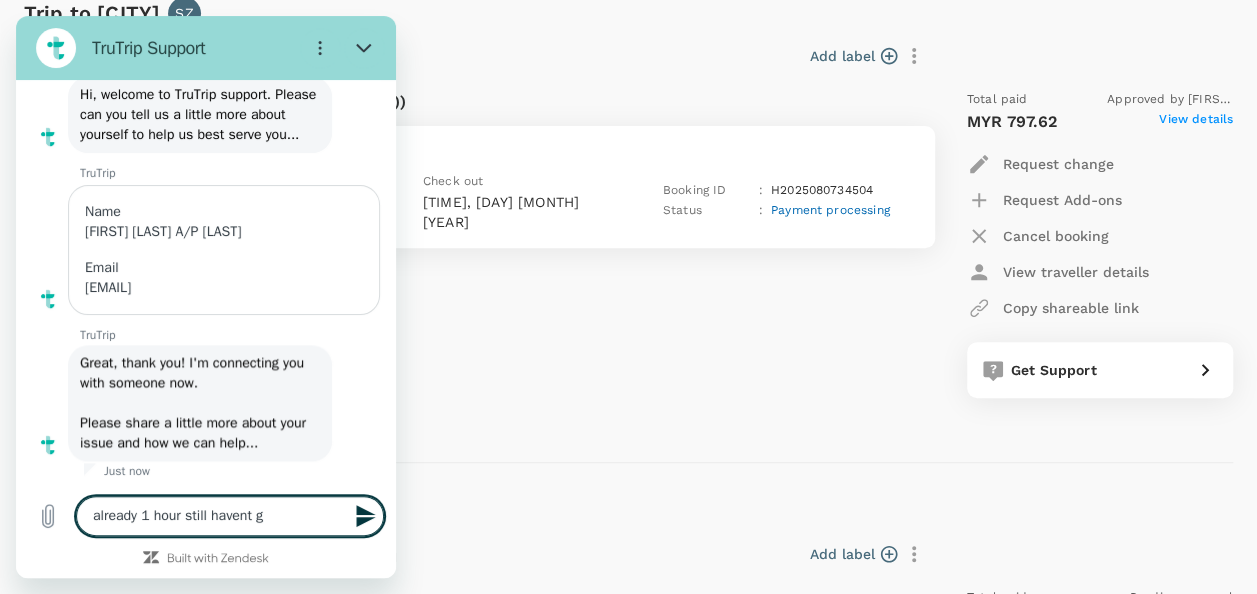 type on "already 1 hour still havent ge" 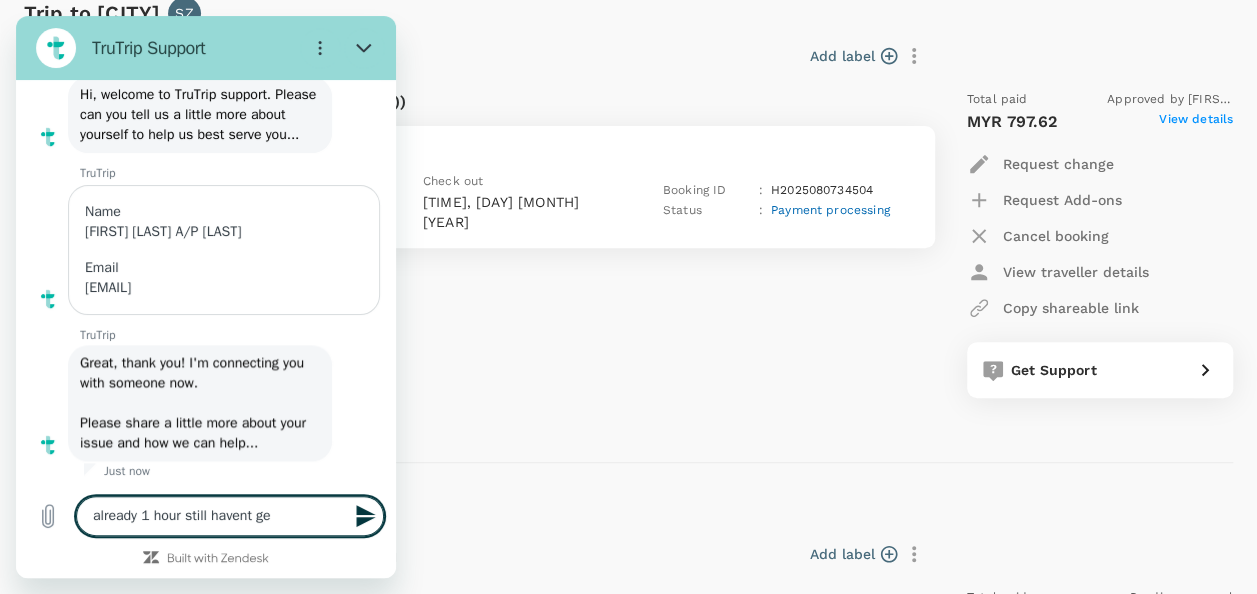 type on "already 1 hour still havent get" 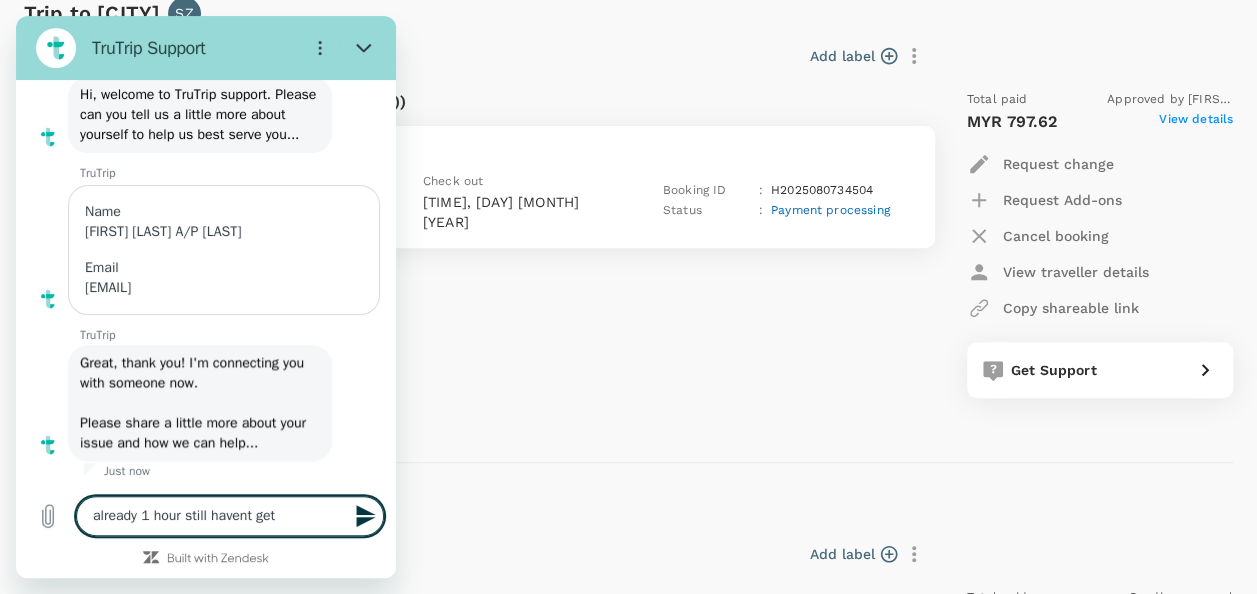 type on "already 1 hour still havent get" 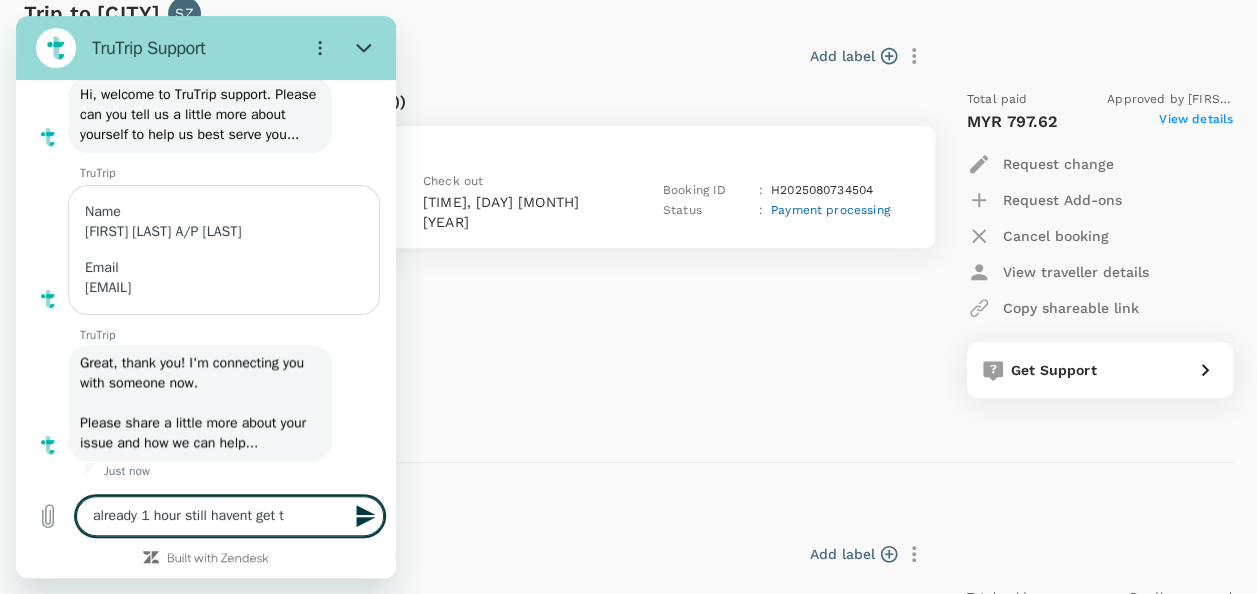 type on "already 1 hour still havent get th" 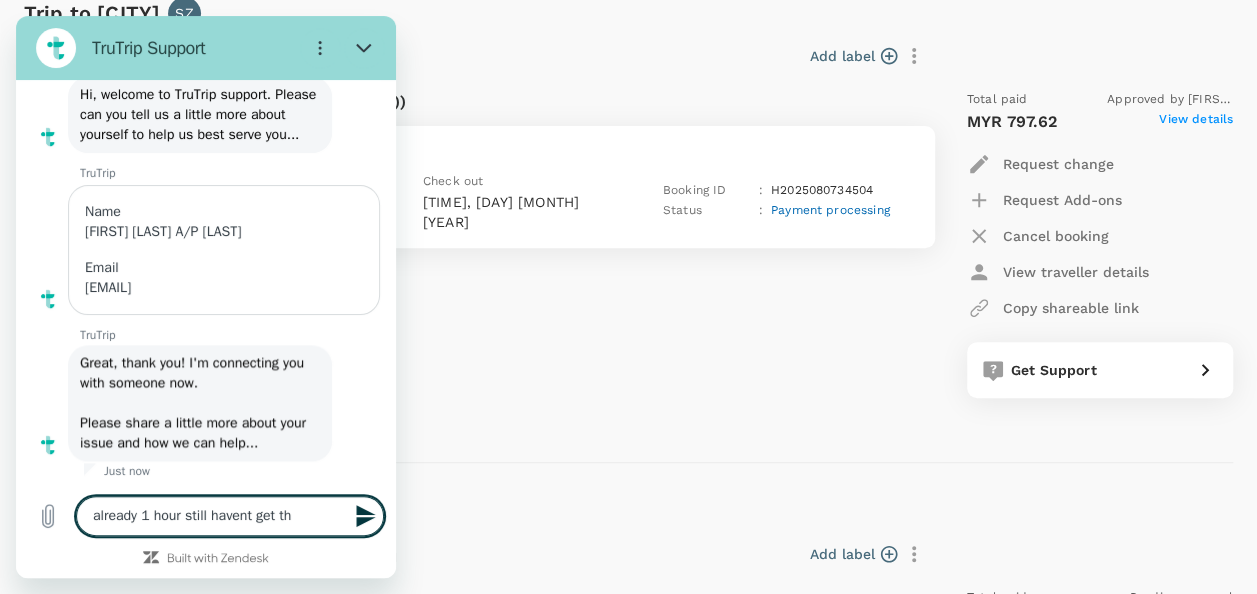 type on "already 1 hour still havent get the" 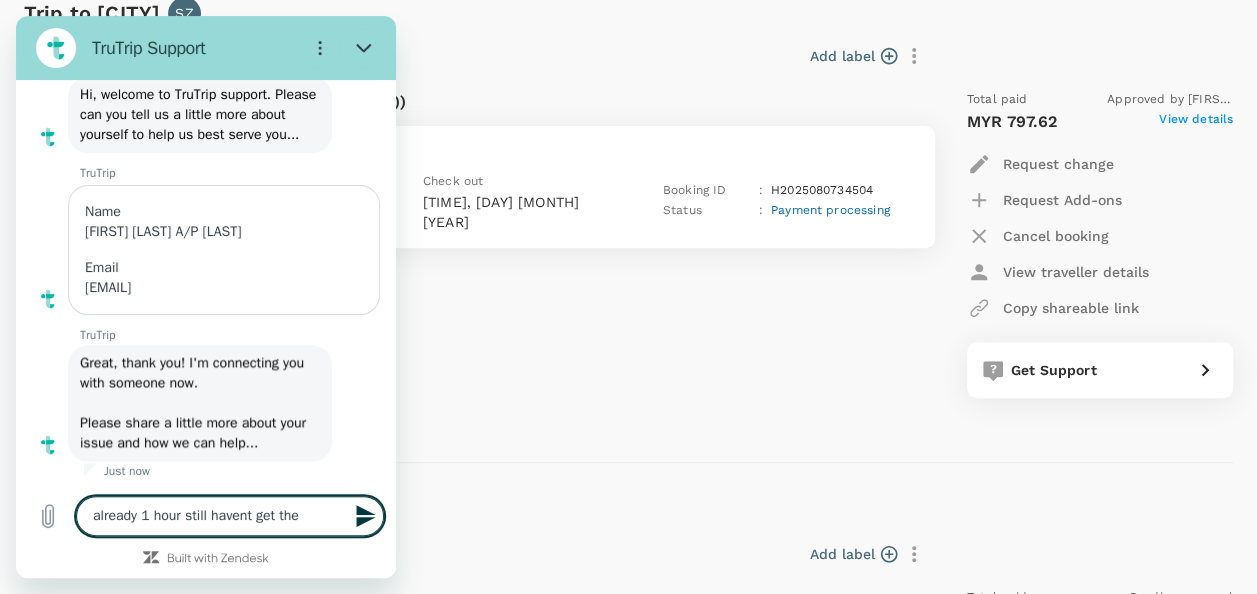 type on "already 1 hour still havent get the" 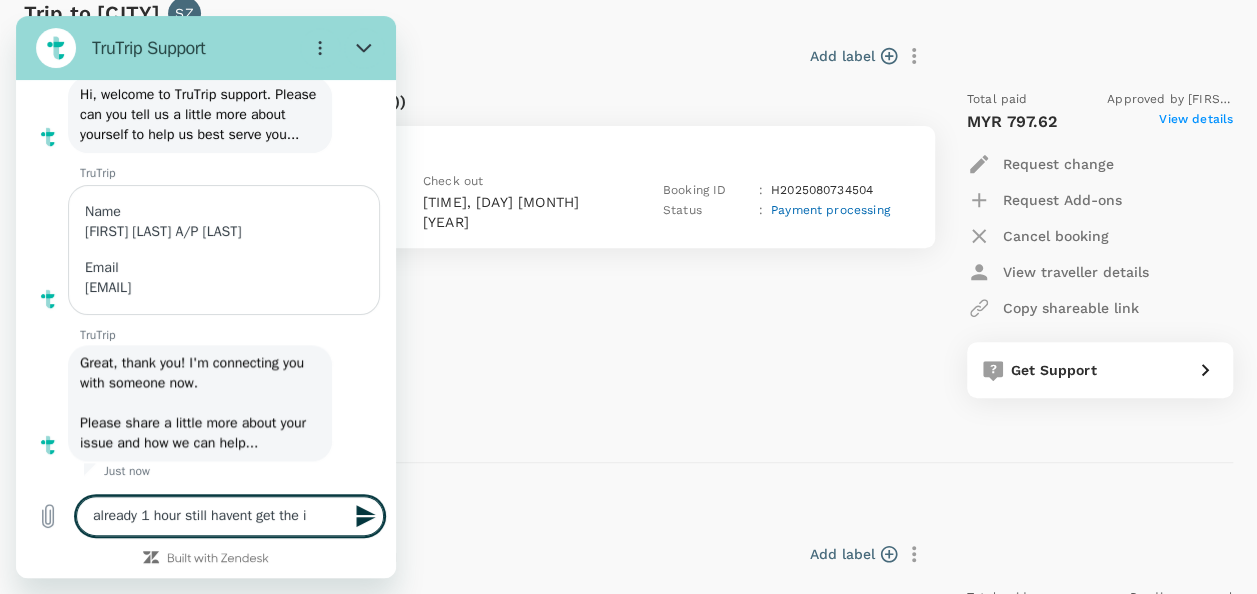 type on "already 1 hour still havent get the it" 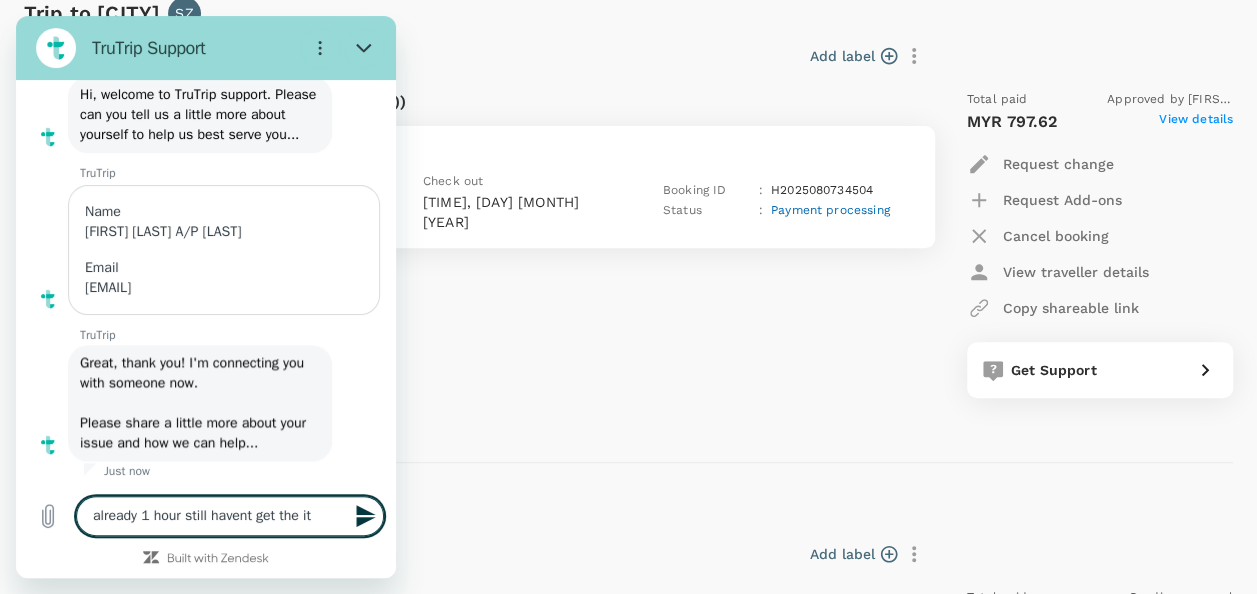 type on "already 1 hour still havent get the ite" 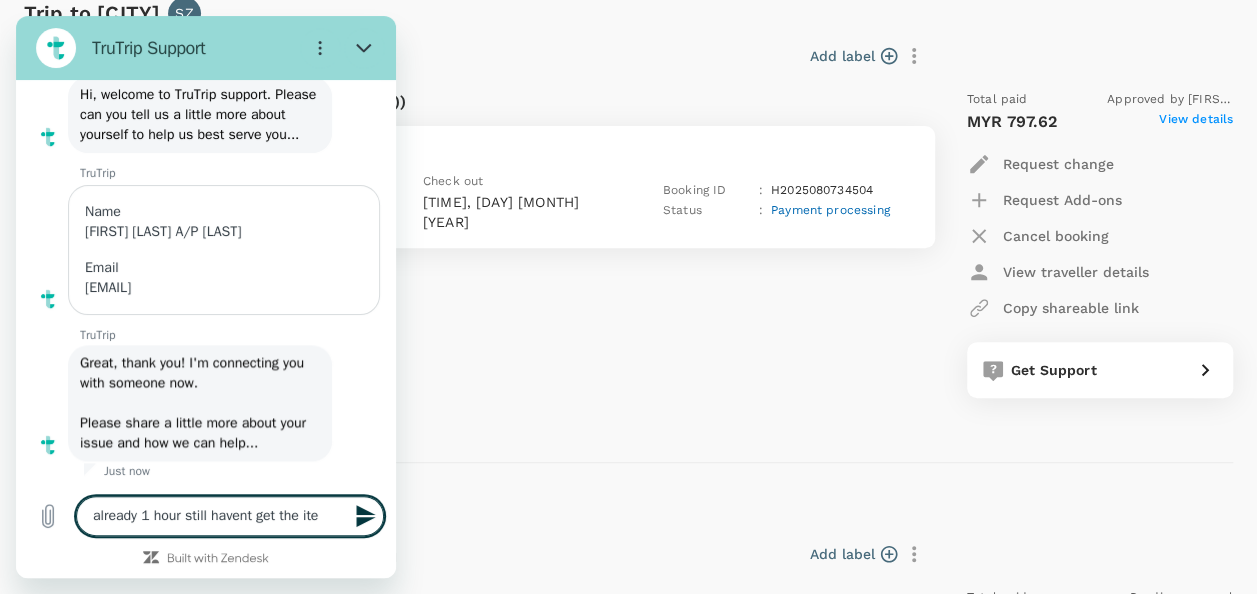 type on "already 1 hour still havent get the iten" 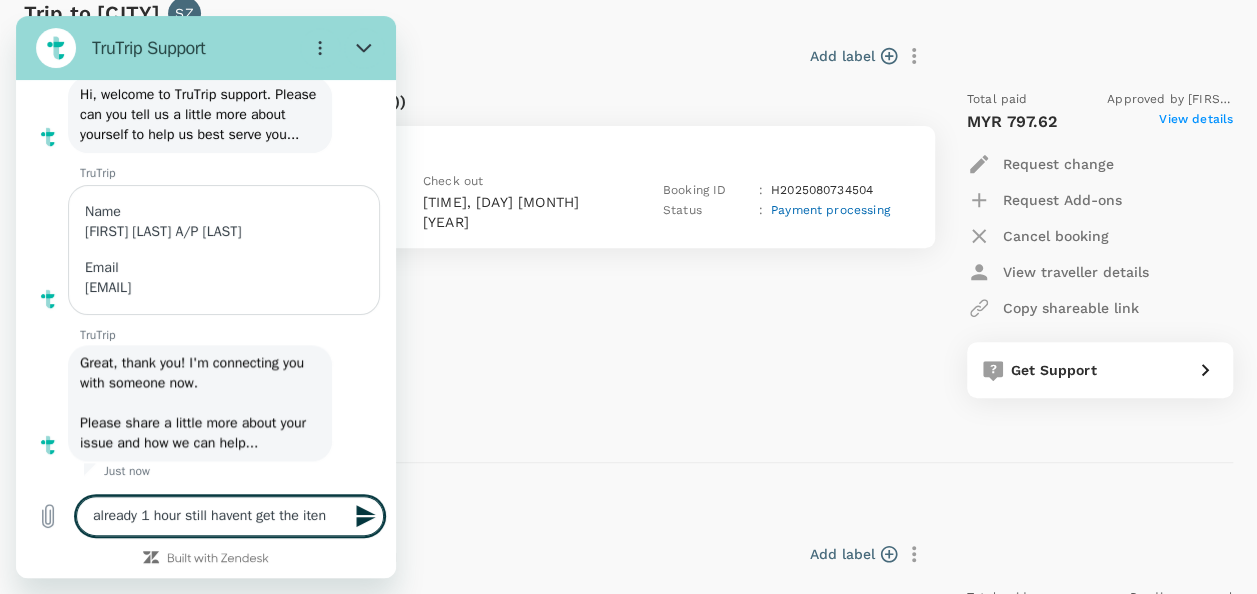 type on "x" 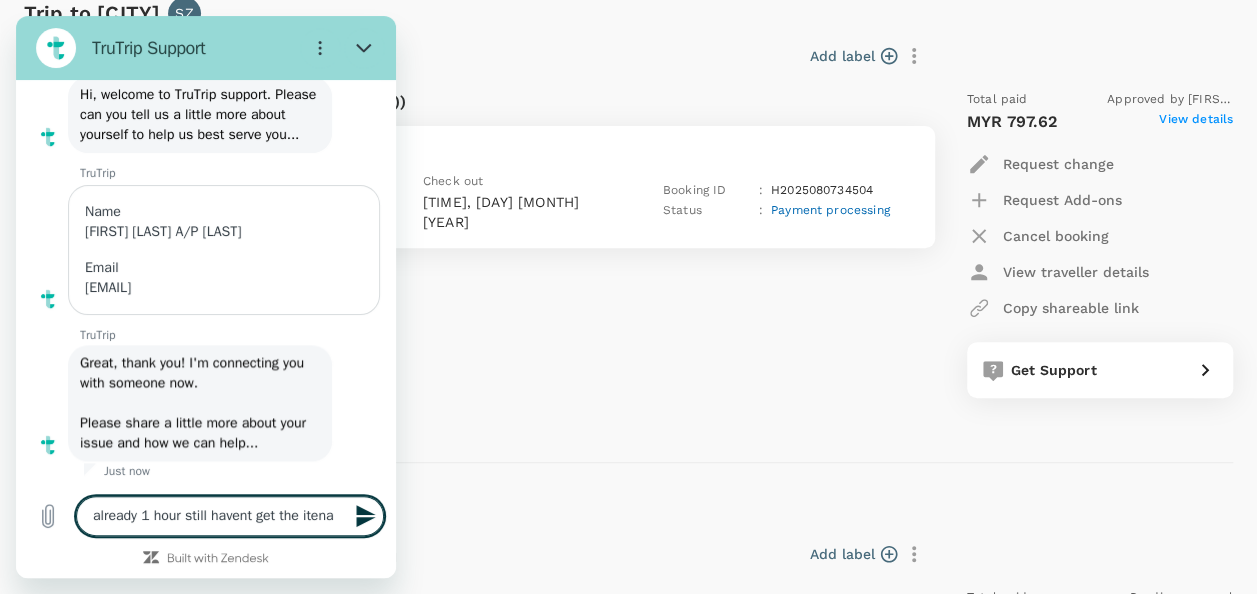 type on "x" 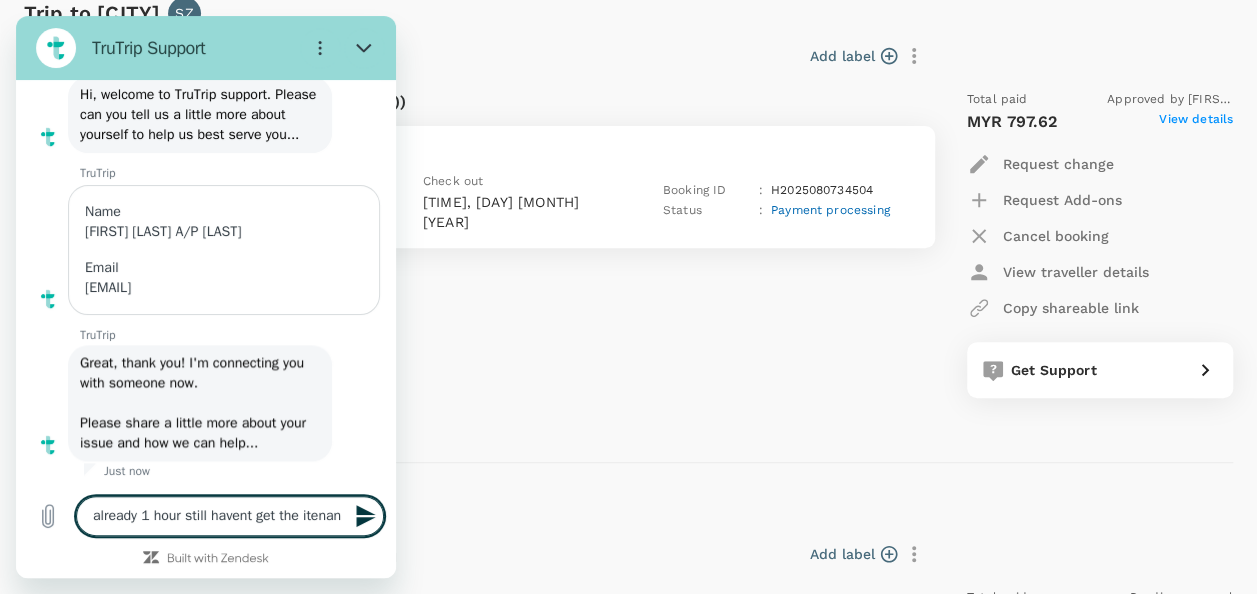 type on "already 1 hour still havent get the itenanr" 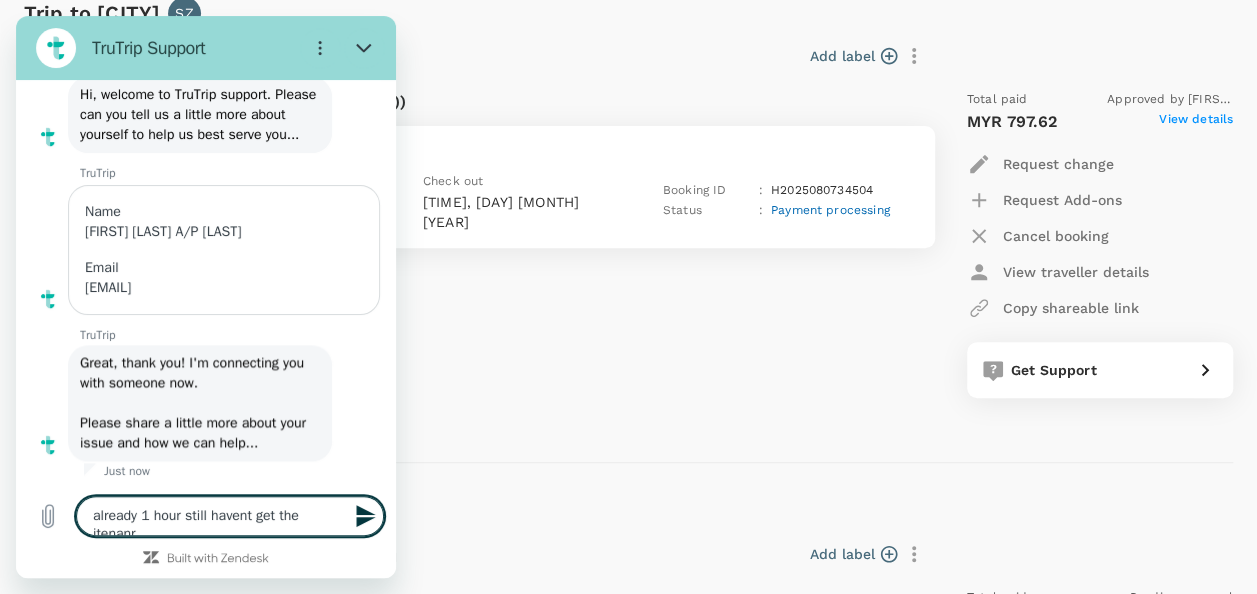 type on "x" 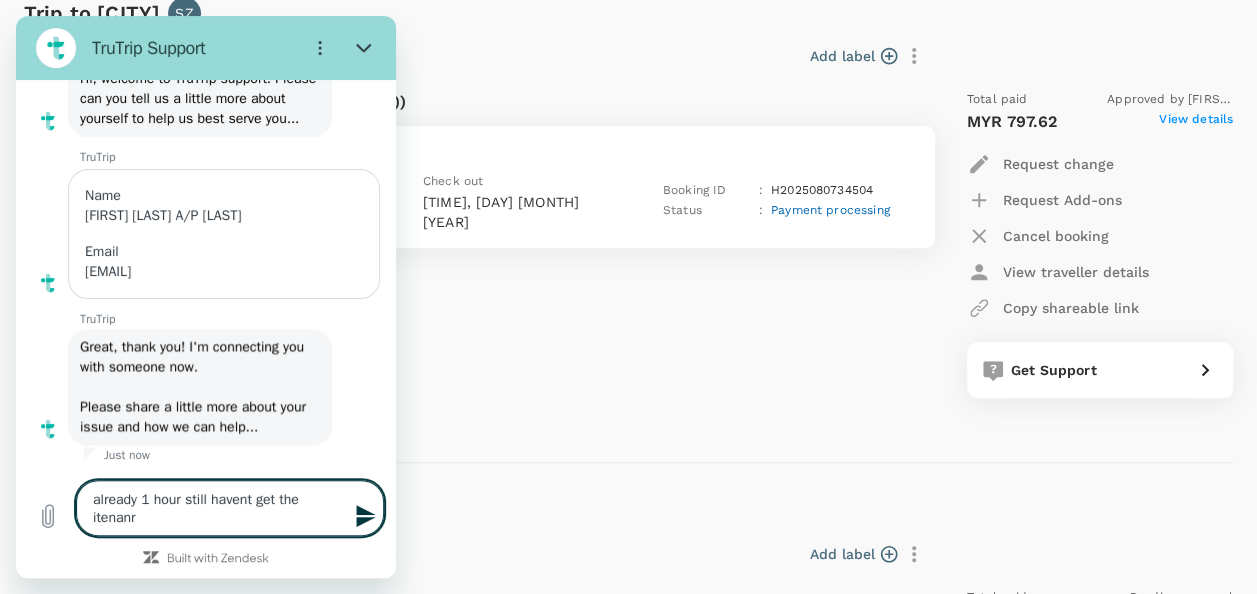 type on "already 1 hour still havent get the itenanry" 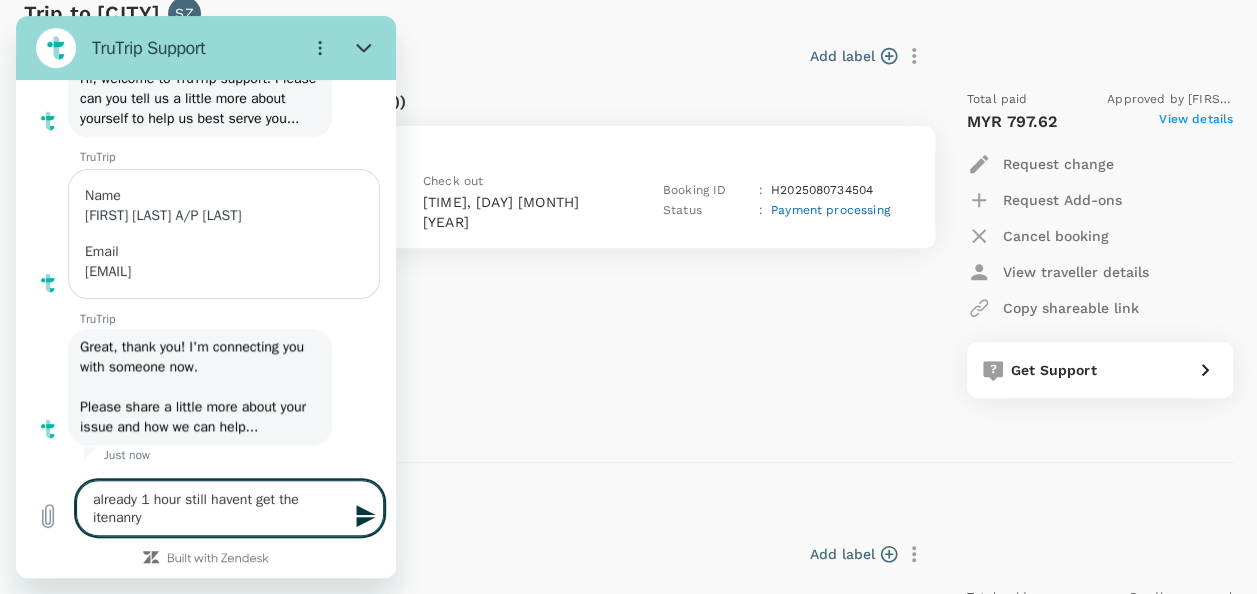 type on "already 1 hour still havent get the itenanry" 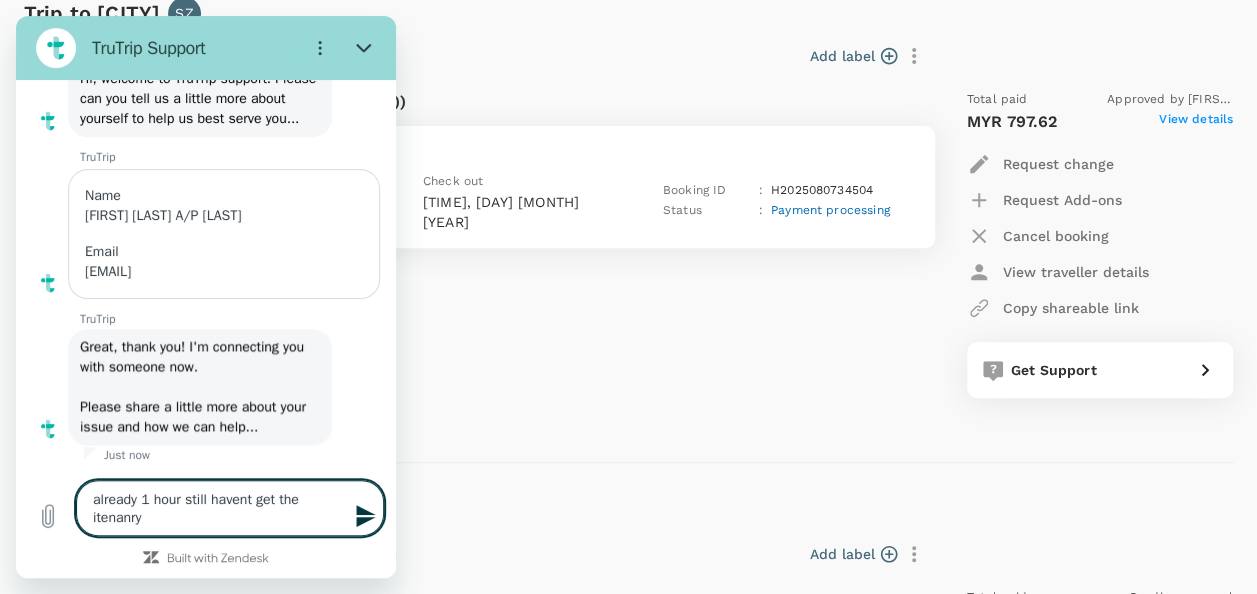 drag, startPoint x: 120, startPoint y: 518, endPoint x: 273, endPoint y: 529, distance: 153.39491 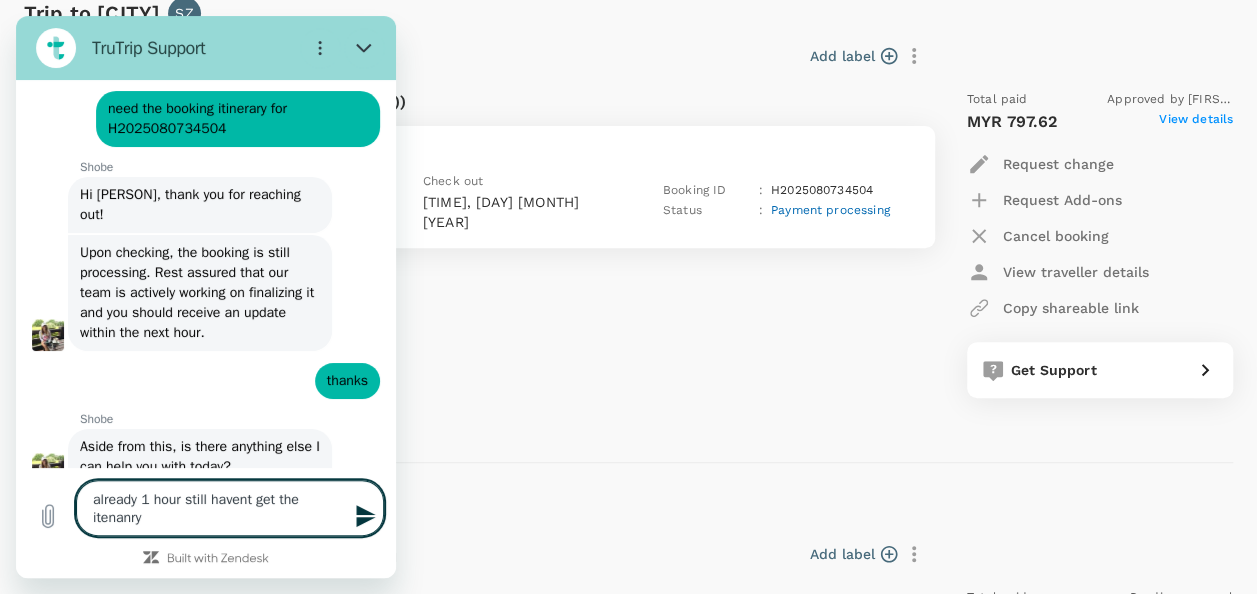 scroll, scrollTop: 500, scrollLeft: 0, axis: vertical 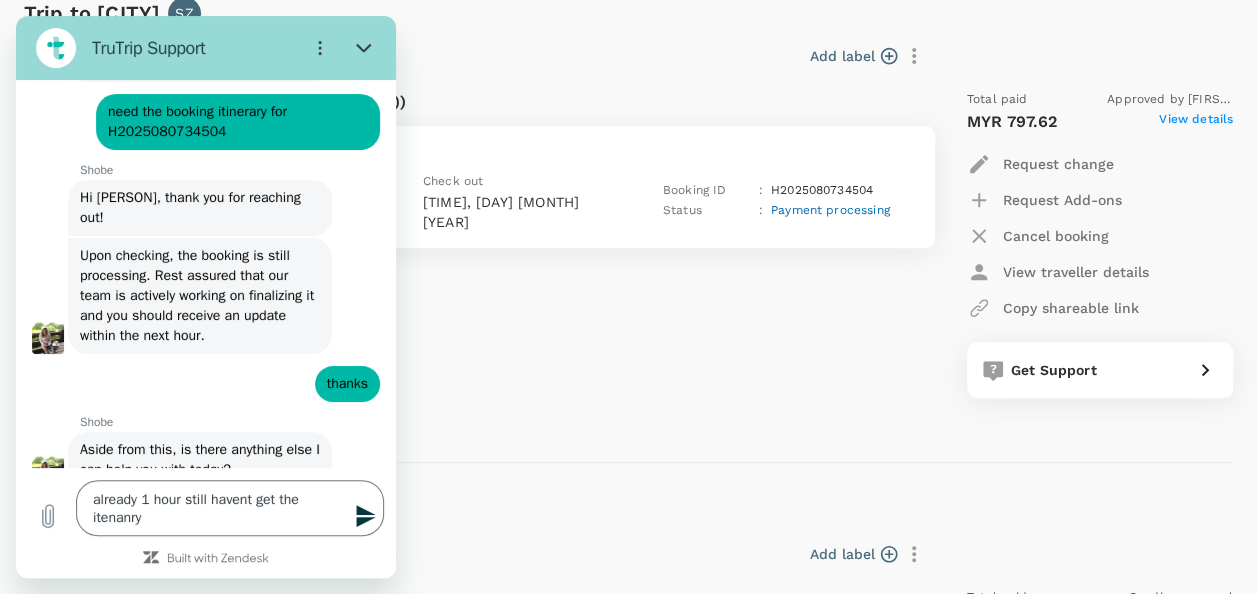 click on "need the booking itinerary for H2025080734504" at bounding box center (199, 121) 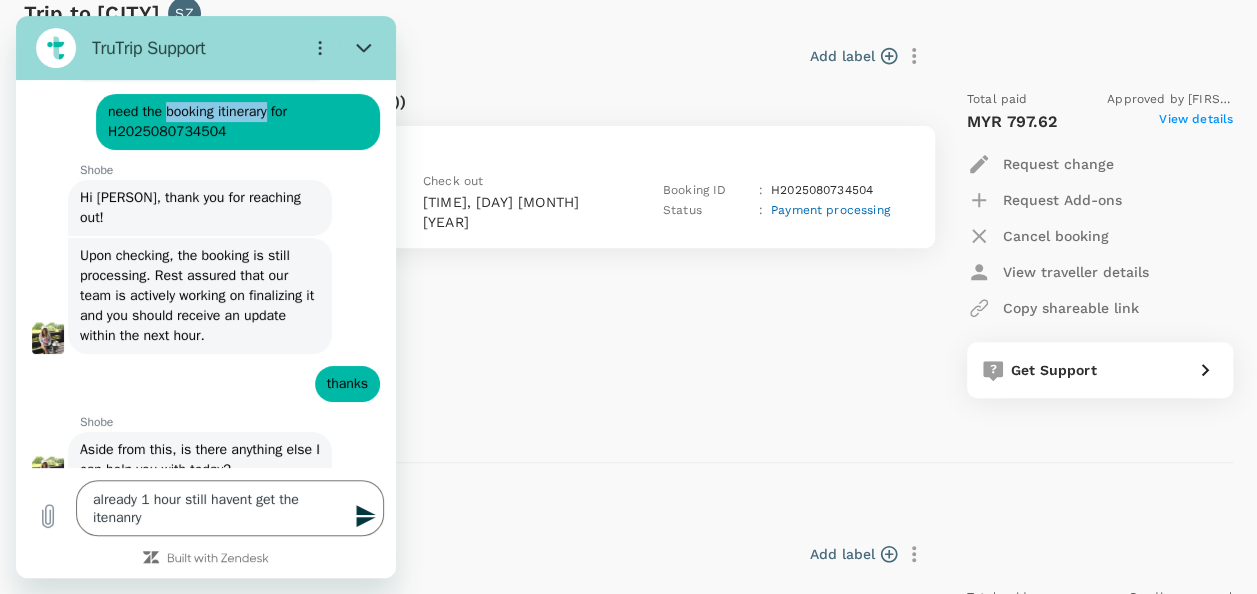 drag, startPoint x: 167, startPoint y: 134, endPoint x: 270, endPoint y: 134, distance: 103 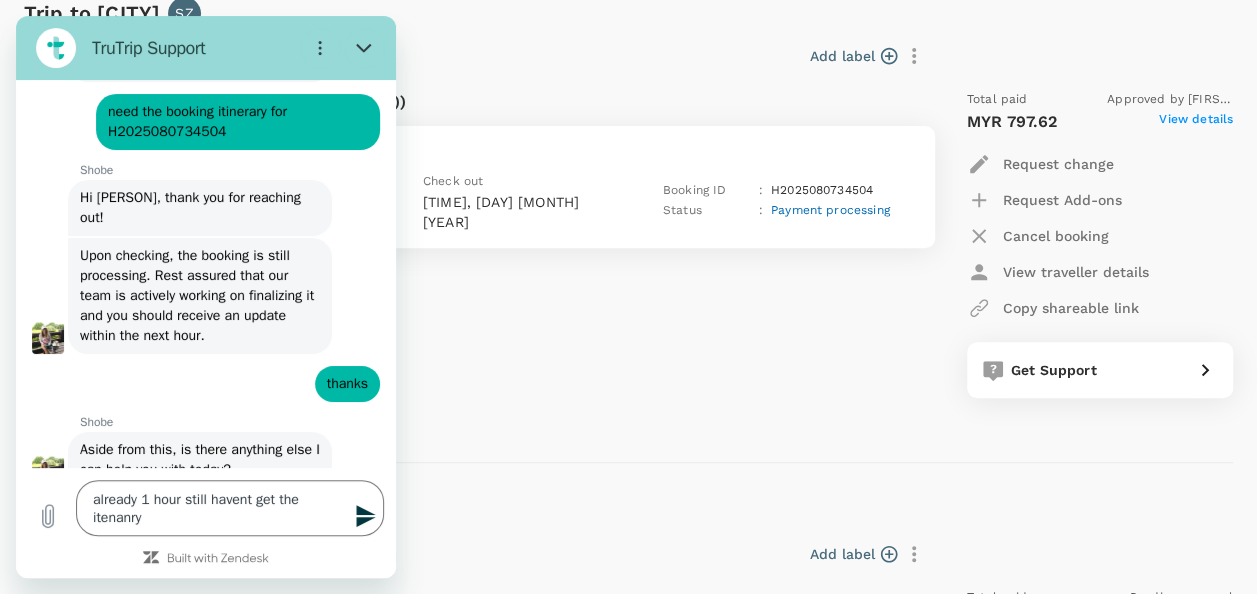 click on "need the booking itinerary for H2025080734504" at bounding box center (199, 121) 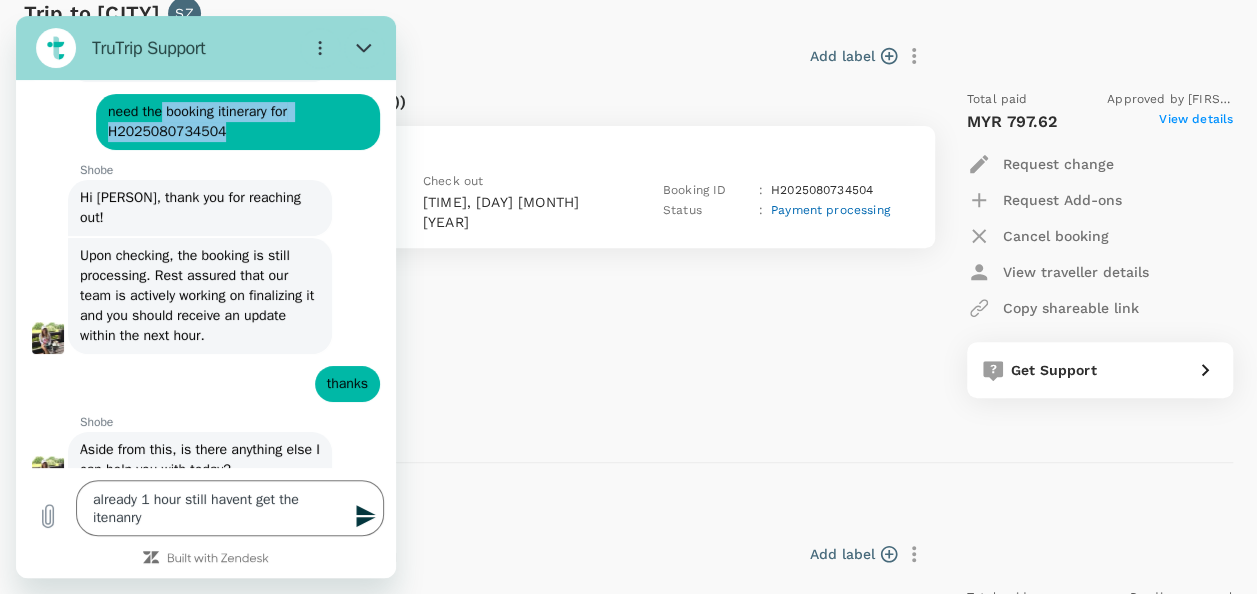 drag, startPoint x: 162, startPoint y: 127, endPoint x: 310, endPoint y: 153, distance: 150.26643 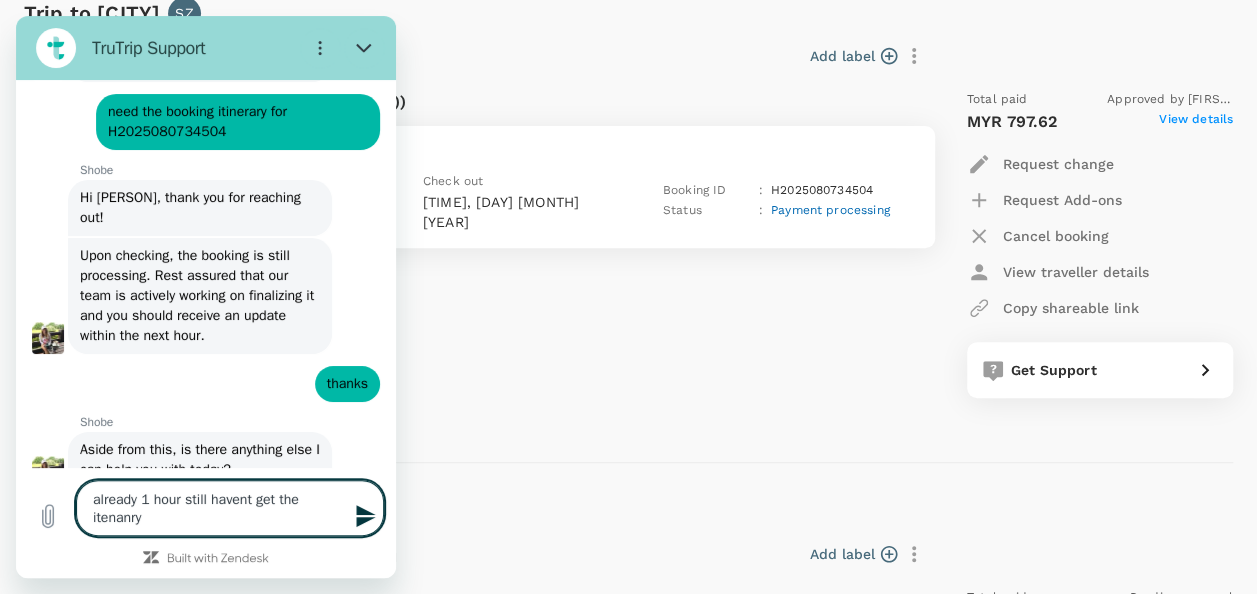 drag, startPoint x: 162, startPoint y: 518, endPoint x: 78, endPoint y: 516, distance: 84.0238 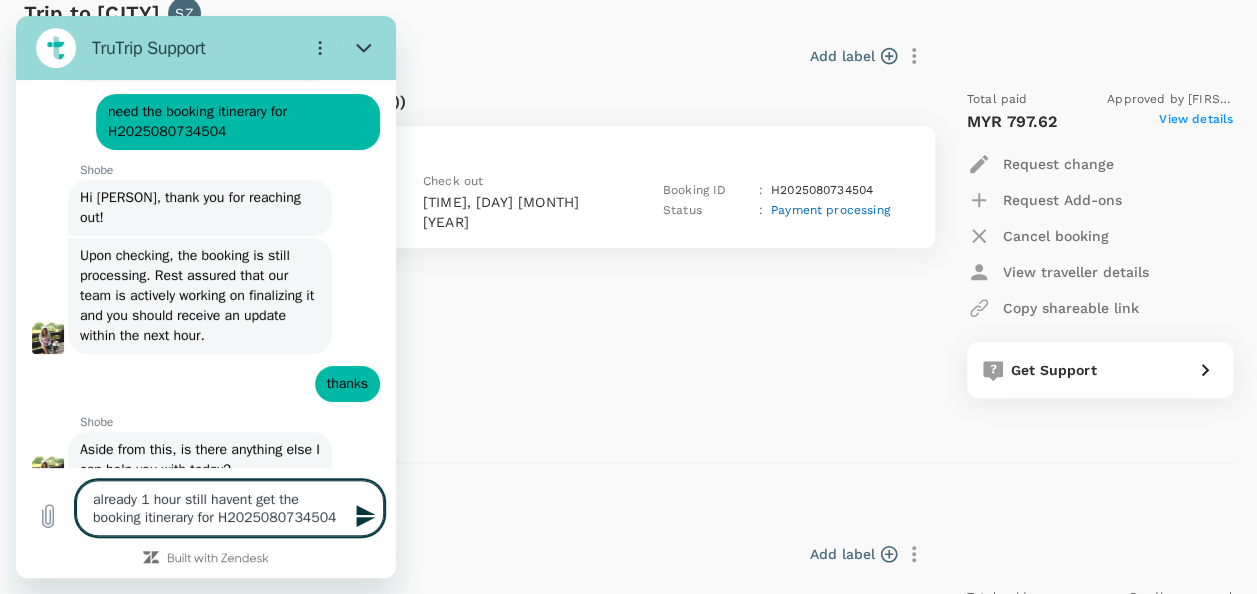 type on "already 1 hour still havent get the  booking itinerary for H2025080734504" 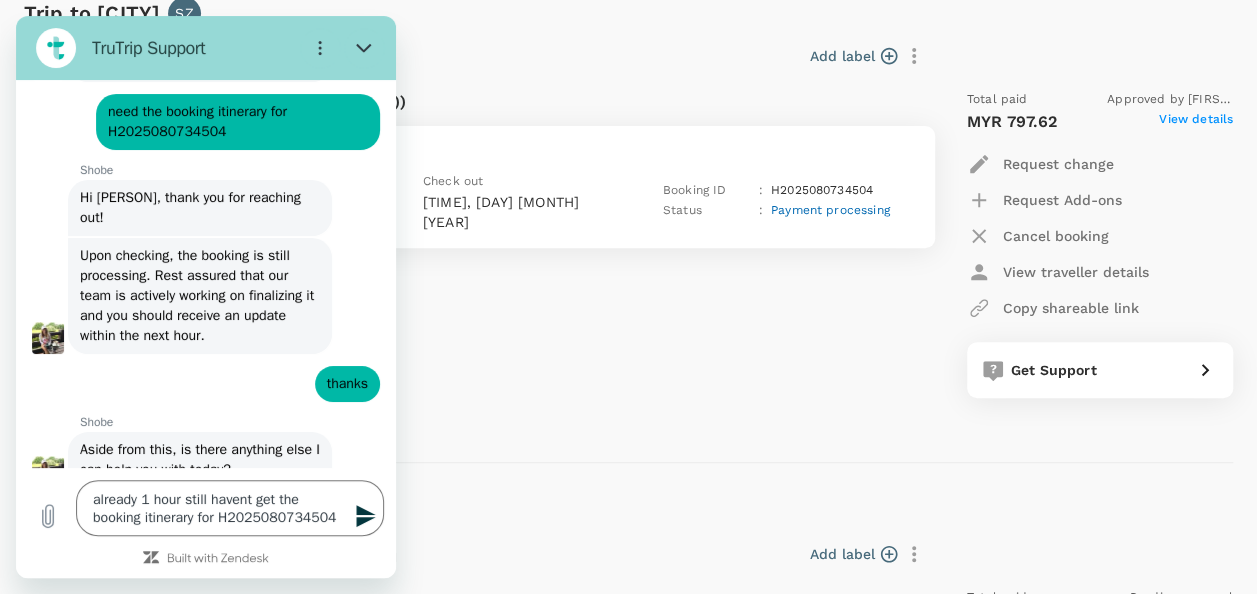 click 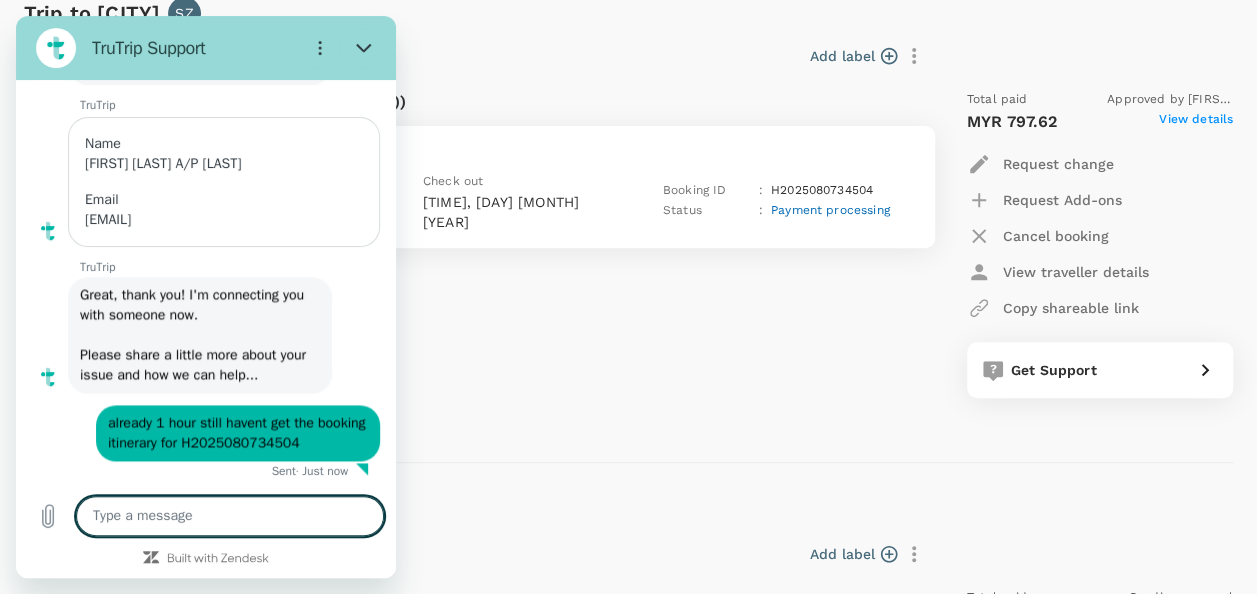 scroll, scrollTop: 1316, scrollLeft: 0, axis: vertical 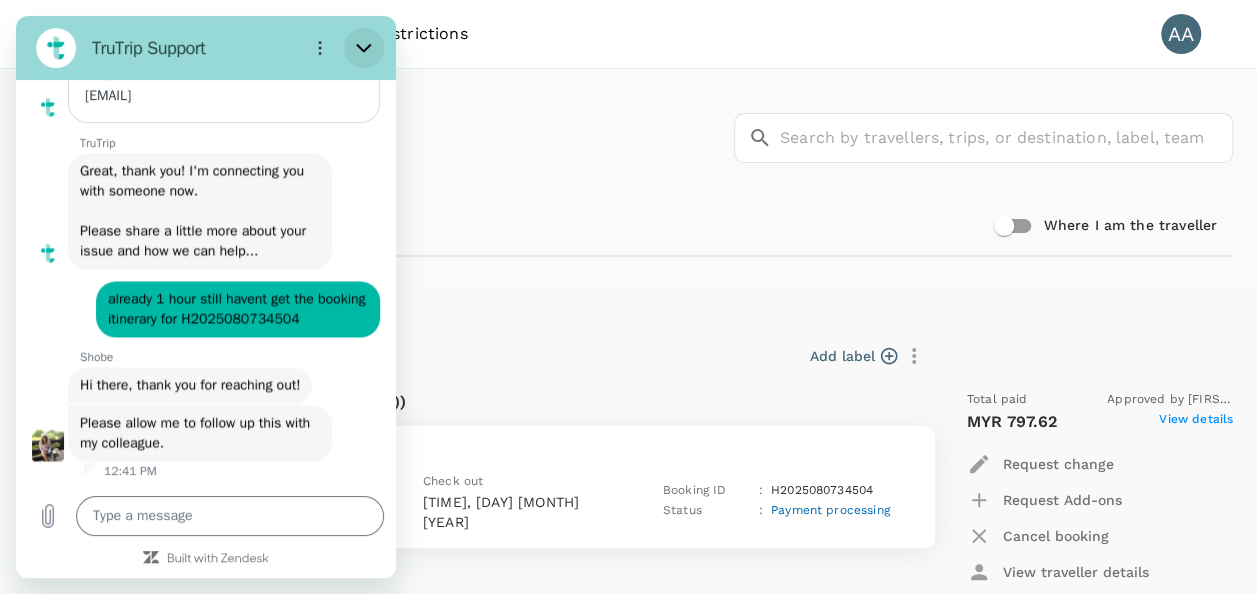 click 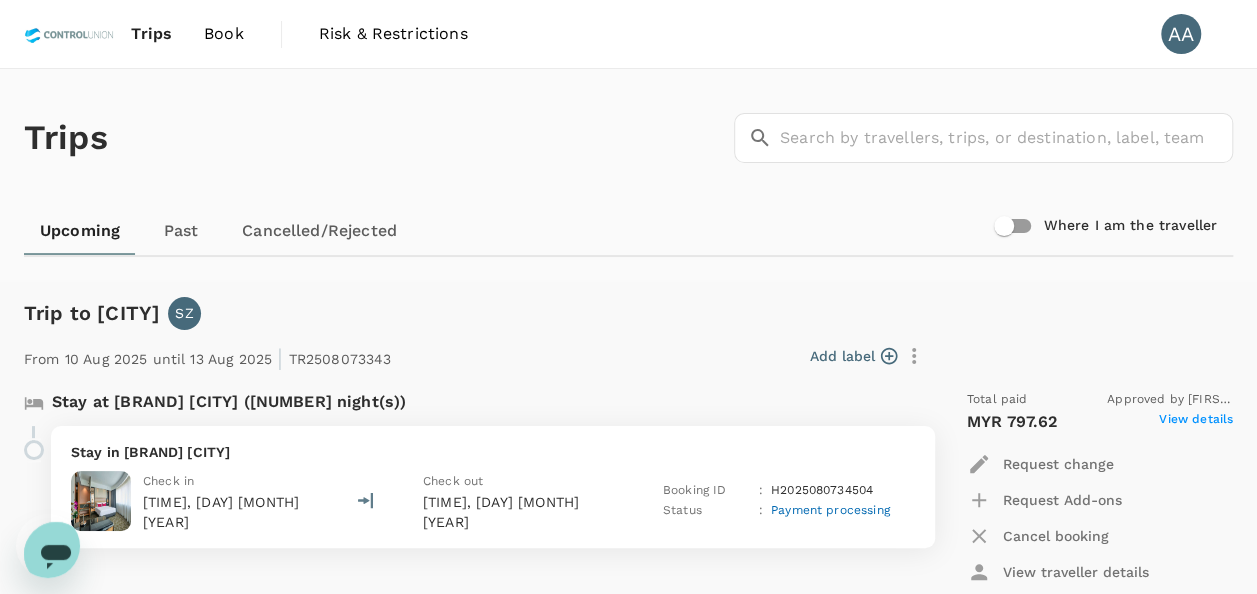 type on "x" 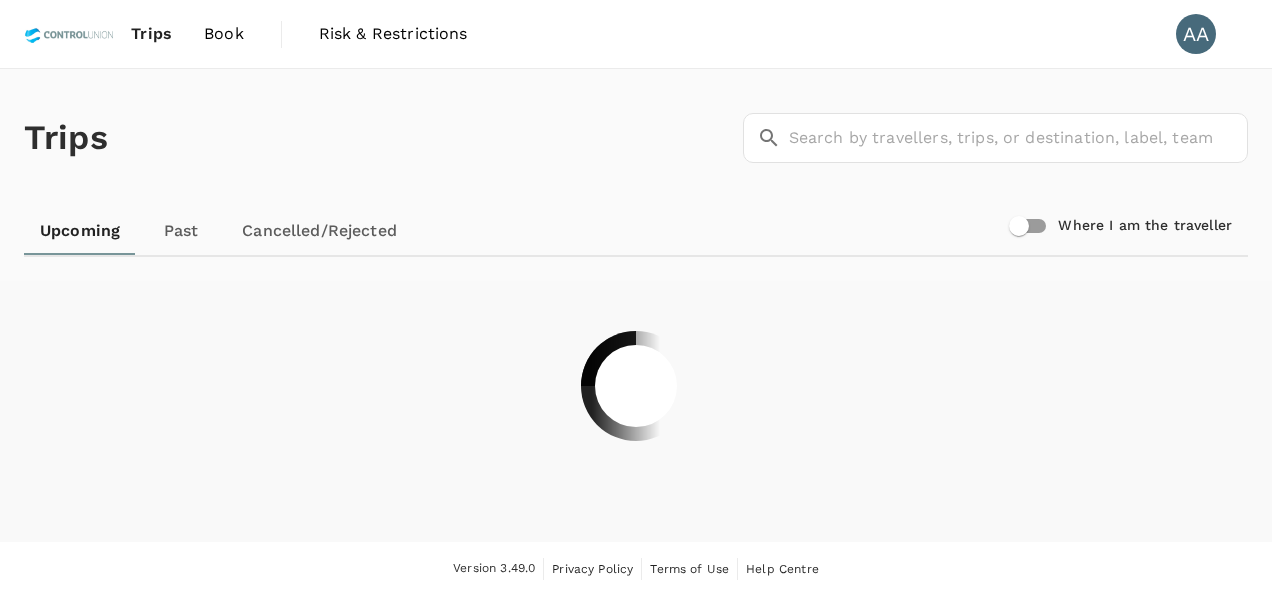 scroll, scrollTop: 0, scrollLeft: 0, axis: both 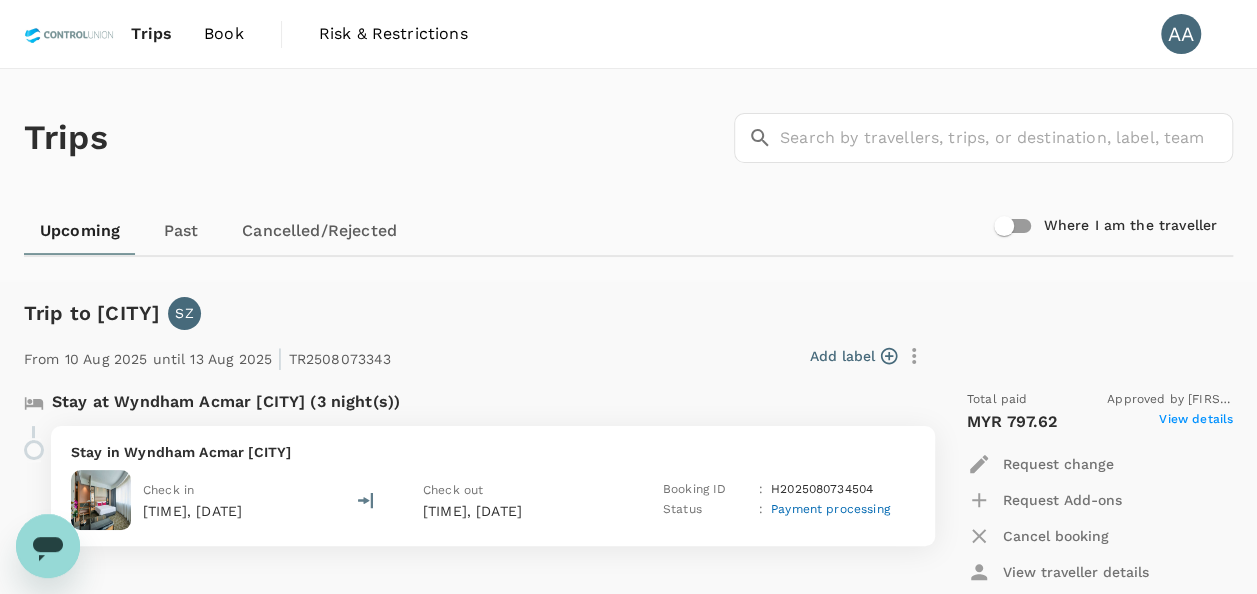 click at bounding box center (48, 546) 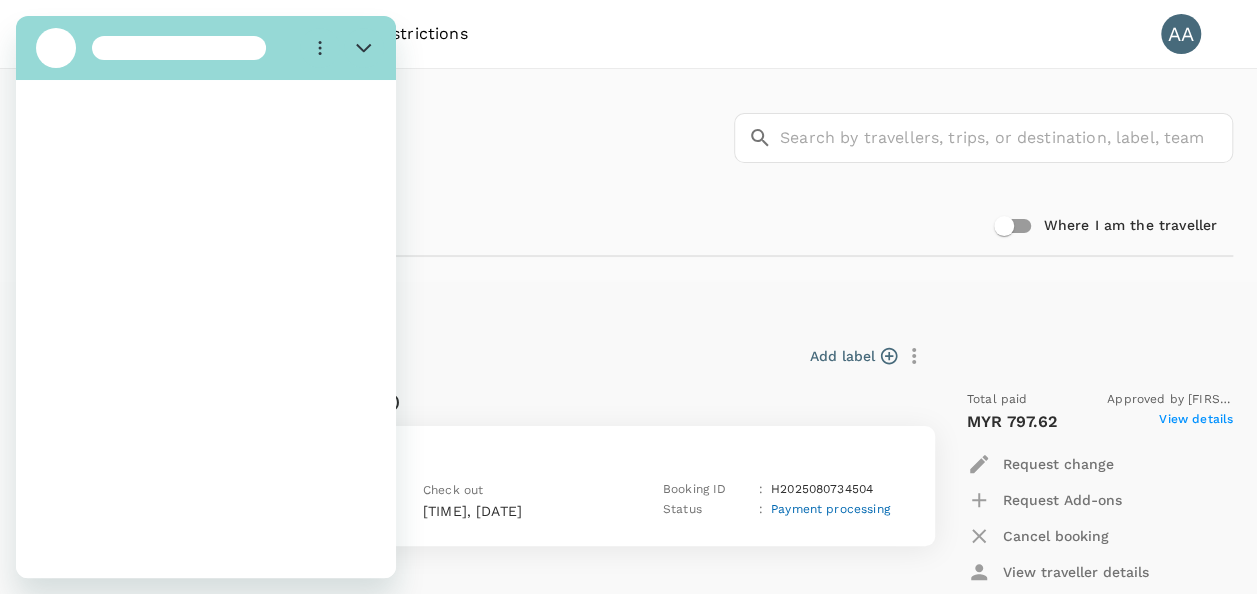 scroll, scrollTop: 0, scrollLeft: 0, axis: both 